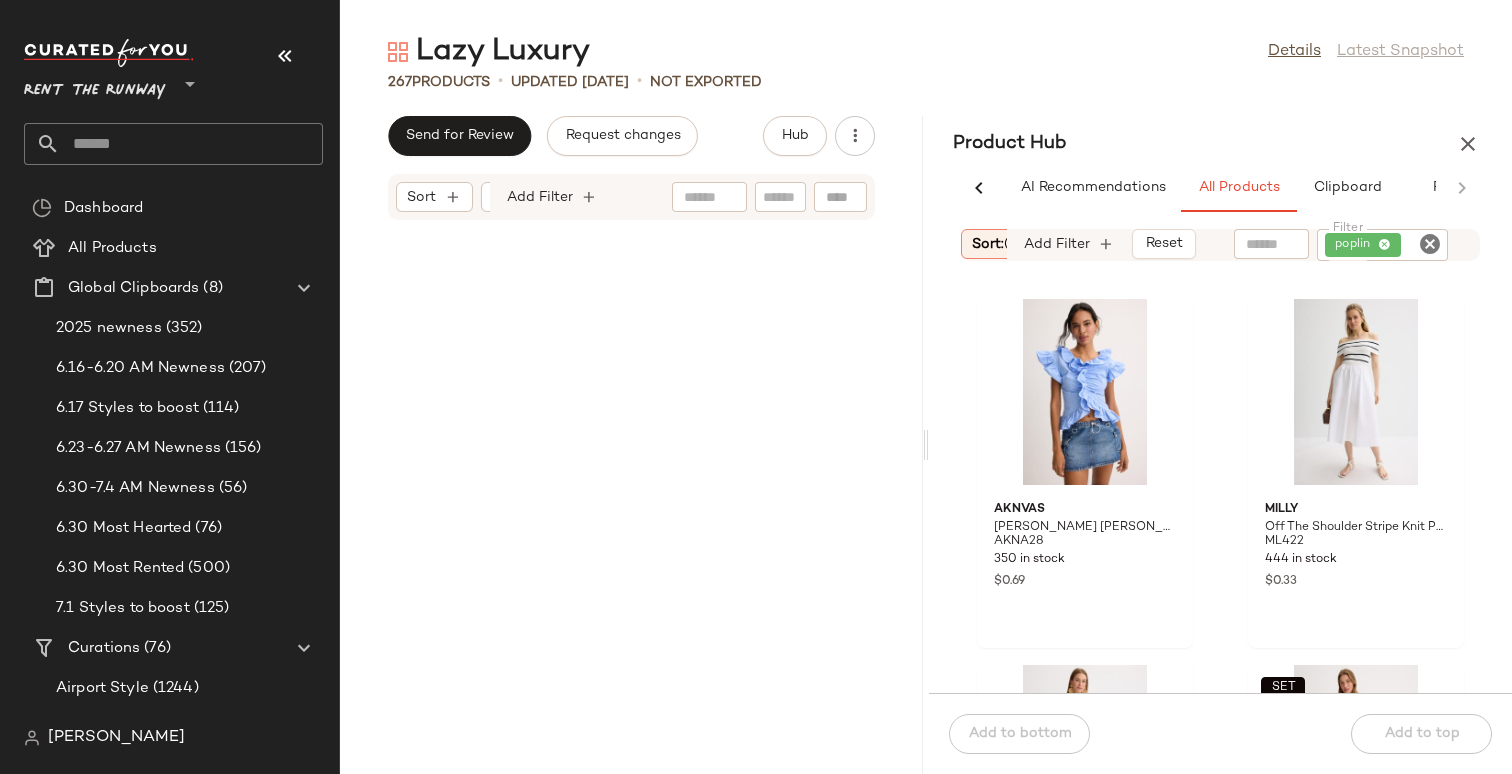 scroll, scrollTop: 0, scrollLeft: 0, axis: both 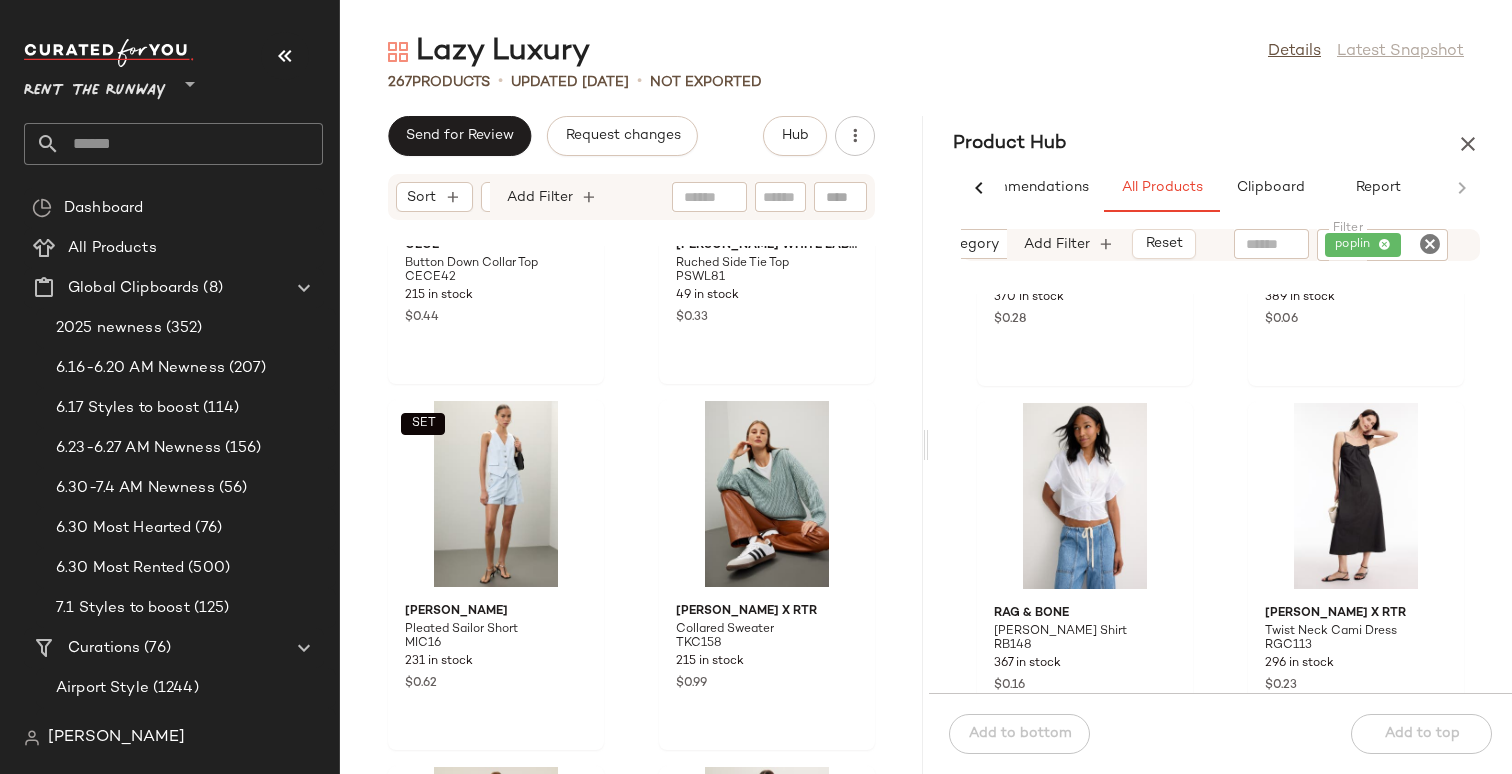 click 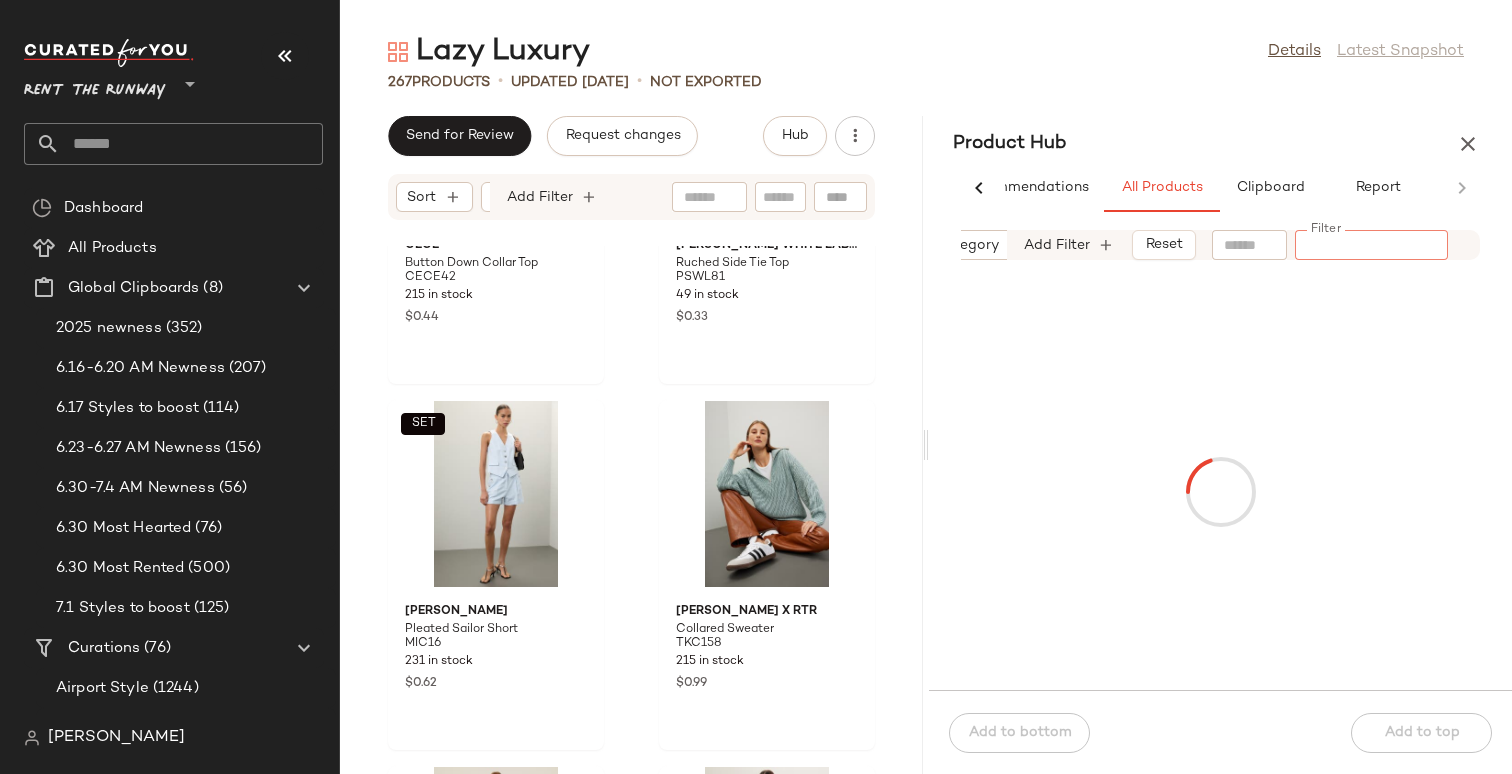 click 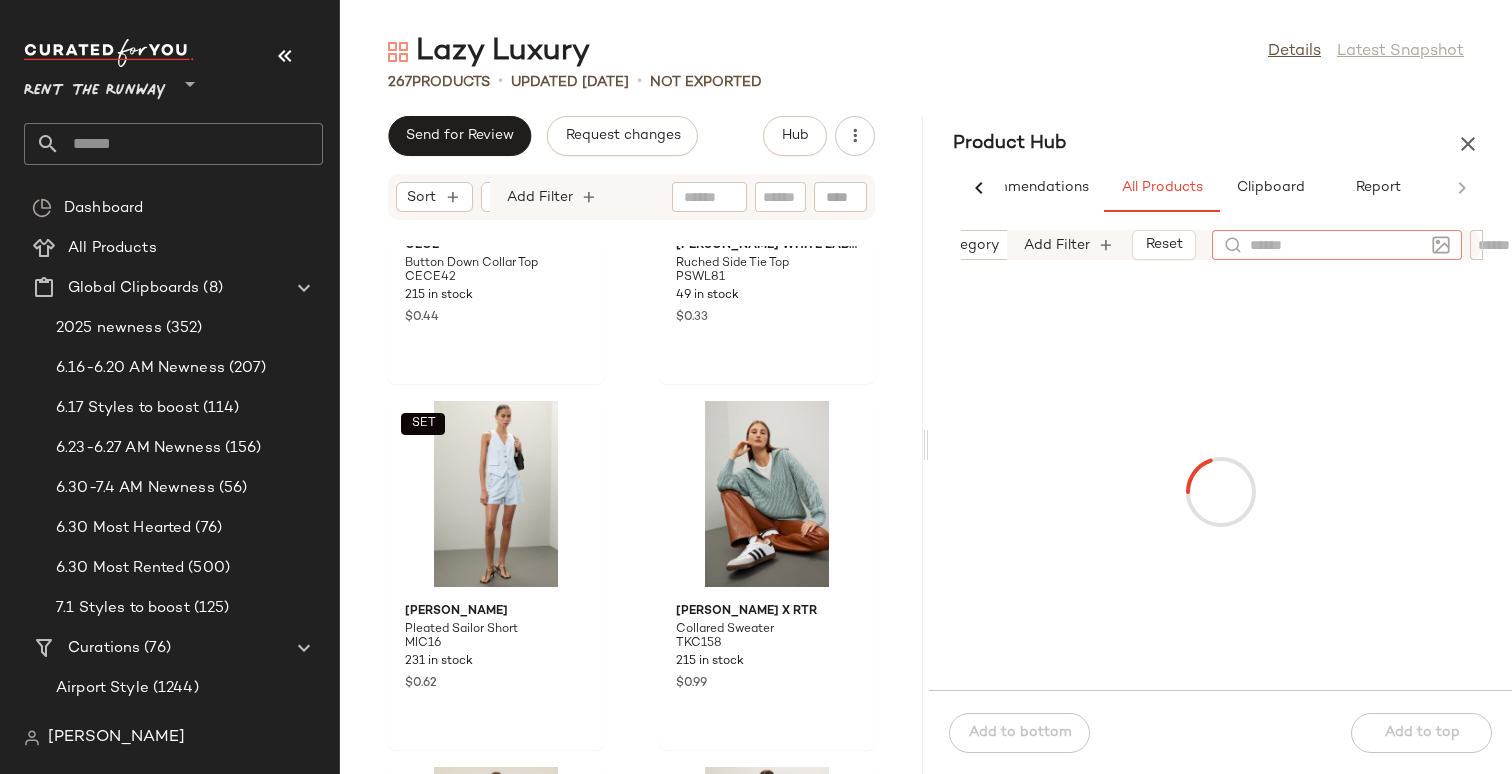 click 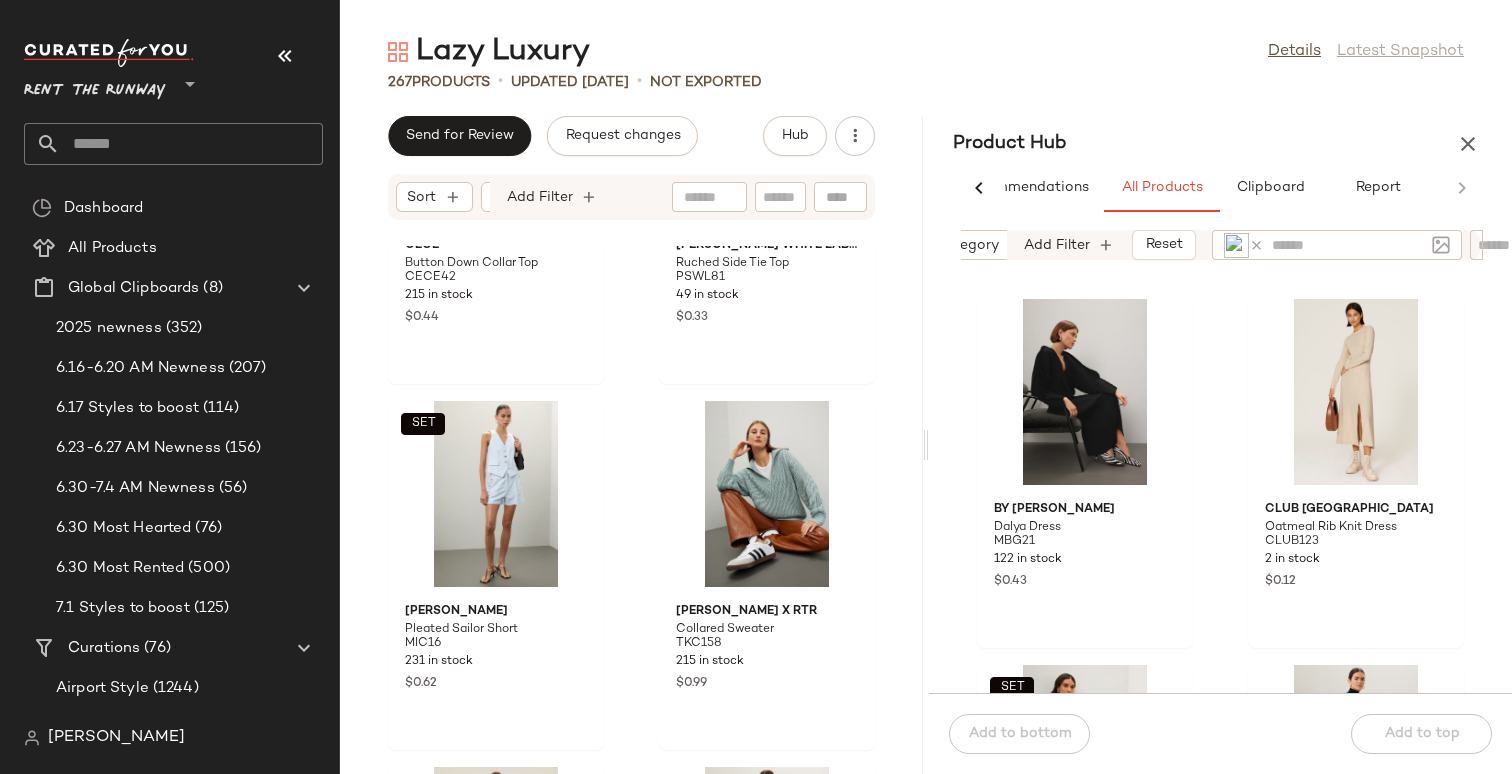 click 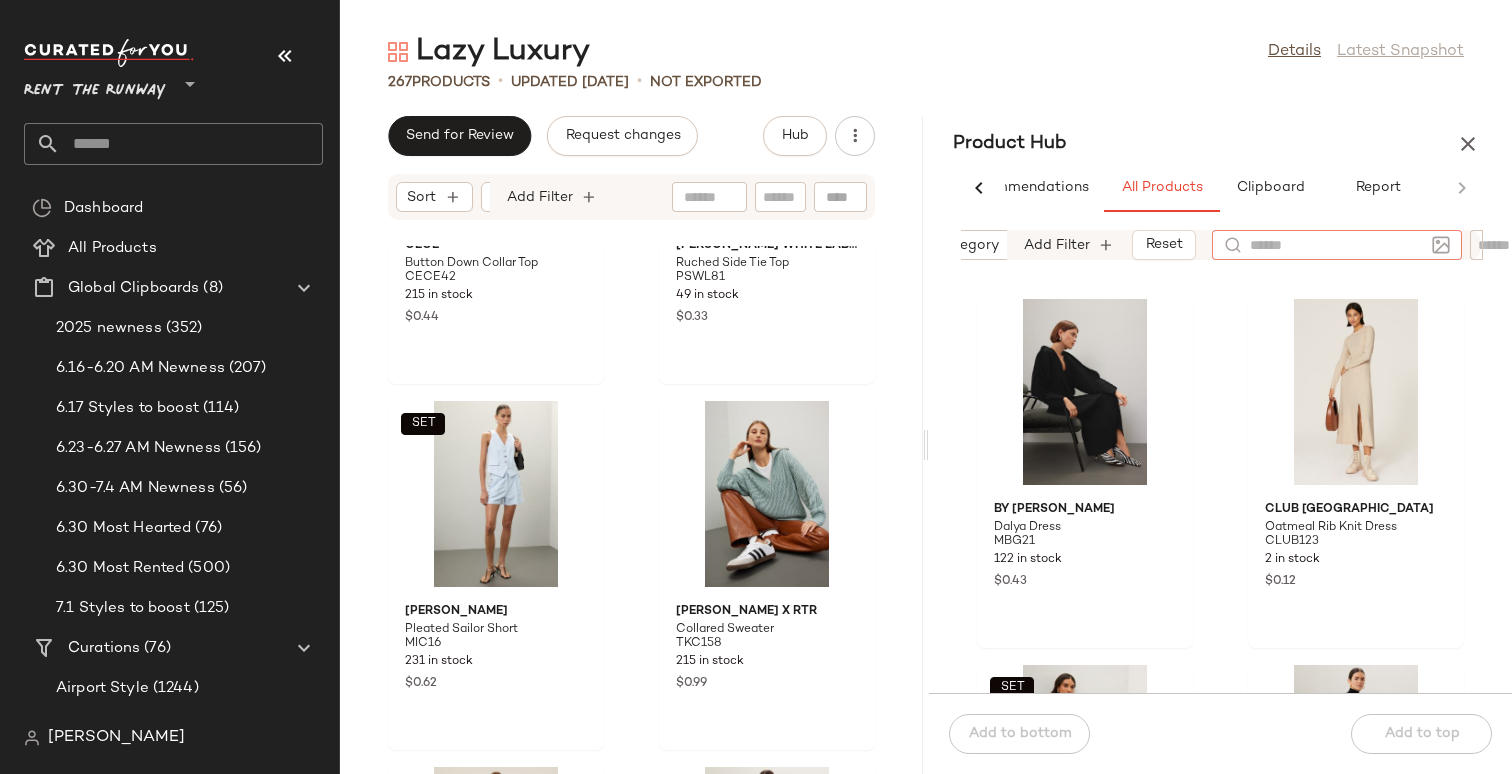 click at bounding box center (1437, 245) 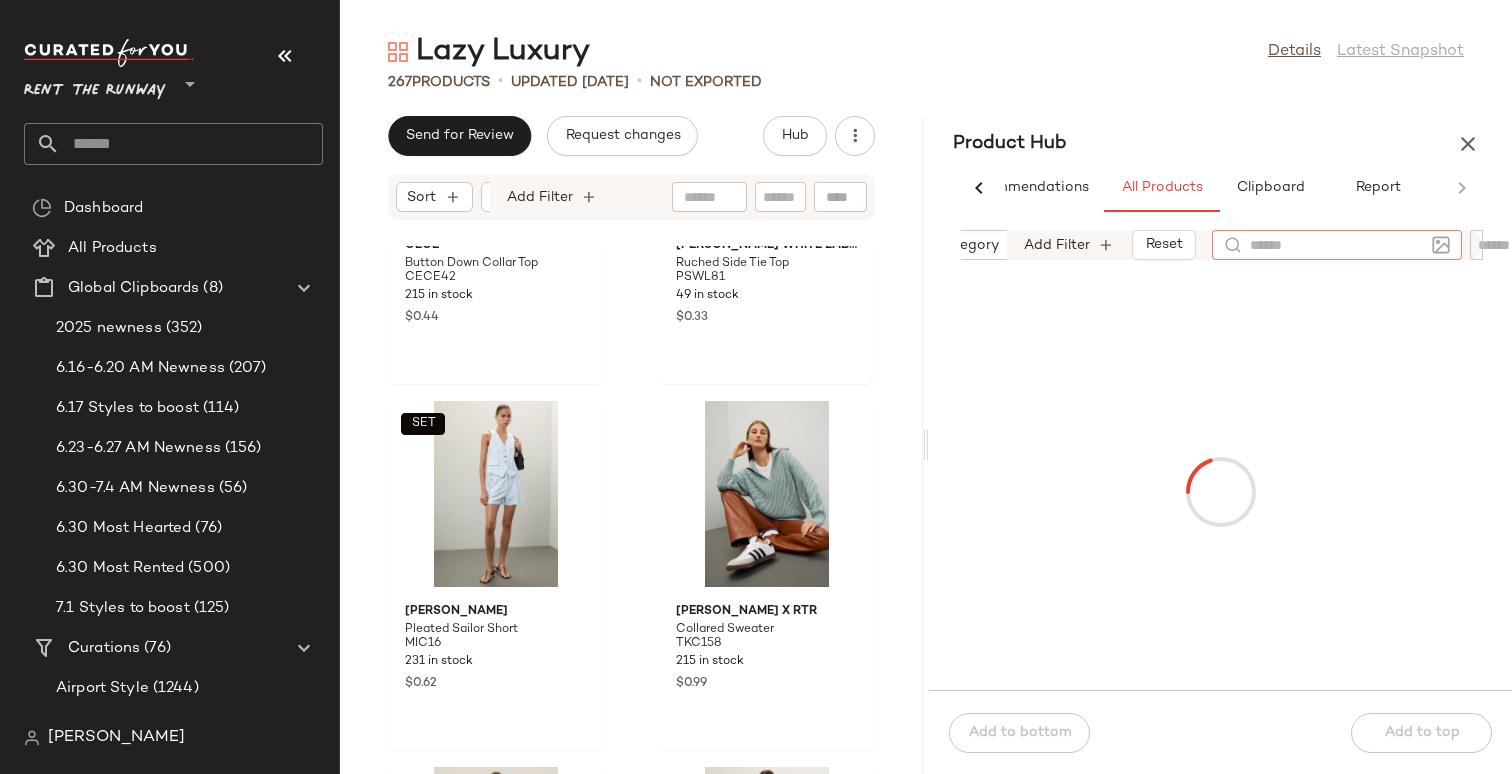 click 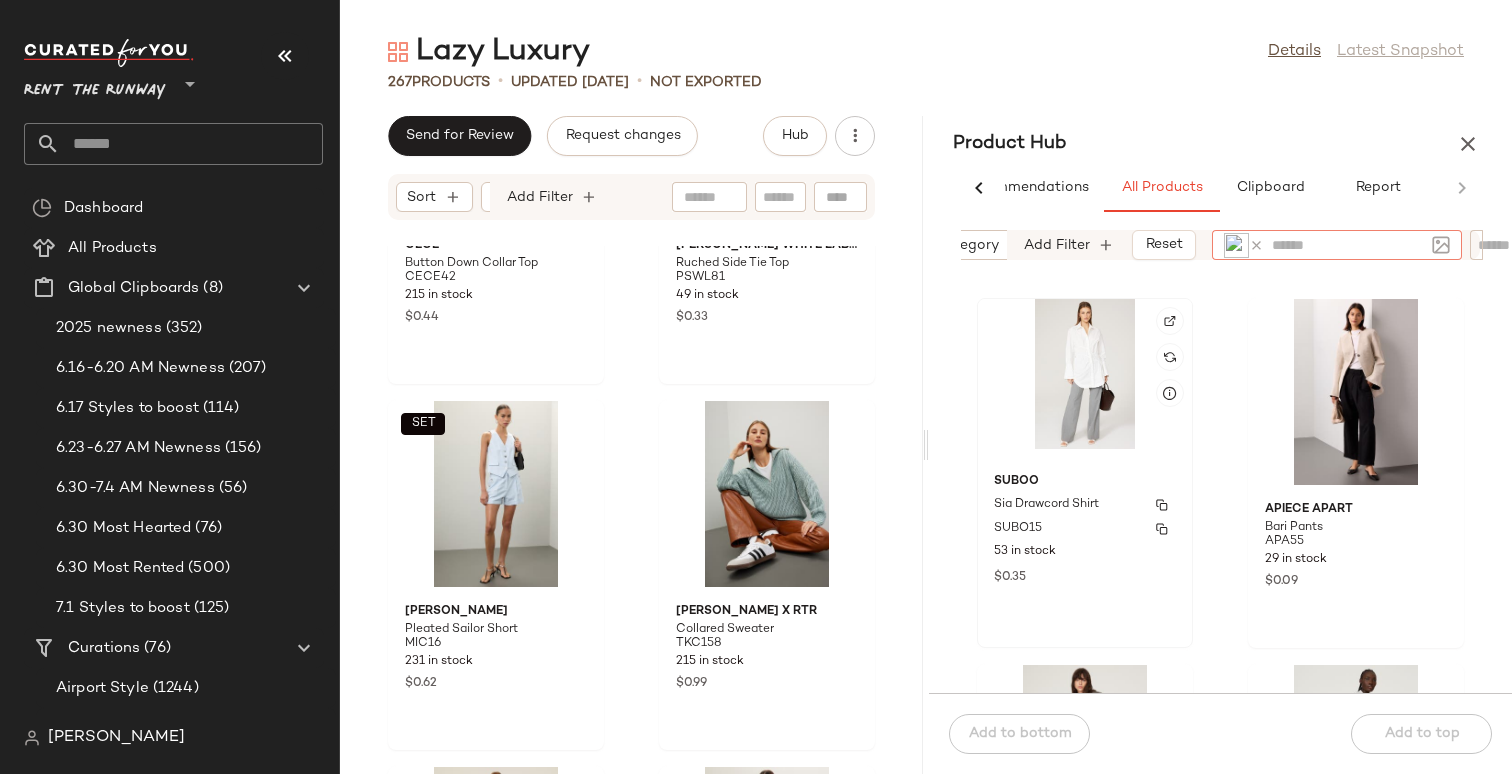 click on "Suboo Sia Drawcord Shirt SUBO15 53 in stock $0.35" 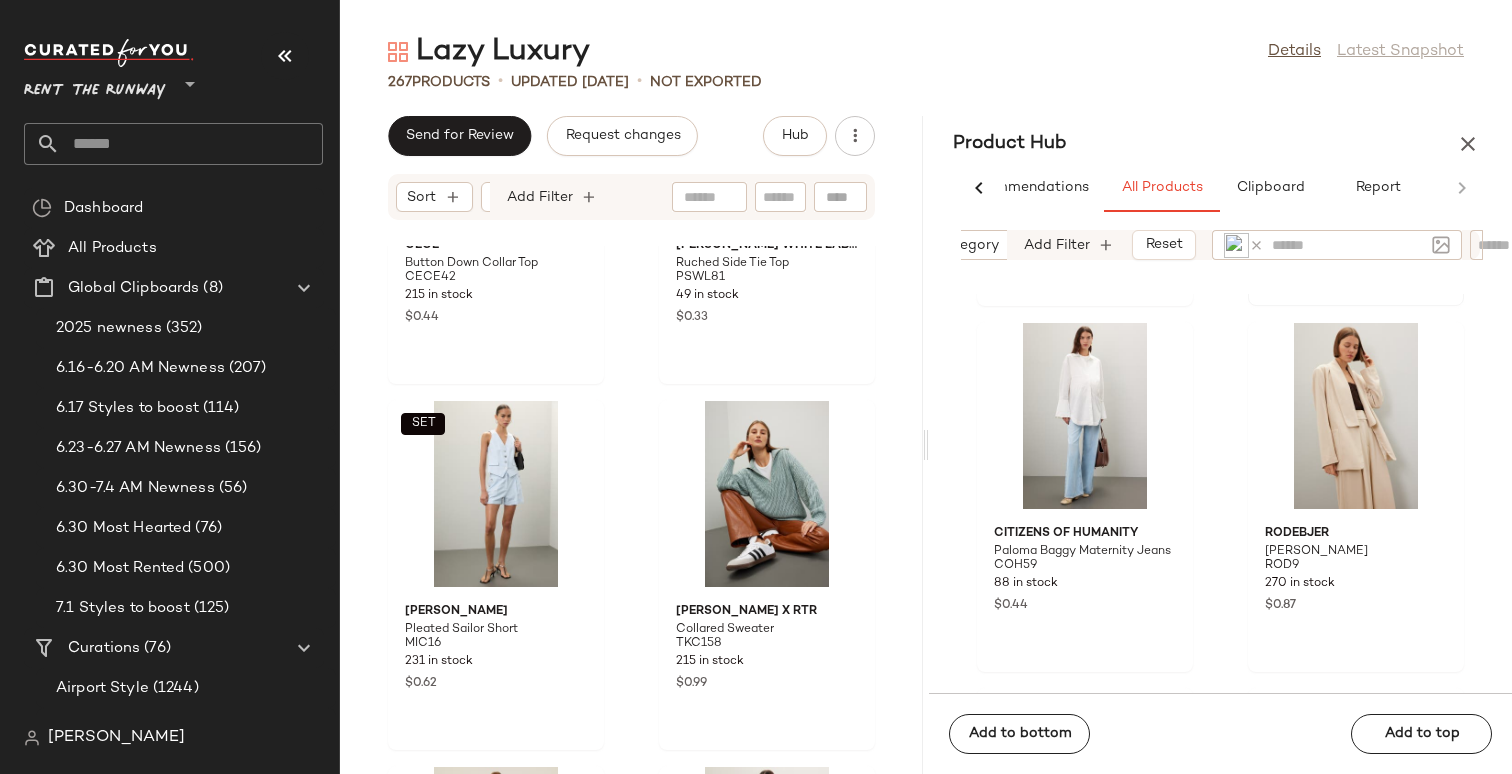scroll, scrollTop: 1097, scrollLeft: 0, axis: vertical 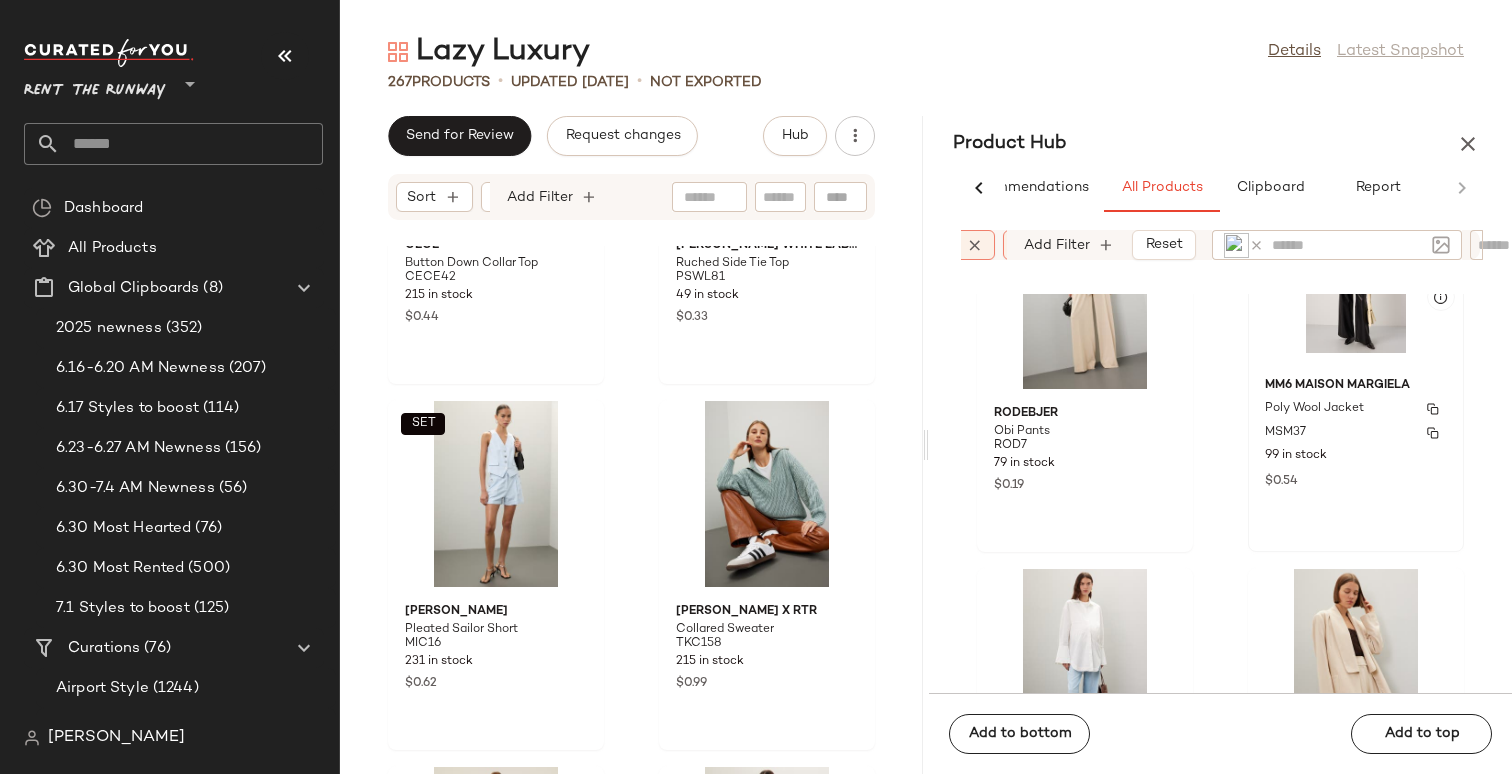 click on "MSM37" at bounding box center (1356, 433) 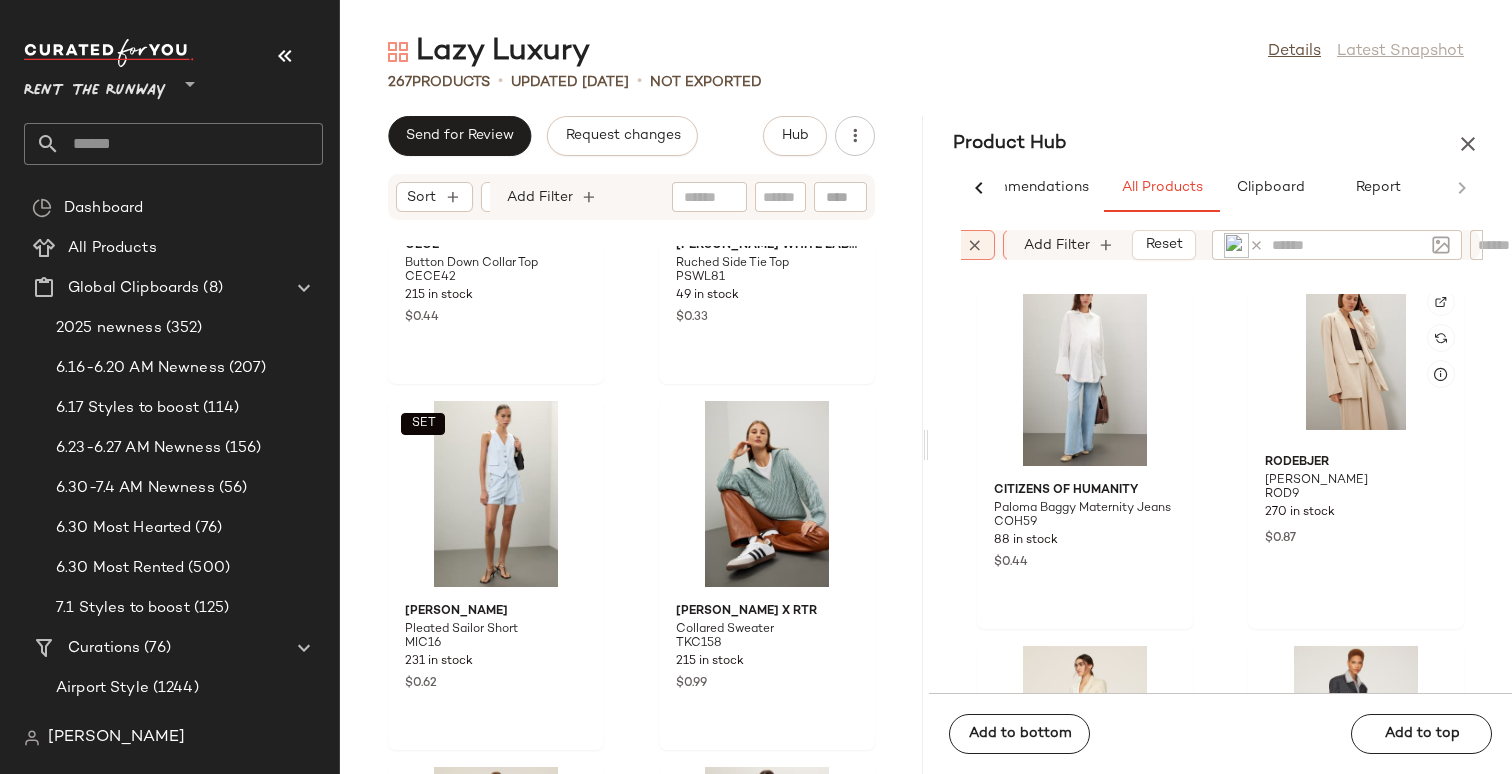 scroll, scrollTop: 1136, scrollLeft: 0, axis: vertical 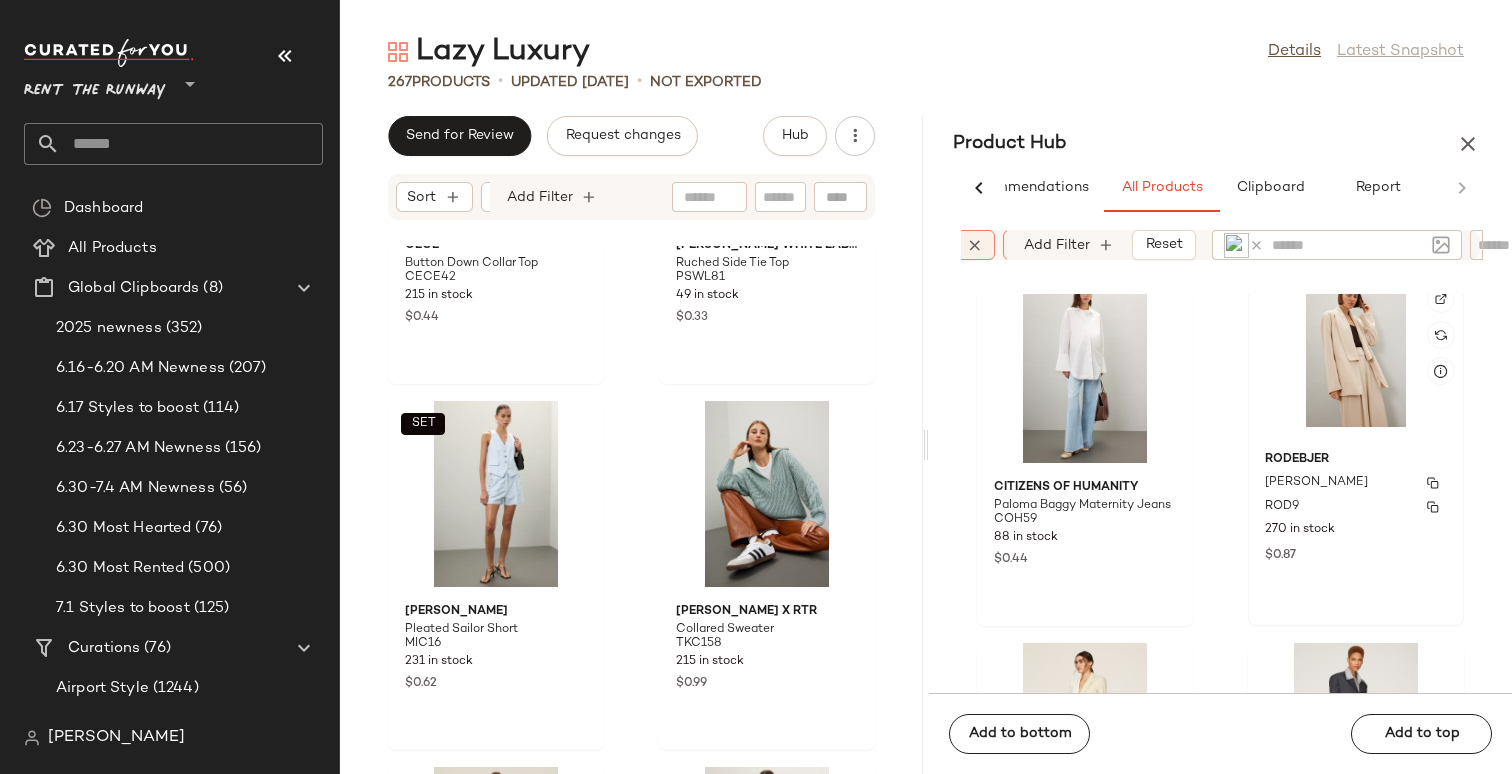 click on "Rodebjer Idalia Blazer ROD9 270 in stock $0.87" 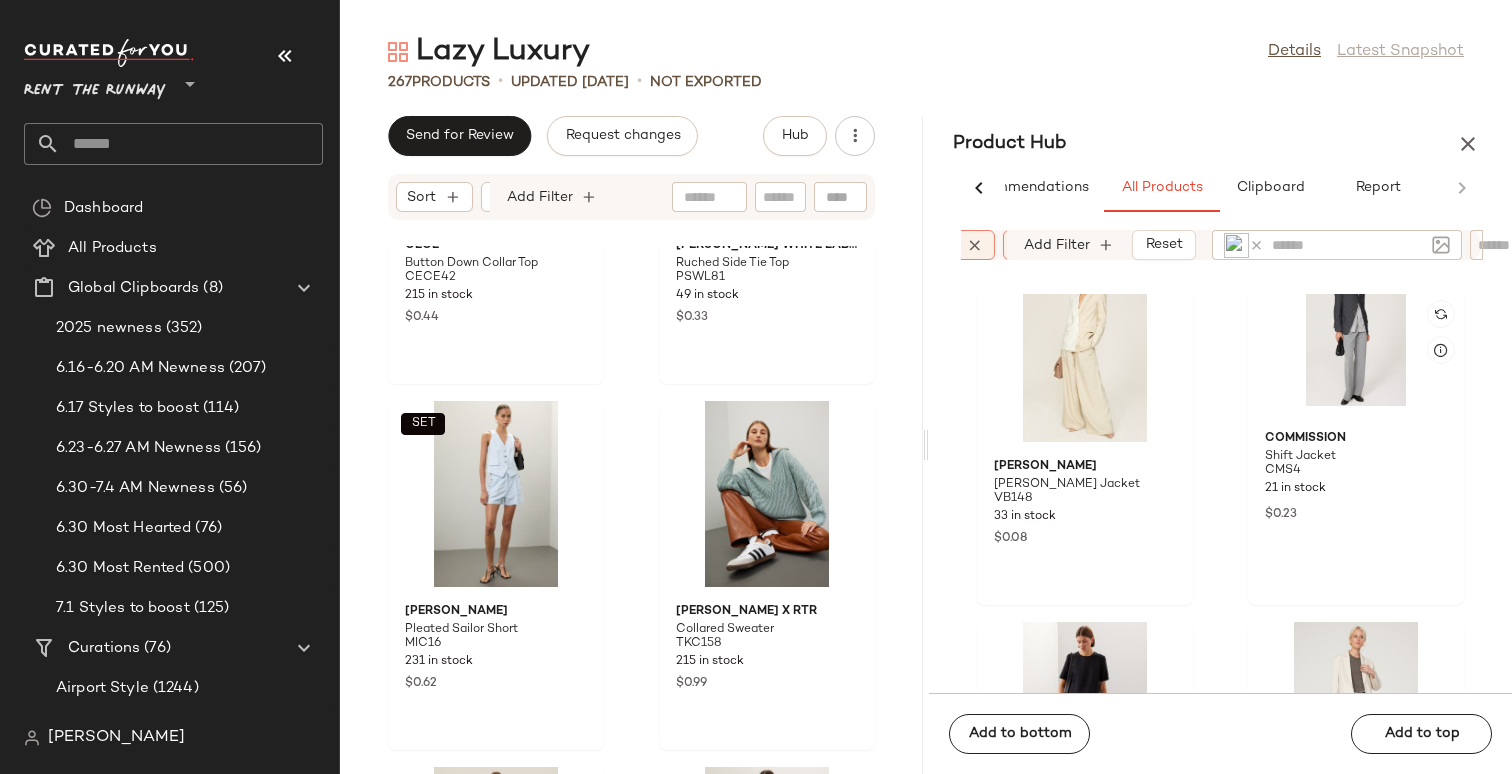 scroll, scrollTop: 1531, scrollLeft: 0, axis: vertical 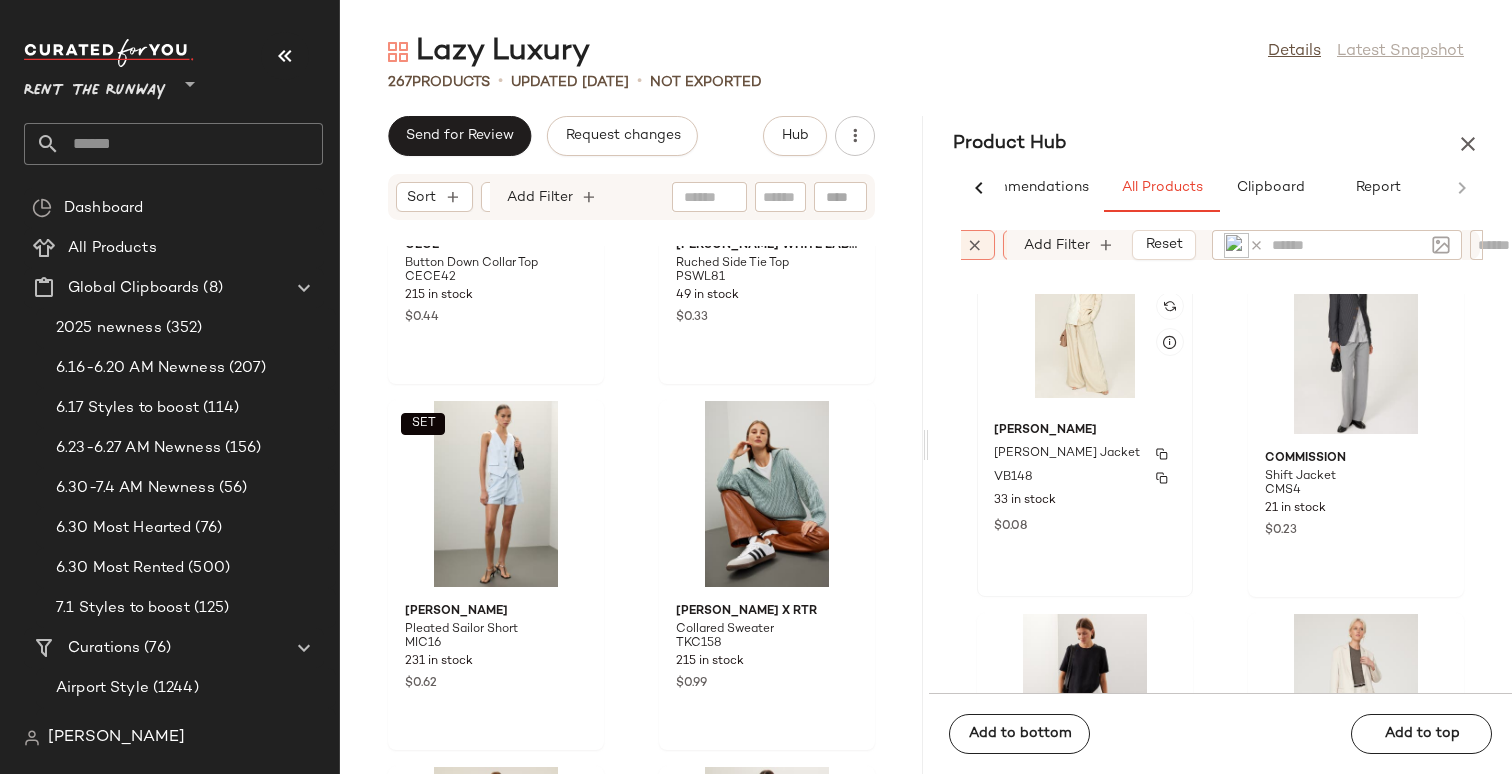 click on "Braeton Dickey Jacket" at bounding box center [1067, 454] 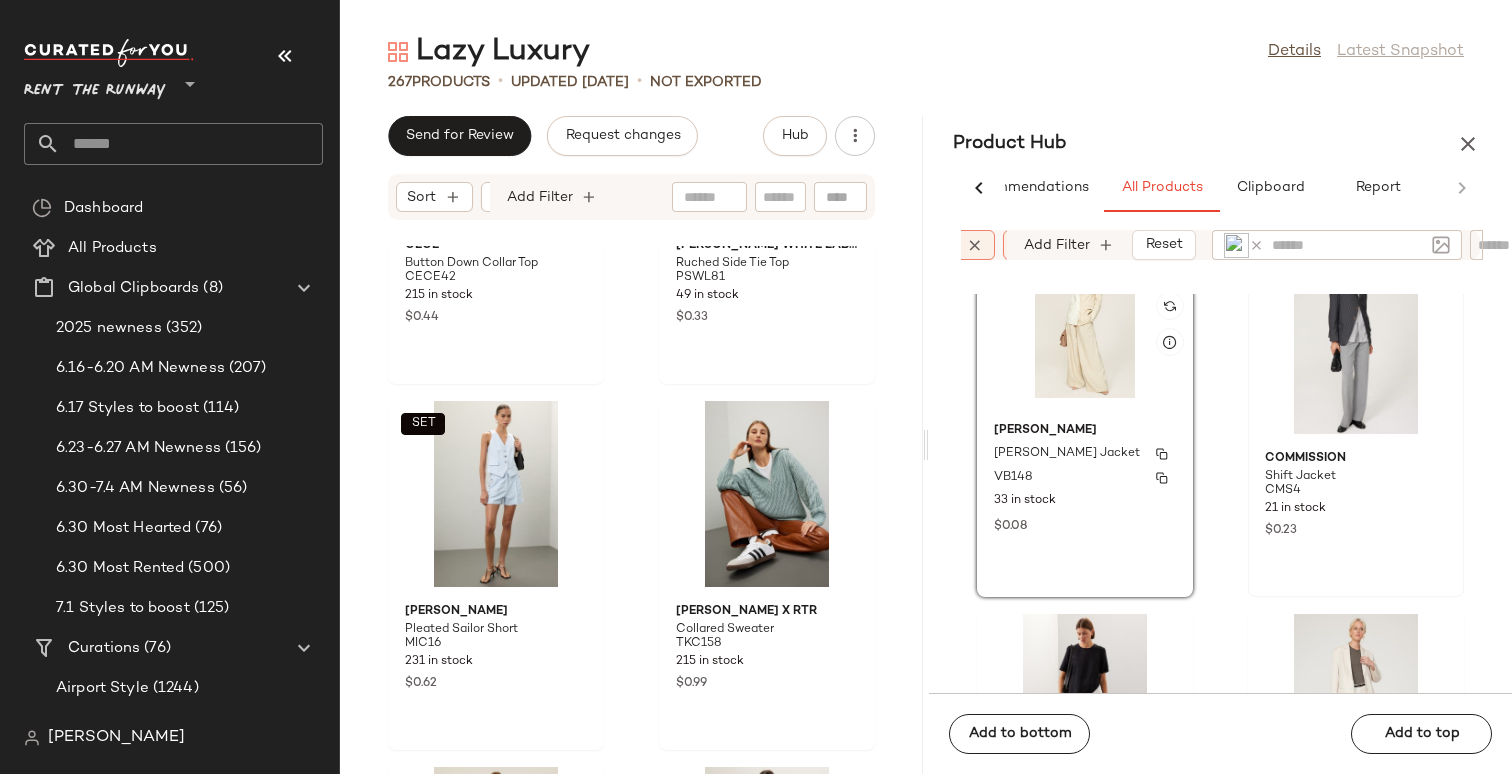 click on "CMS4" at bounding box center (1283, 491) 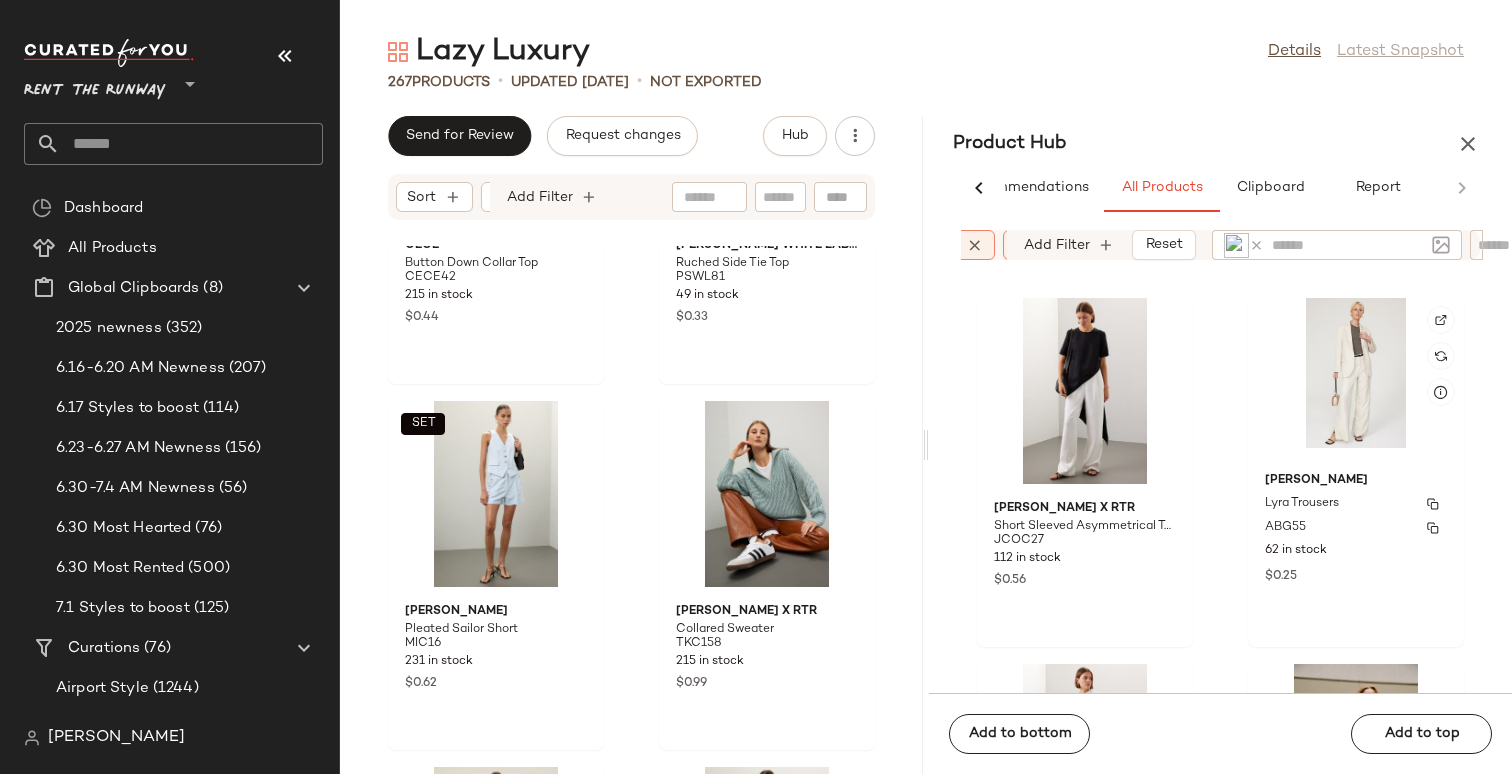 scroll, scrollTop: 1849, scrollLeft: 0, axis: vertical 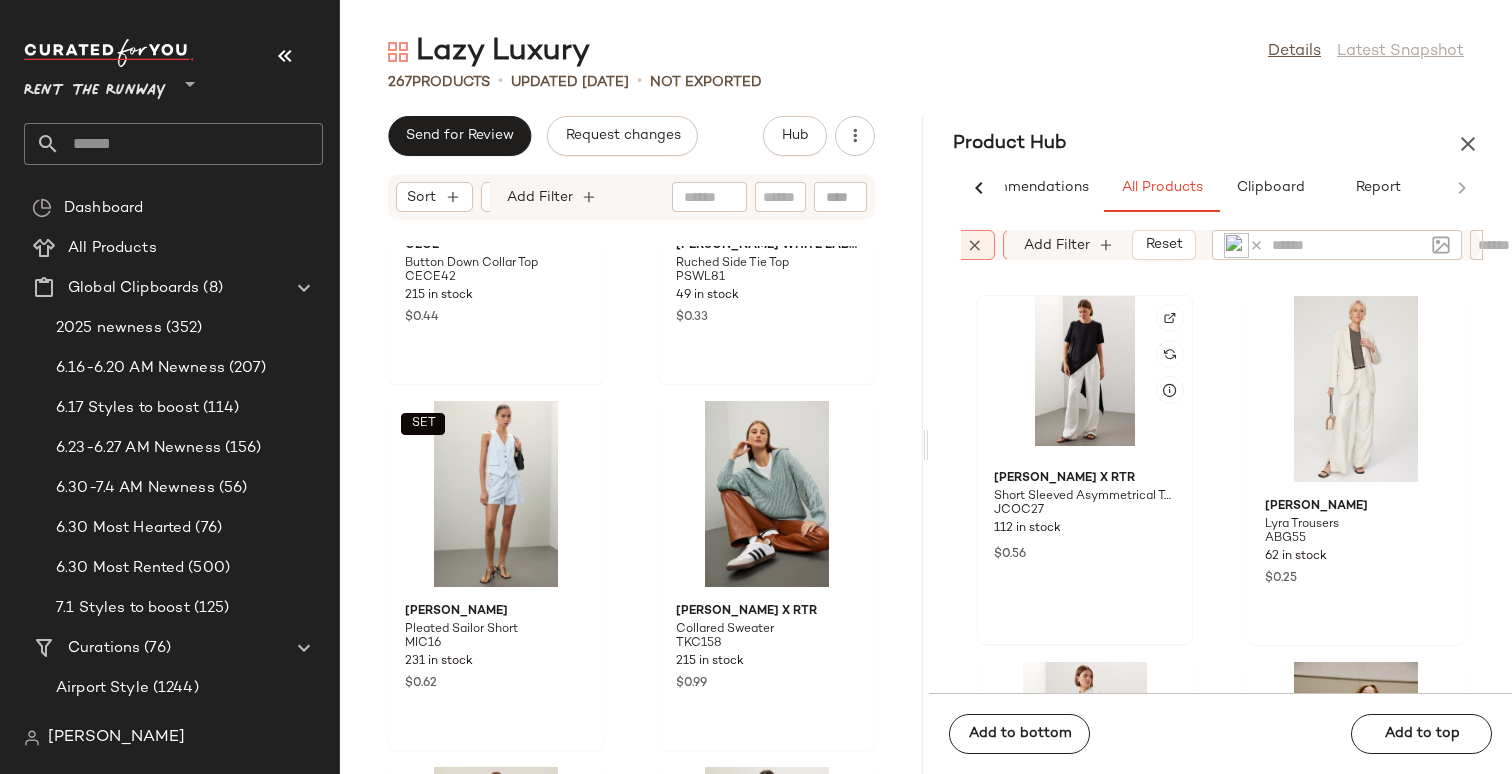 click 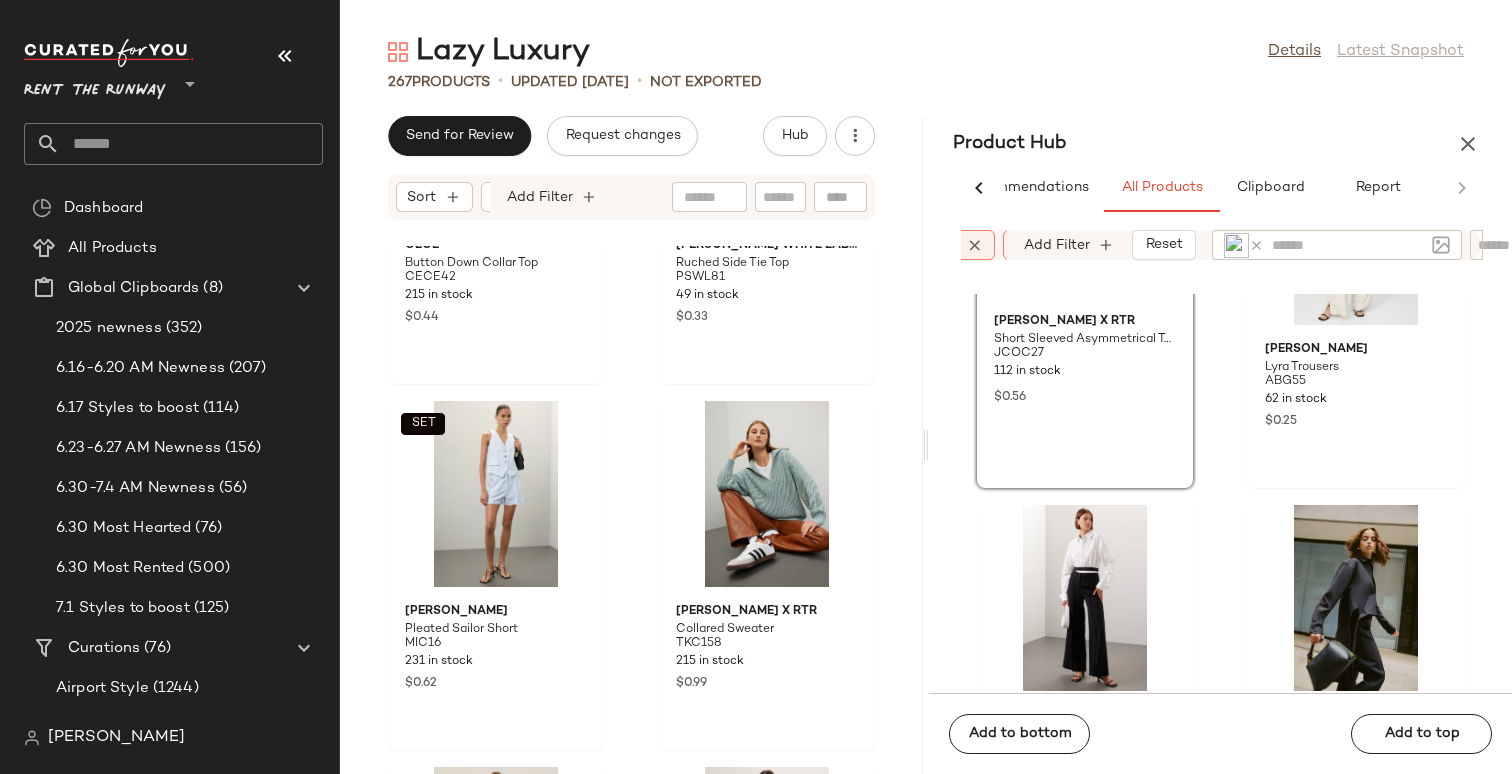scroll, scrollTop: 2057, scrollLeft: 0, axis: vertical 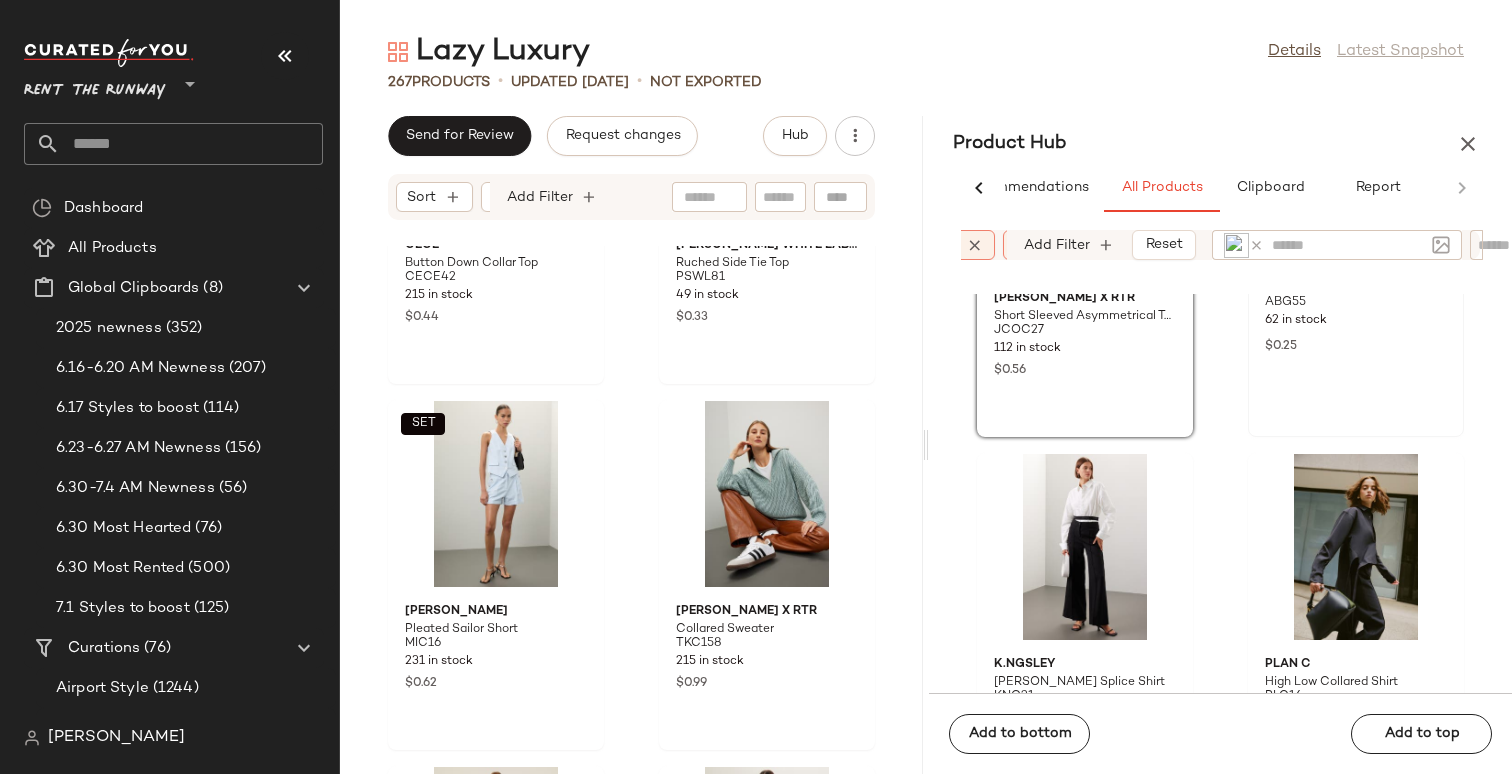 click on "Anine Bing Lyra Trousers ABG55 62 in stock $0.25" 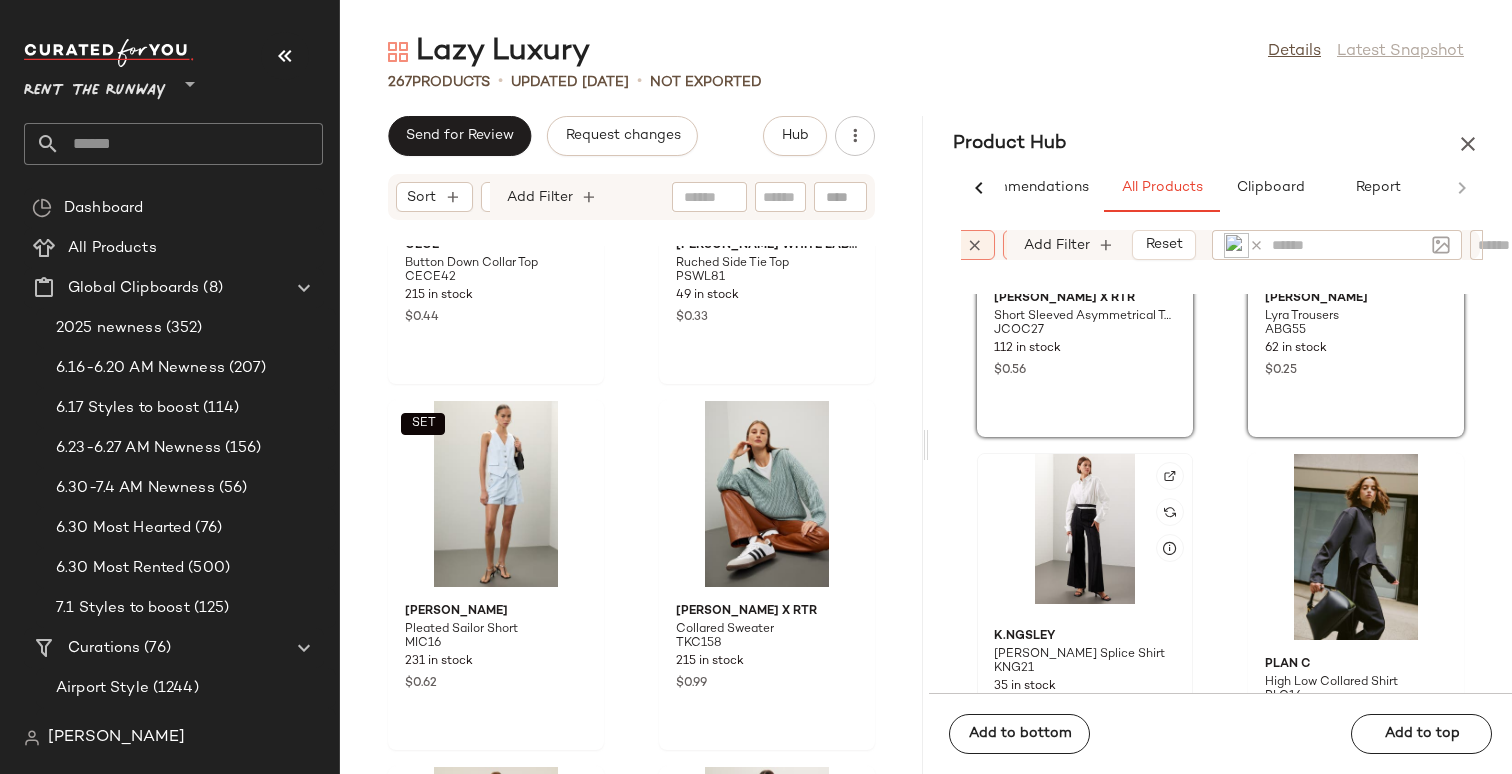 click 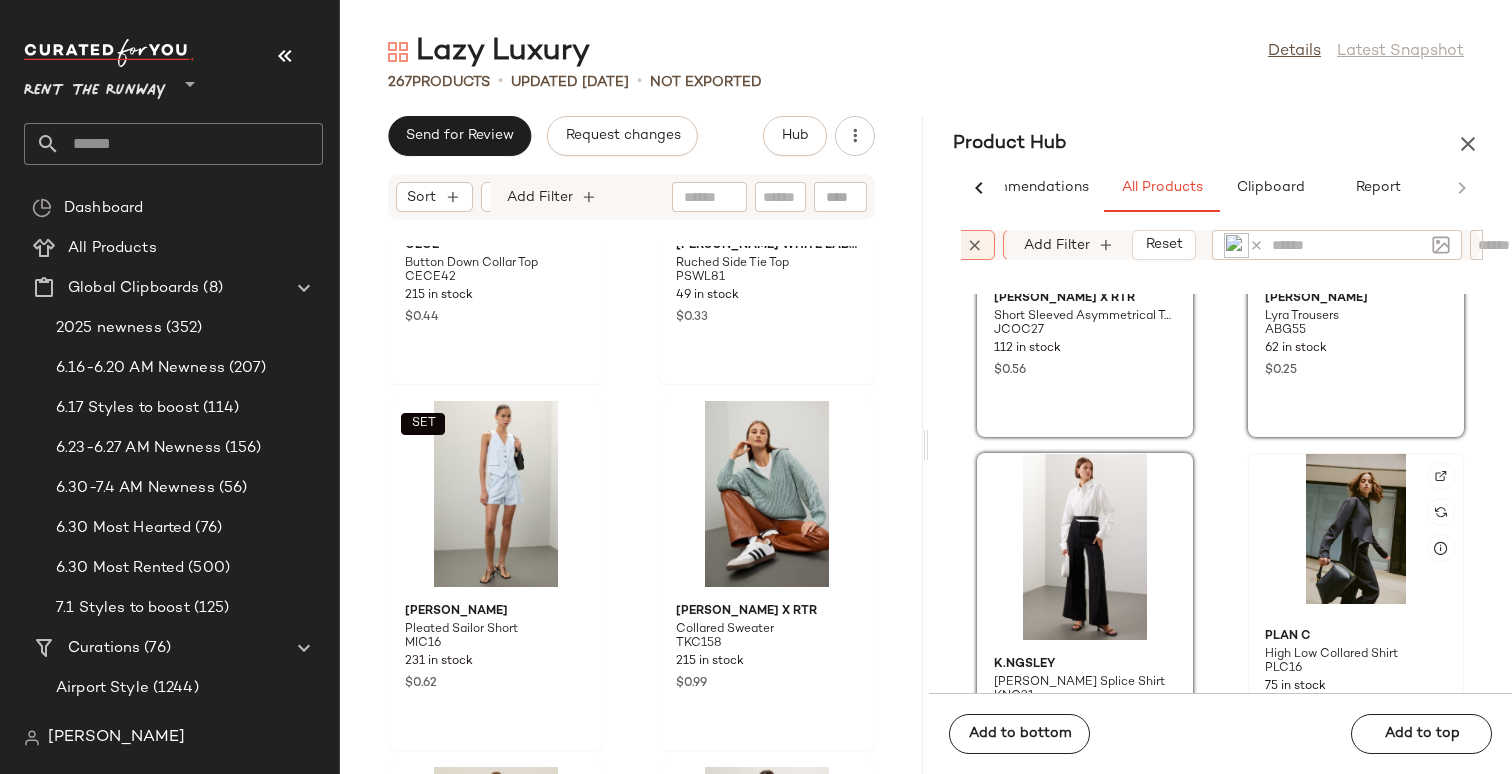 click 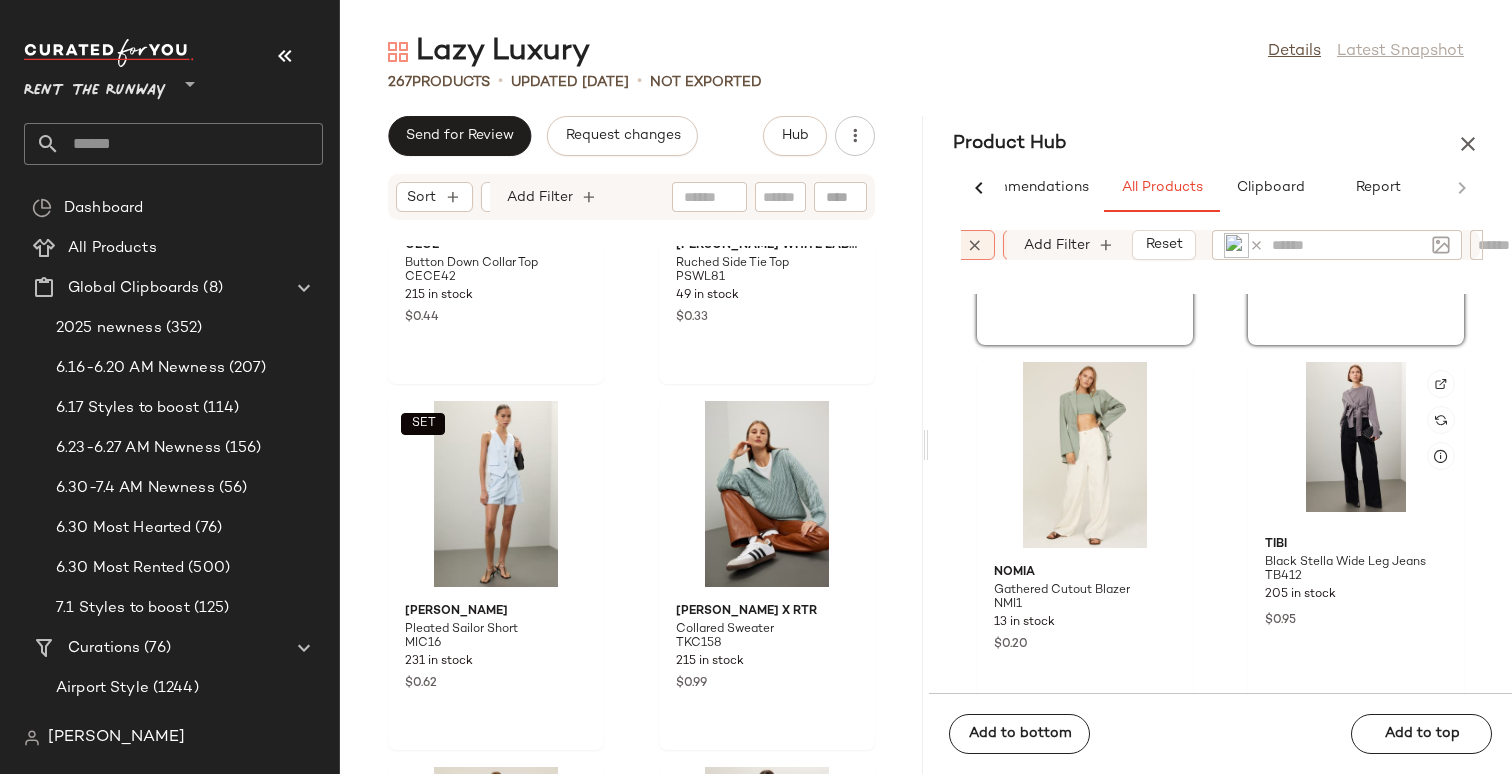 scroll, scrollTop: 2520, scrollLeft: 0, axis: vertical 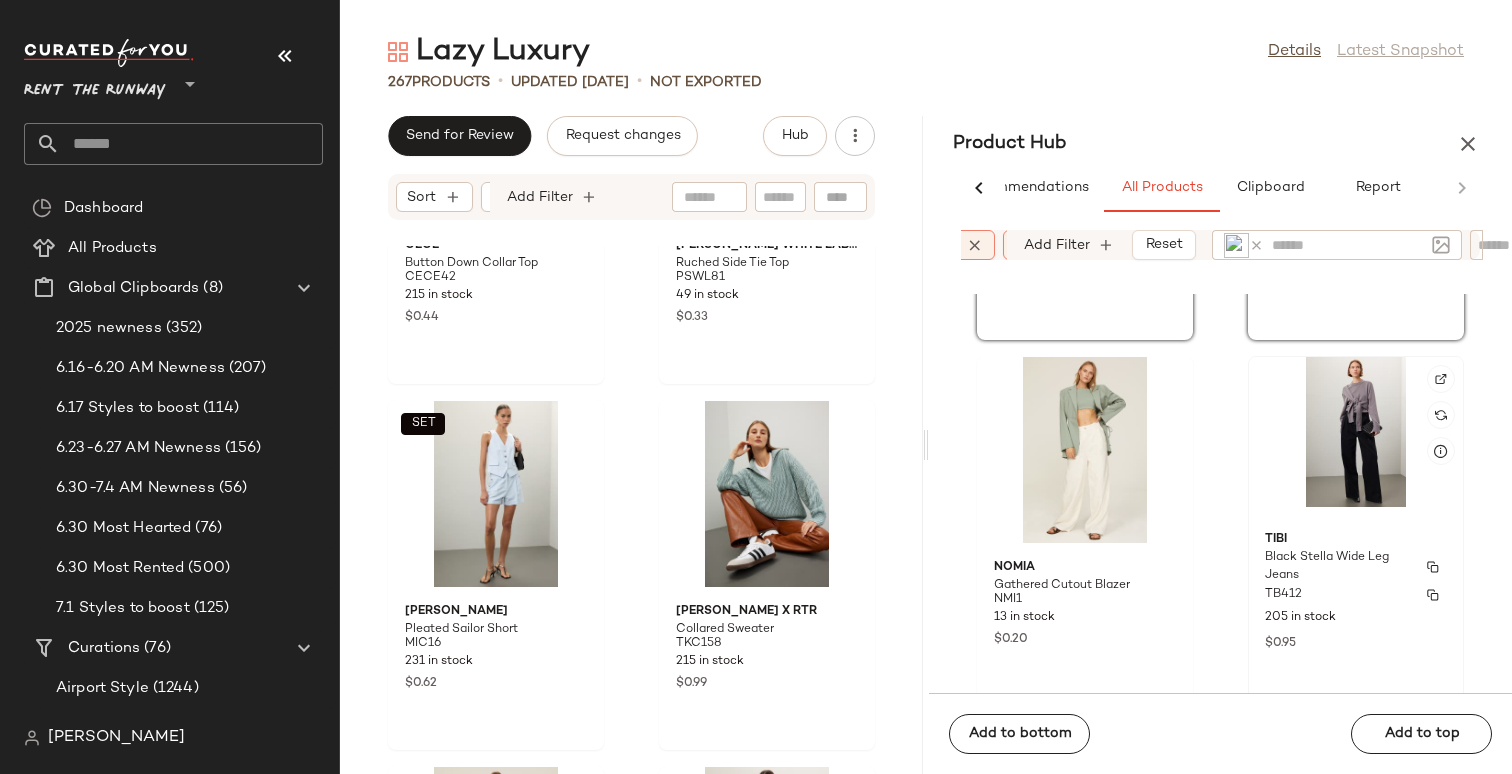 click on "Tibi" at bounding box center [1356, 540] 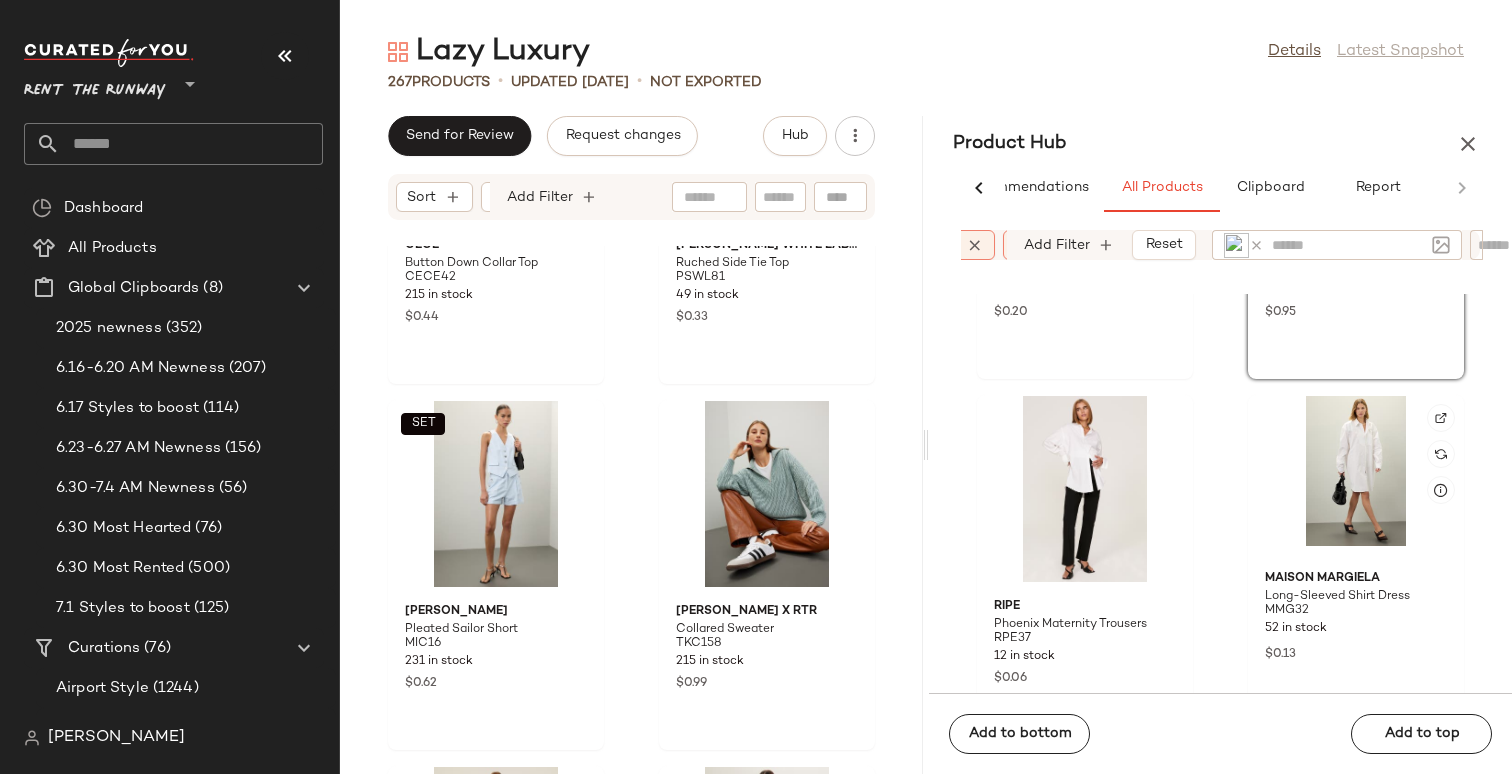 scroll, scrollTop: 2853, scrollLeft: 0, axis: vertical 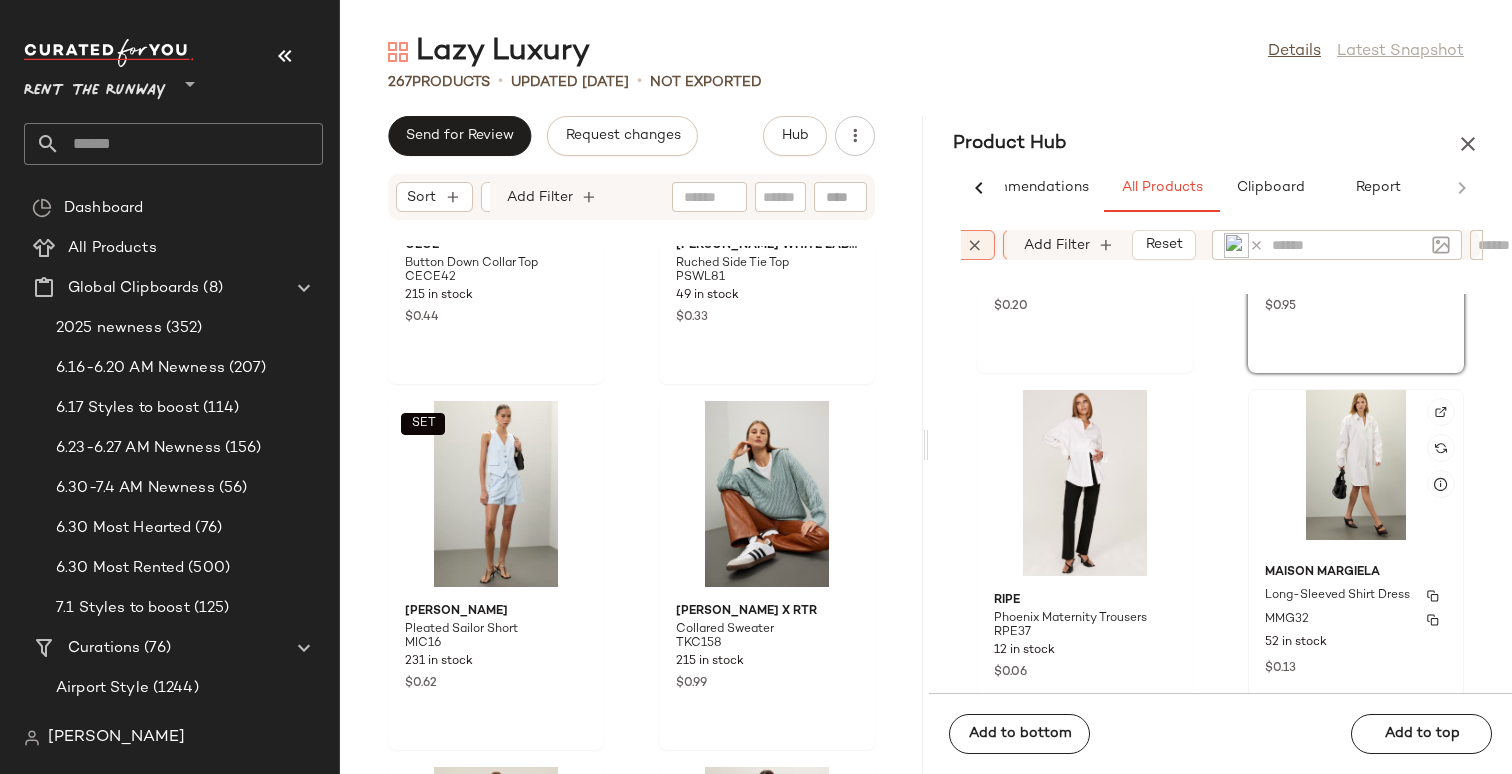 click on "Long-Sleeved Shirt Dress" at bounding box center [1337, 596] 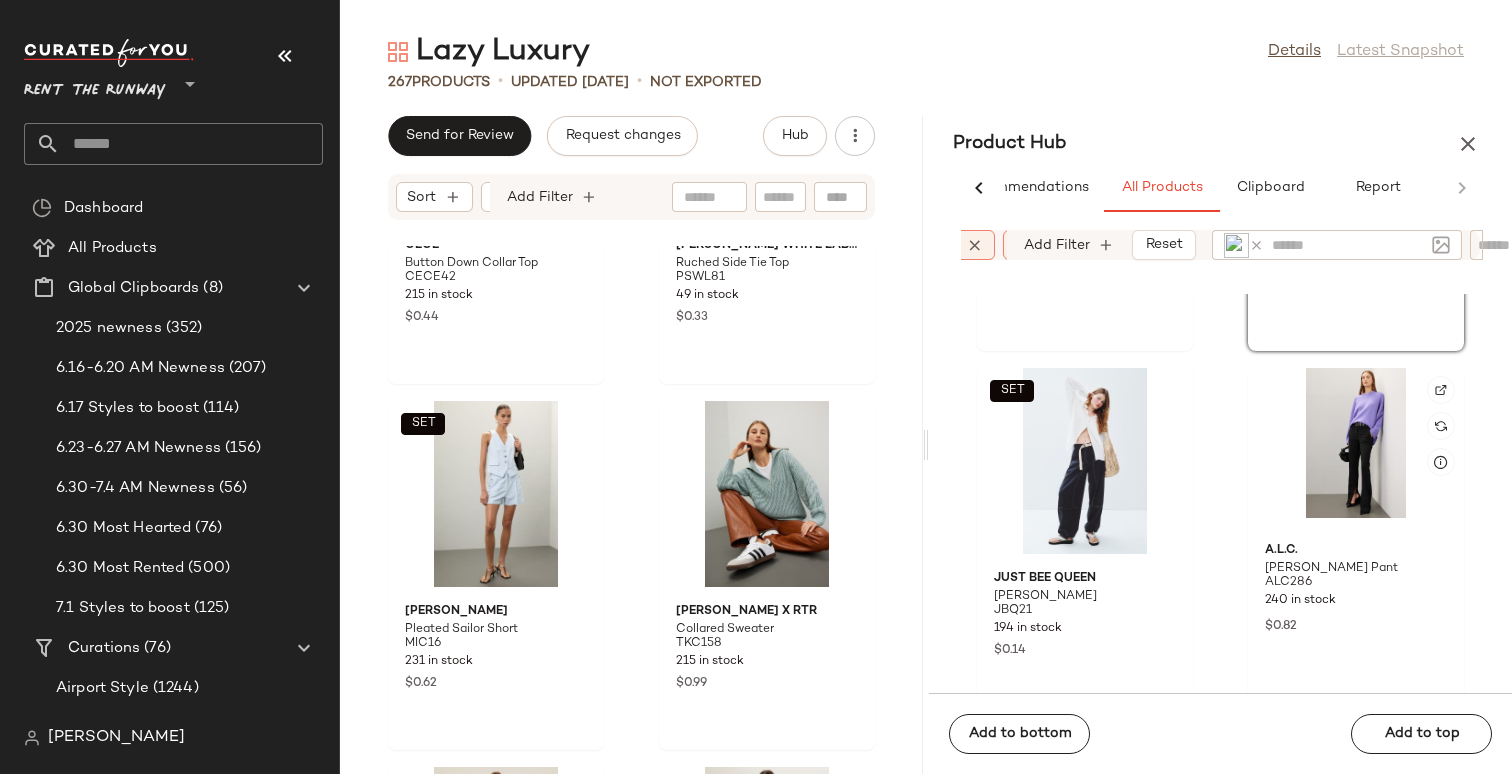 scroll, scrollTop: 3274, scrollLeft: 0, axis: vertical 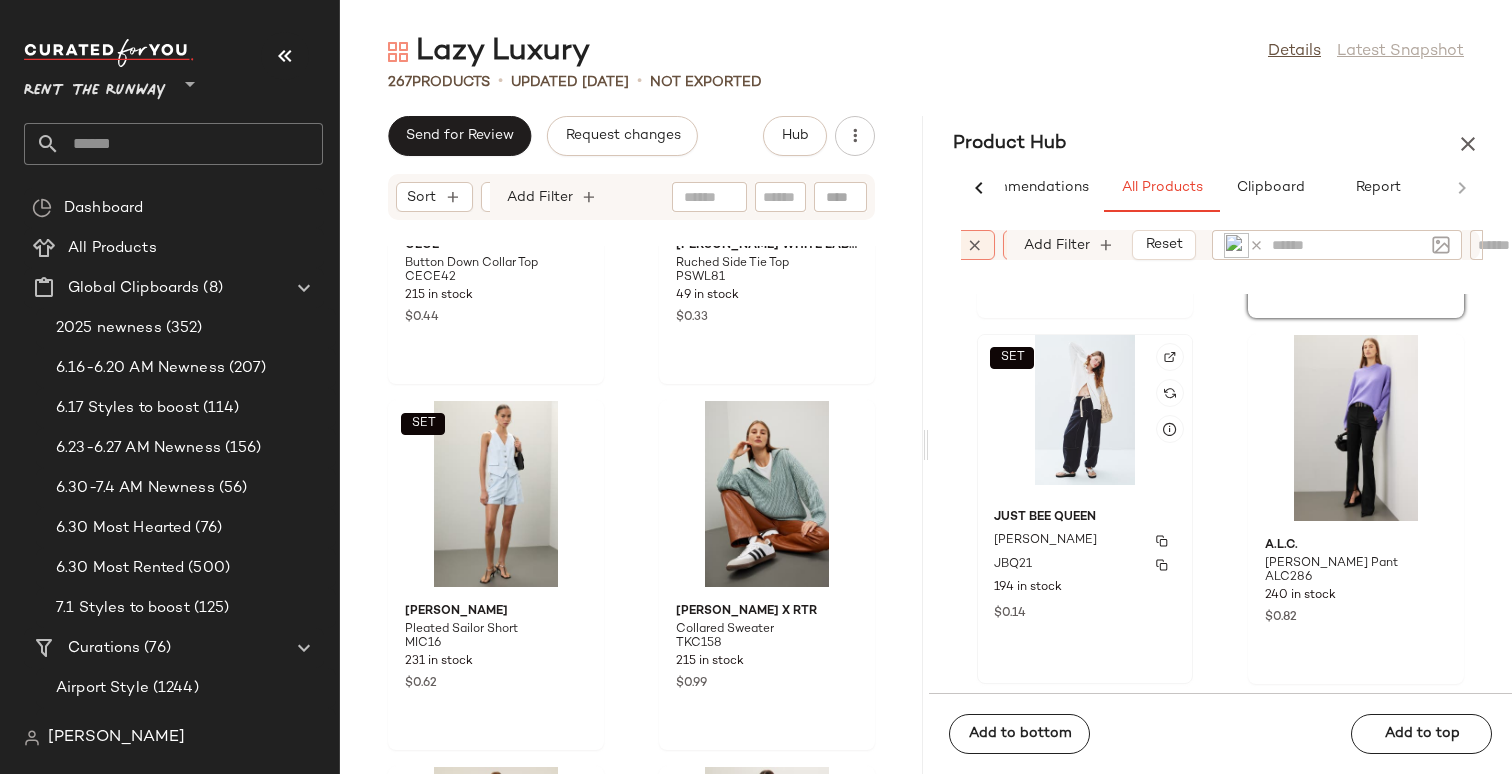 click on "Jill Pant" at bounding box center (1085, 541) 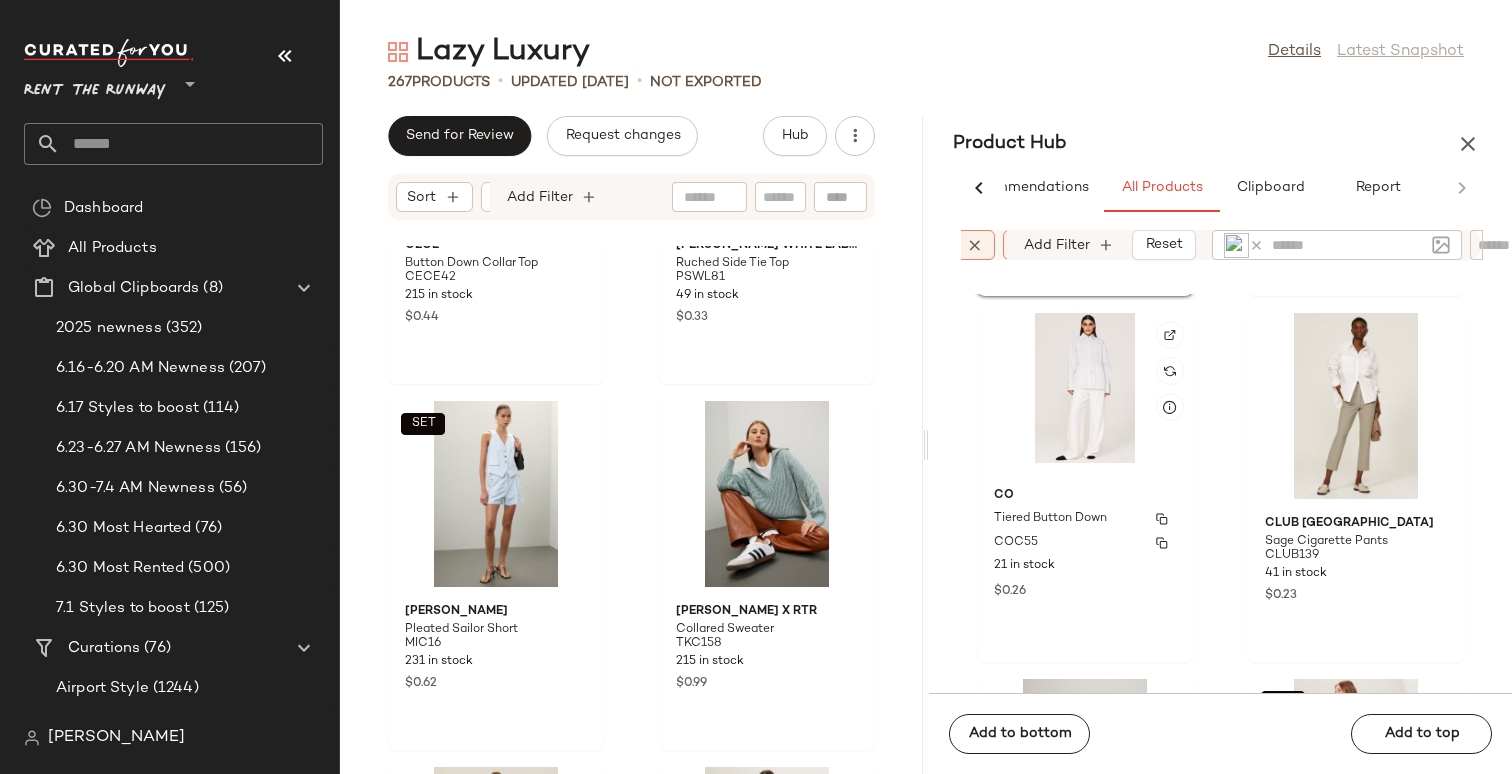scroll, scrollTop: 3673, scrollLeft: 0, axis: vertical 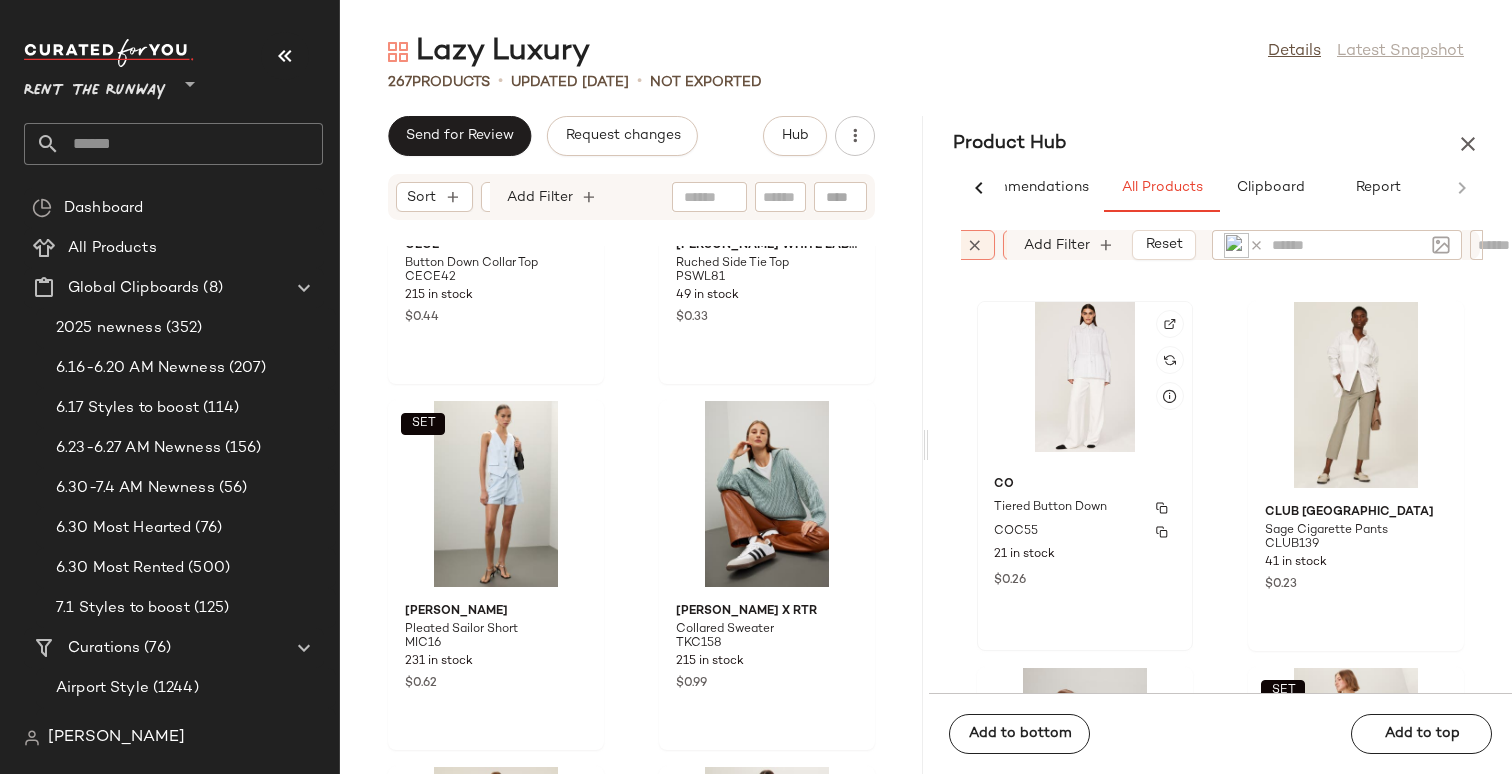 click on "COC55" at bounding box center [1085, 532] 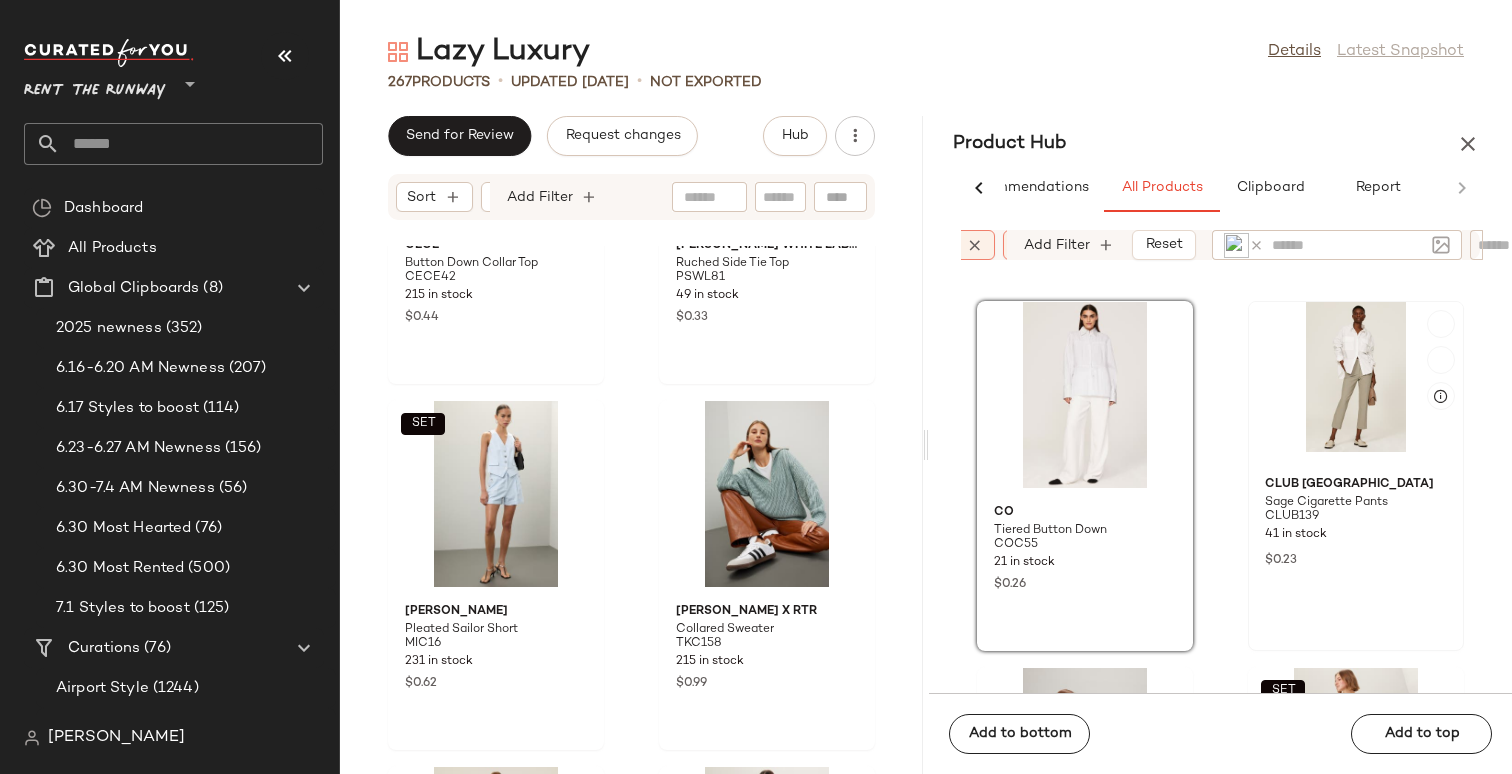 click on "Sage Cigarette Pants" at bounding box center (1326, 503) 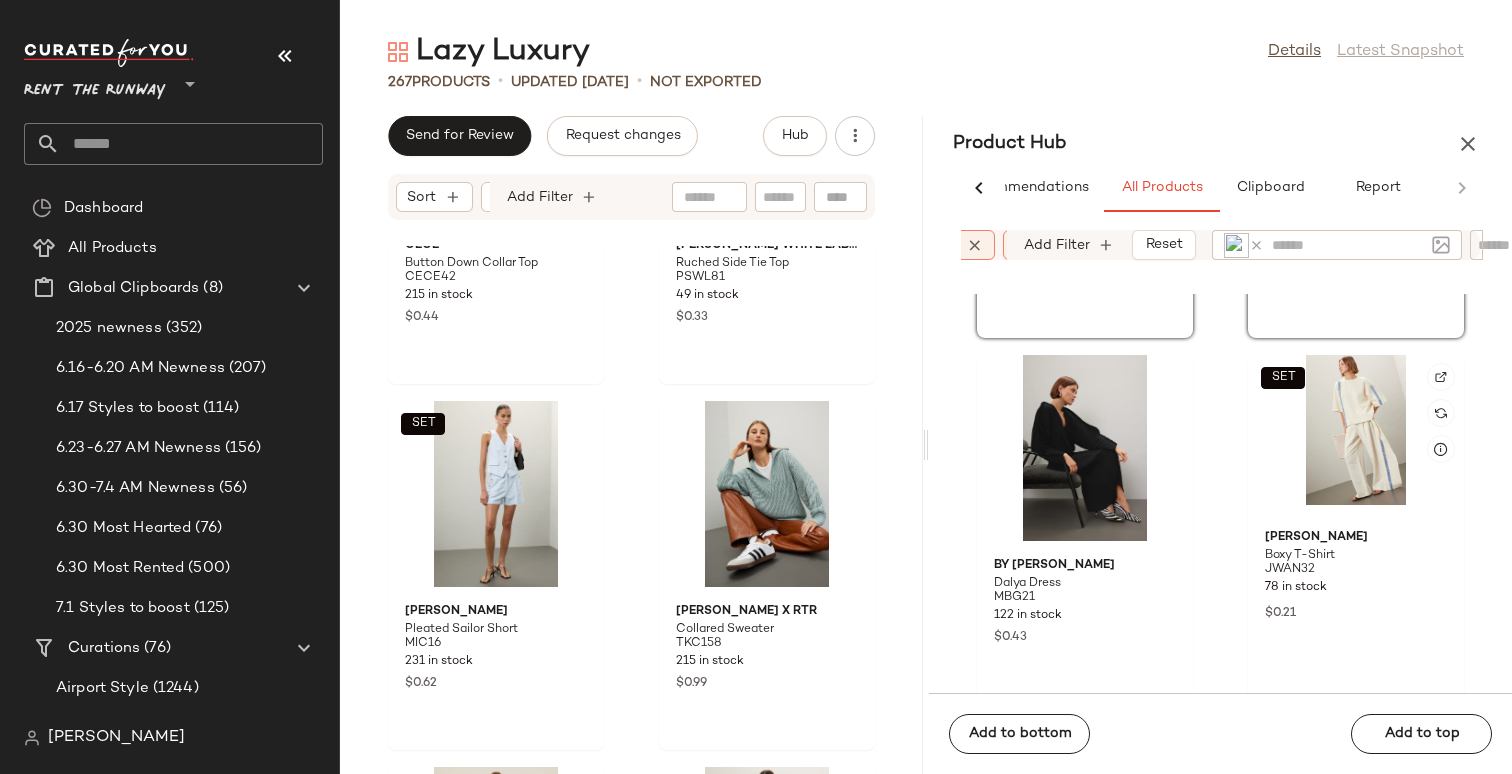 scroll, scrollTop: 4002, scrollLeft: 0, axis: vertical 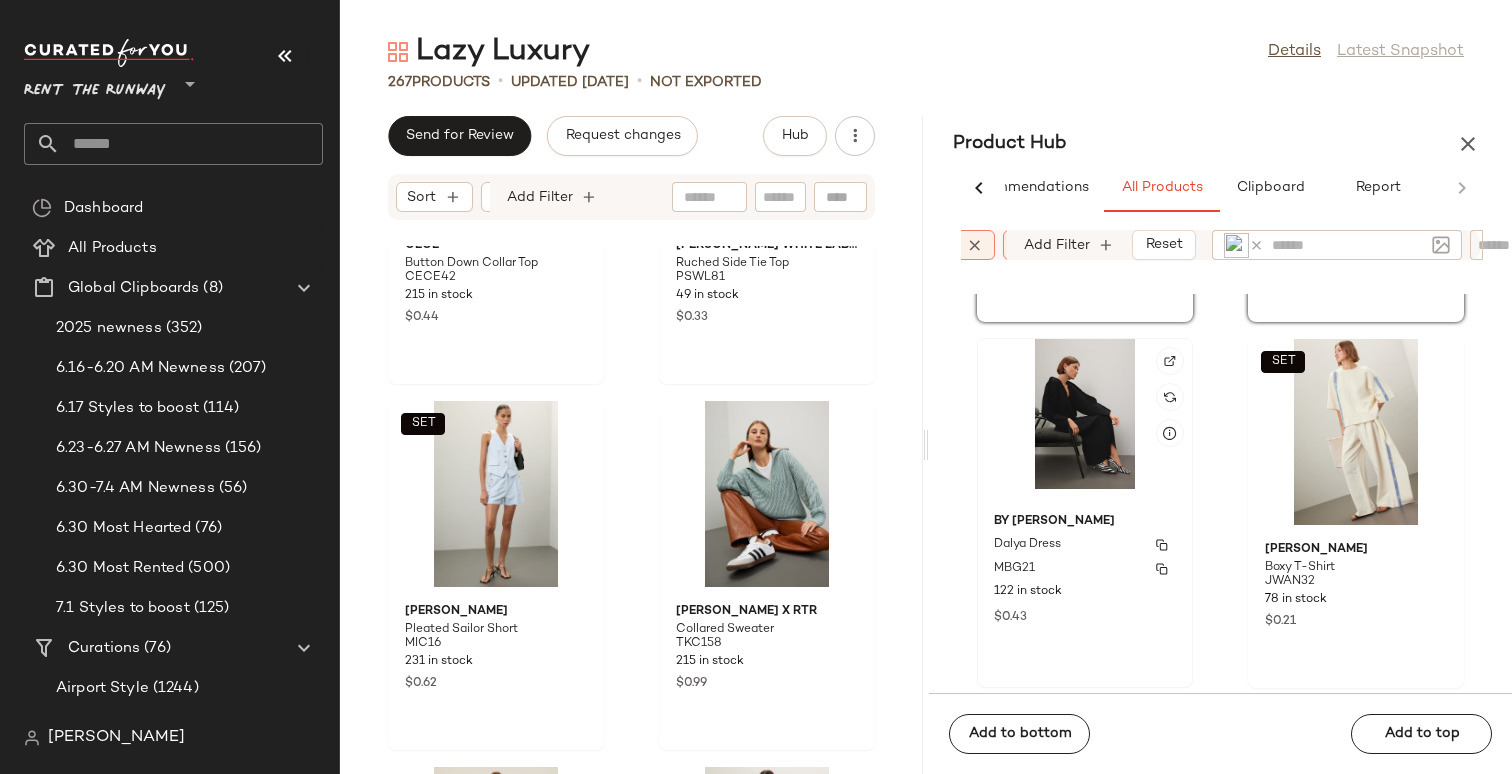 click on "By Malene Birger" at bounding box center (1085, 522) 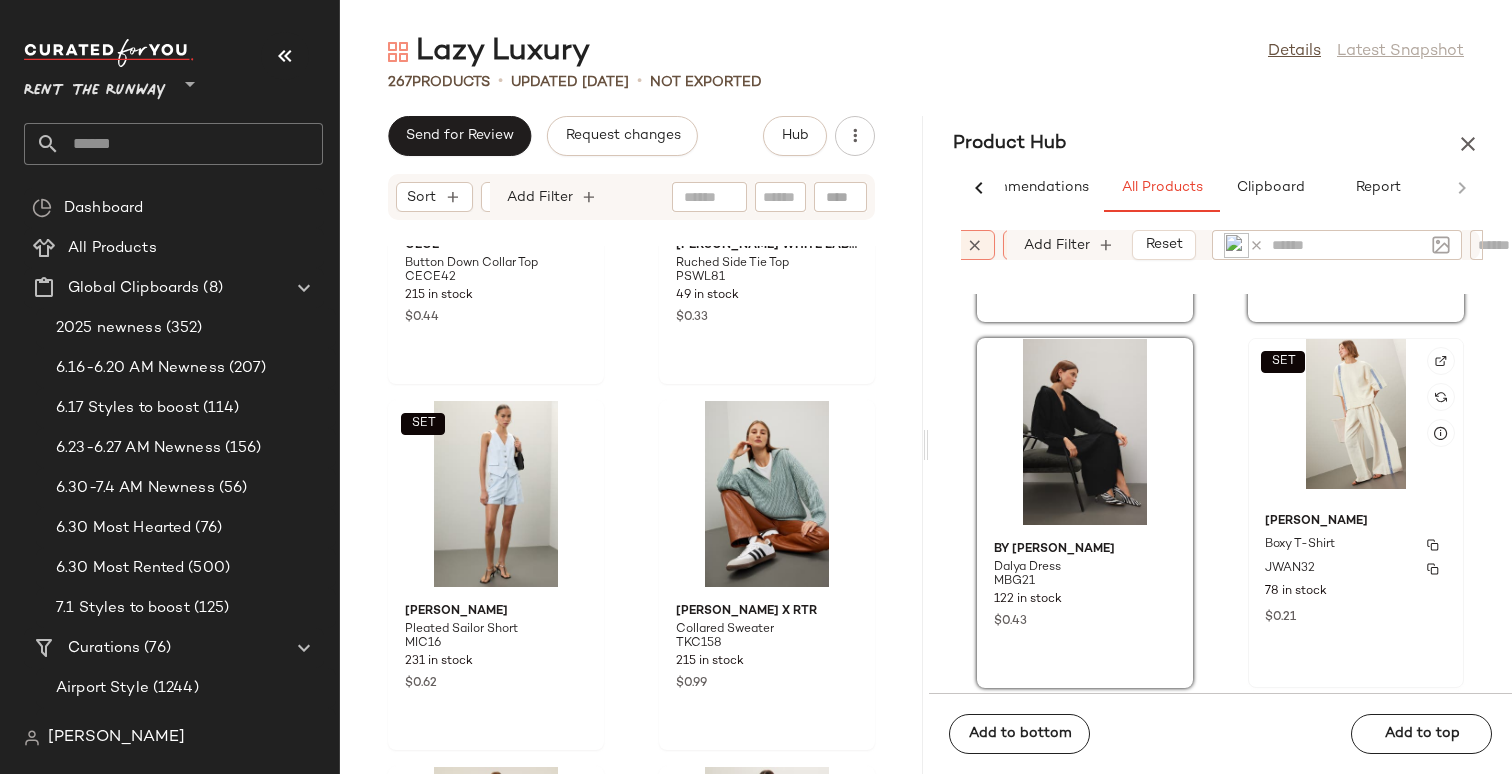 click on "JW Anderson" at bounding box center [1356, 522] 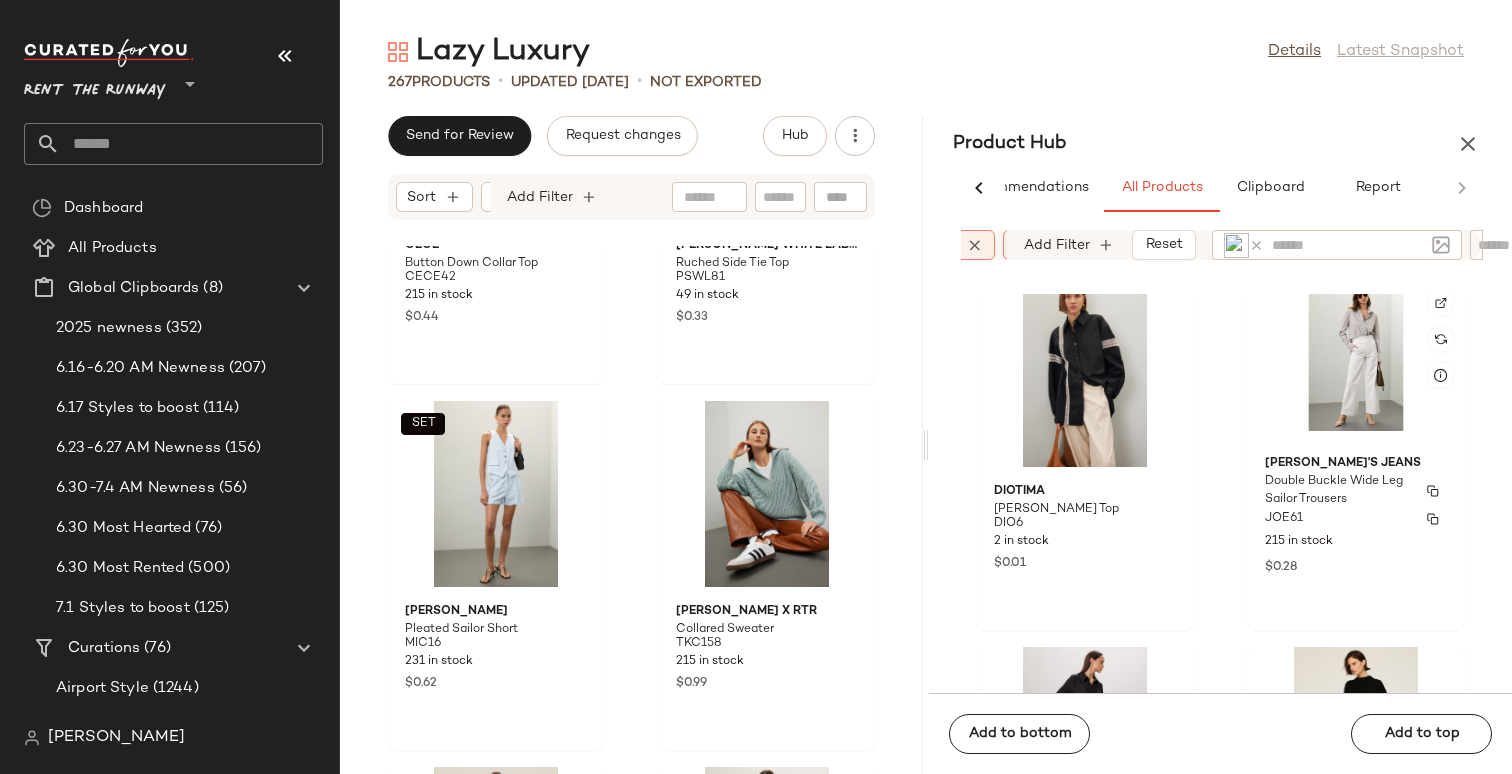 scroll, scrollTop: 4454, scrollLeft: 0, axis: vertical 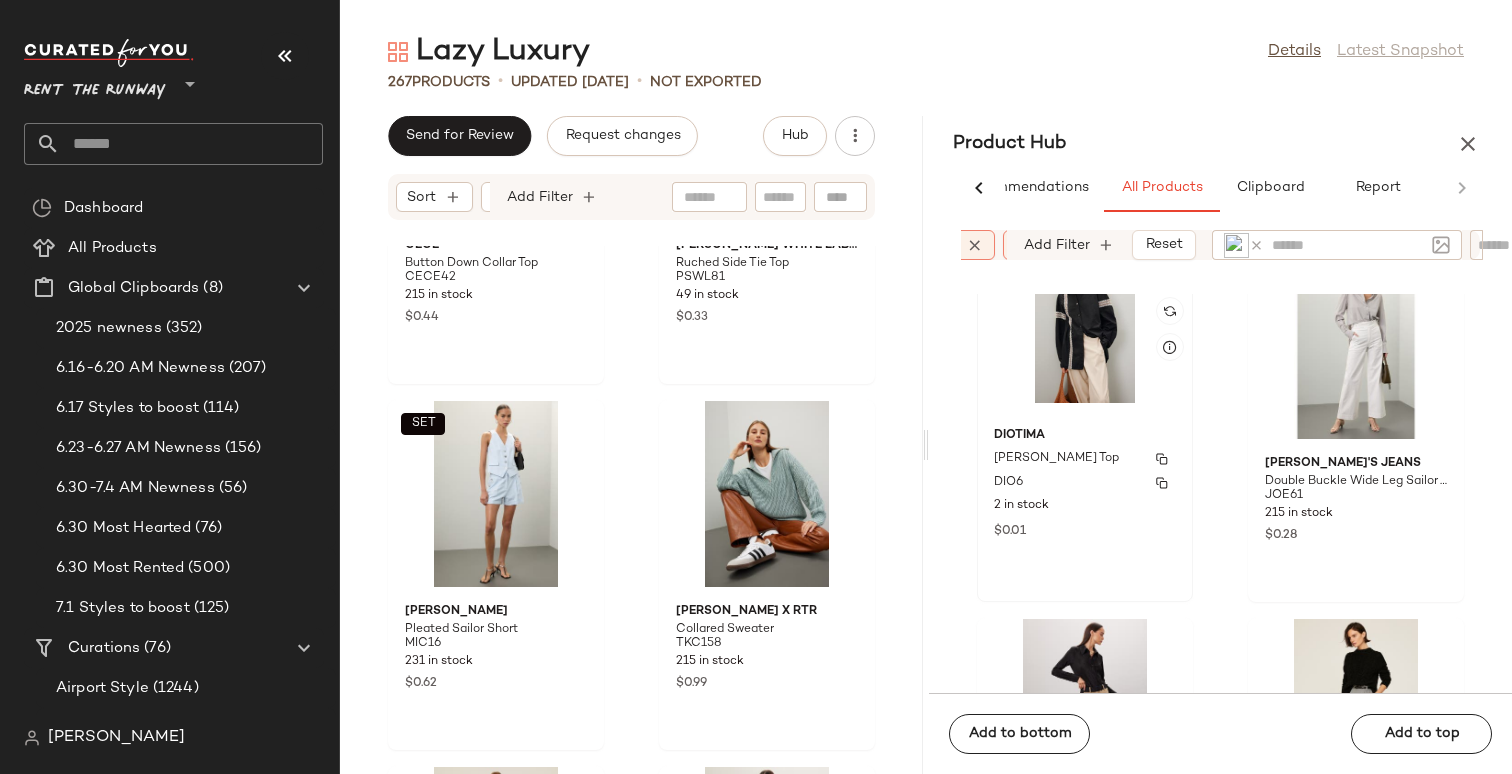 click on "Winston Top" at bounding box center (1085, 459) 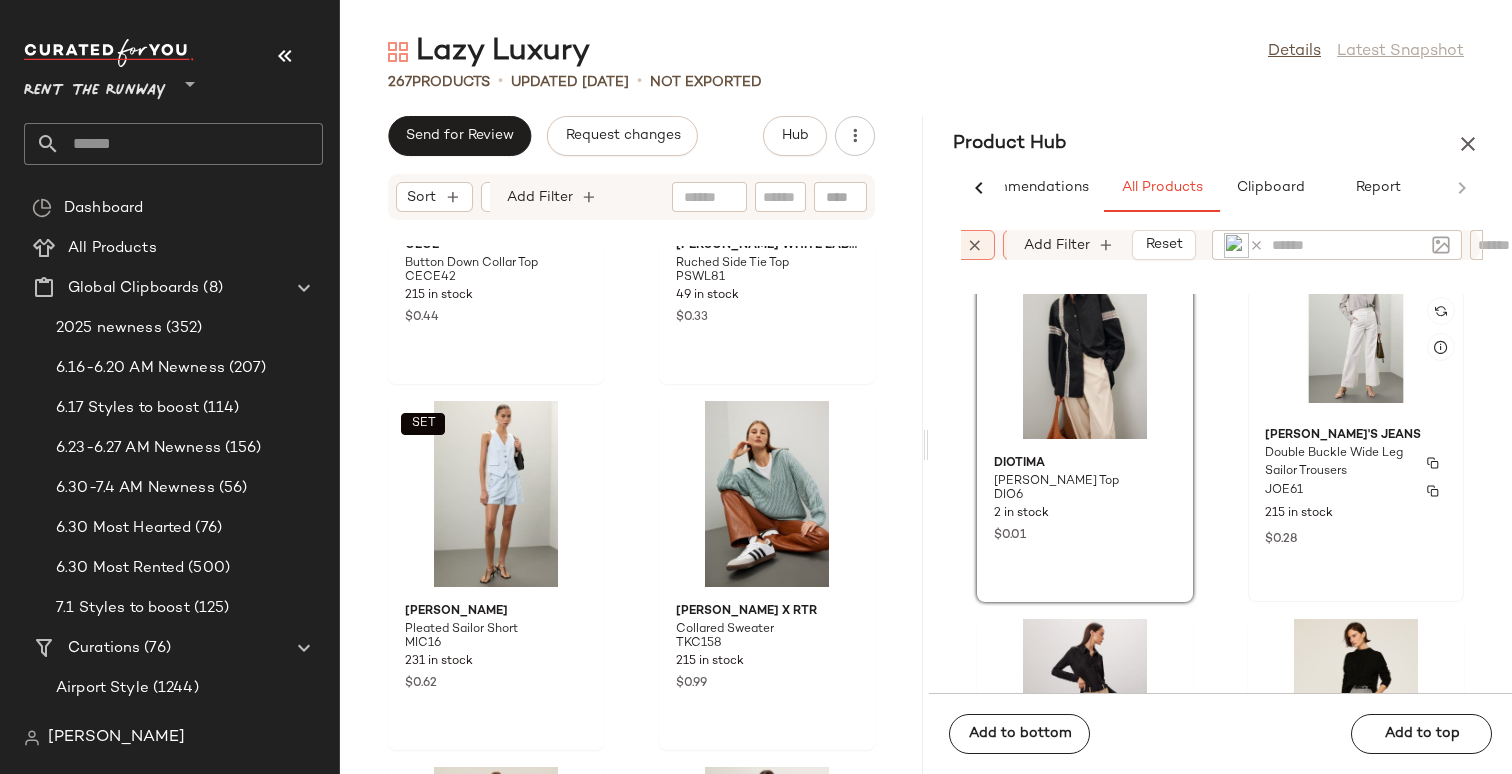 click on "Double Buckle Wide Leg Sailor Trousers" at bounding box center [1338, 463] 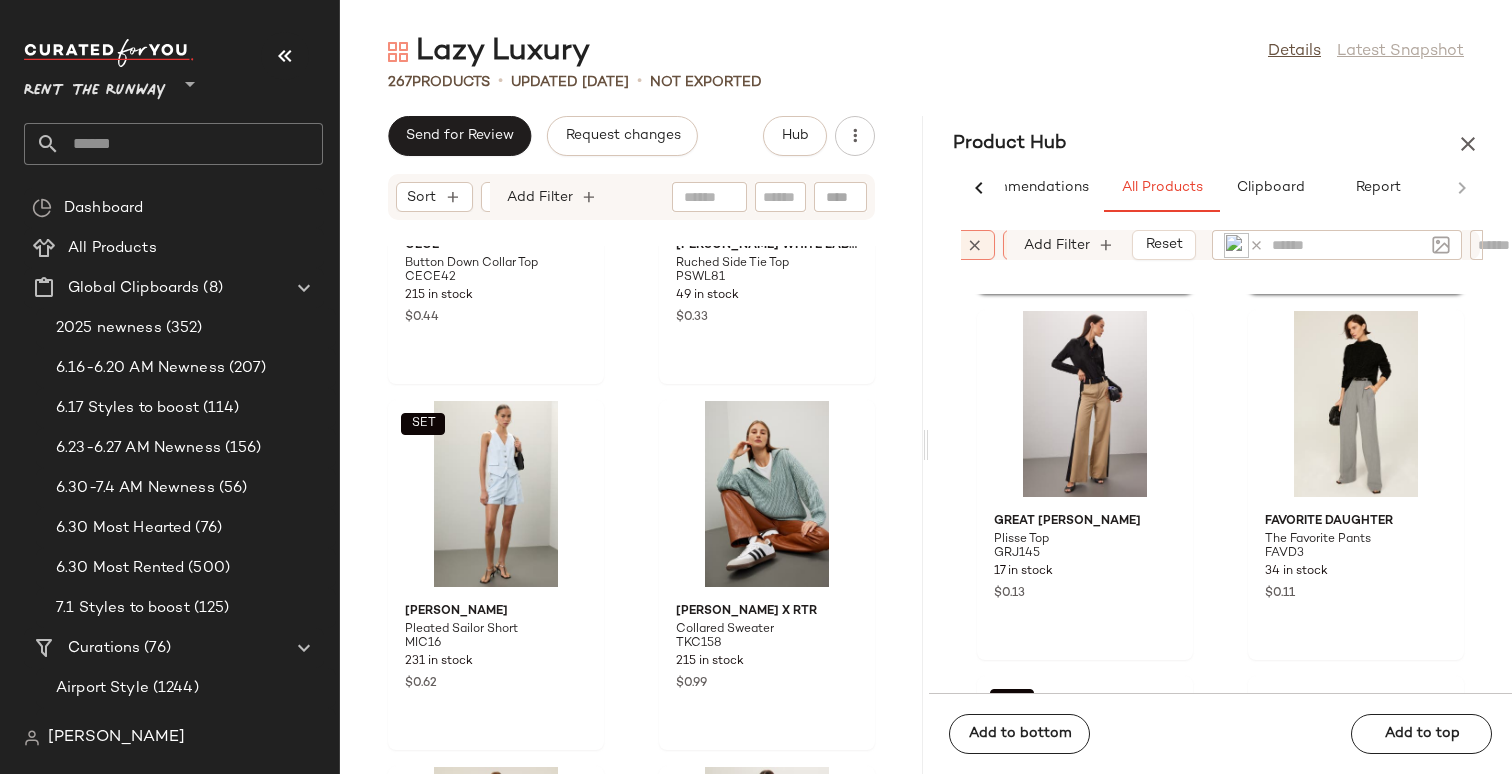 scroll, scrollTop: 4784, scrollLeft: 0, axis: vertical 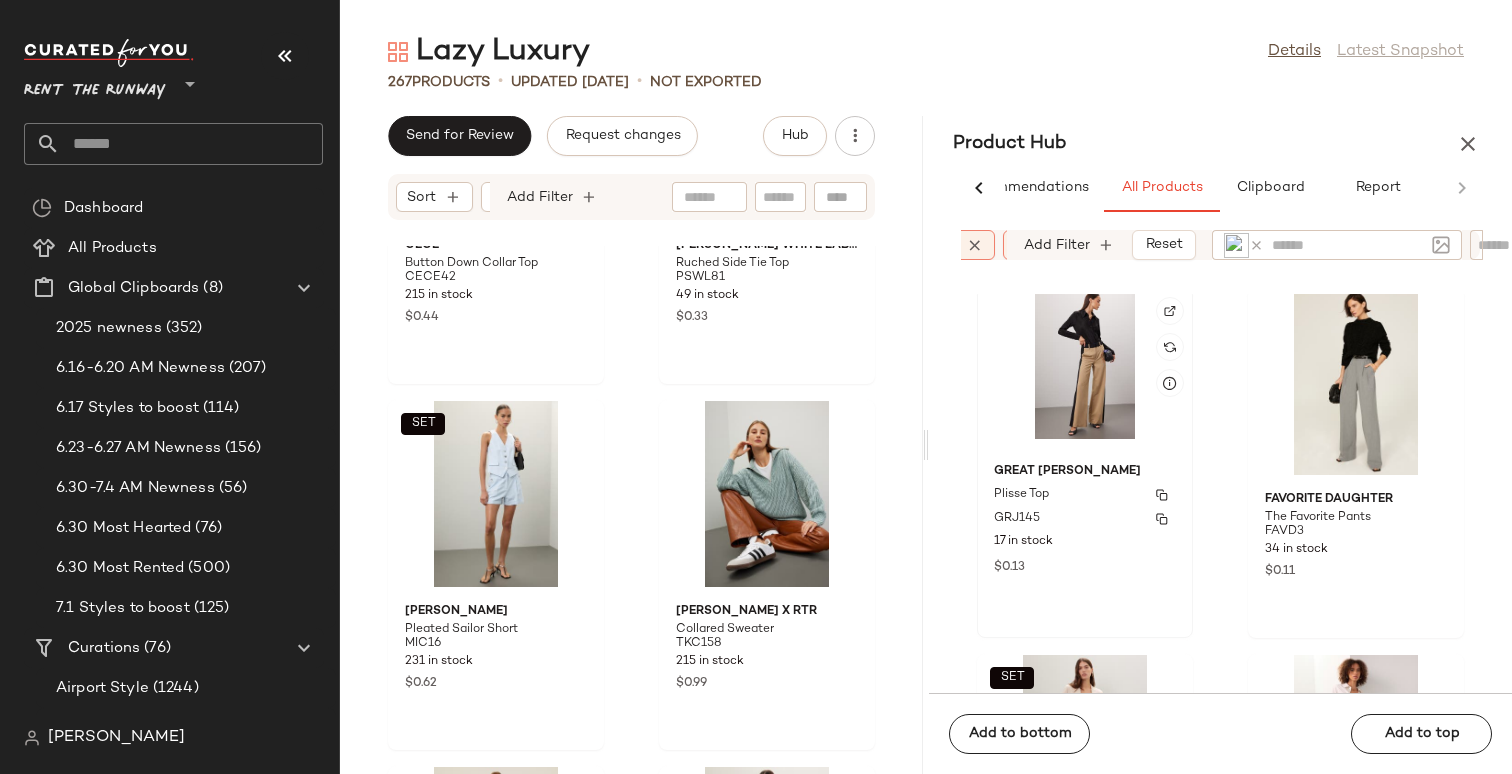 click 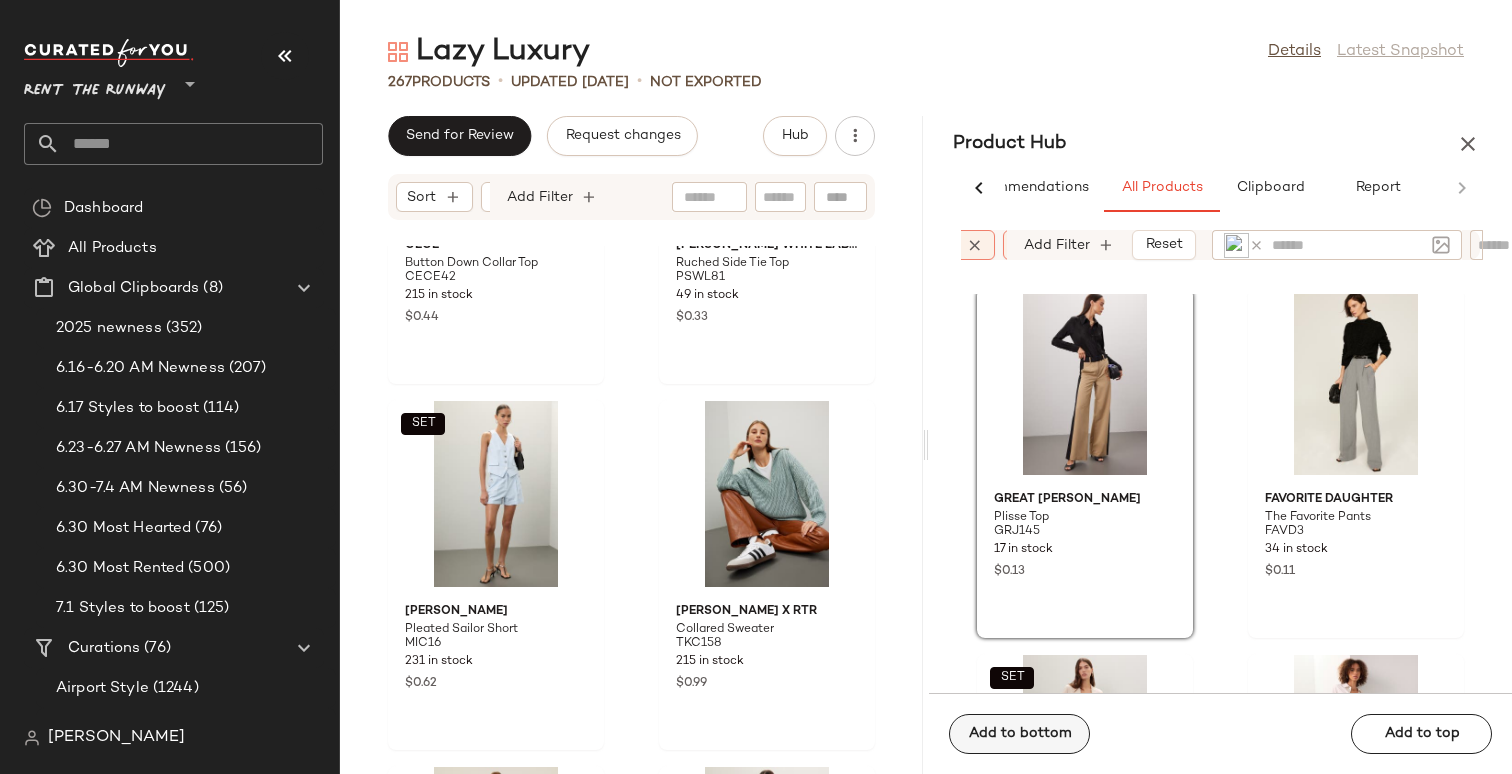 click on "Add to bottom" at bounding box center (1019, 734) 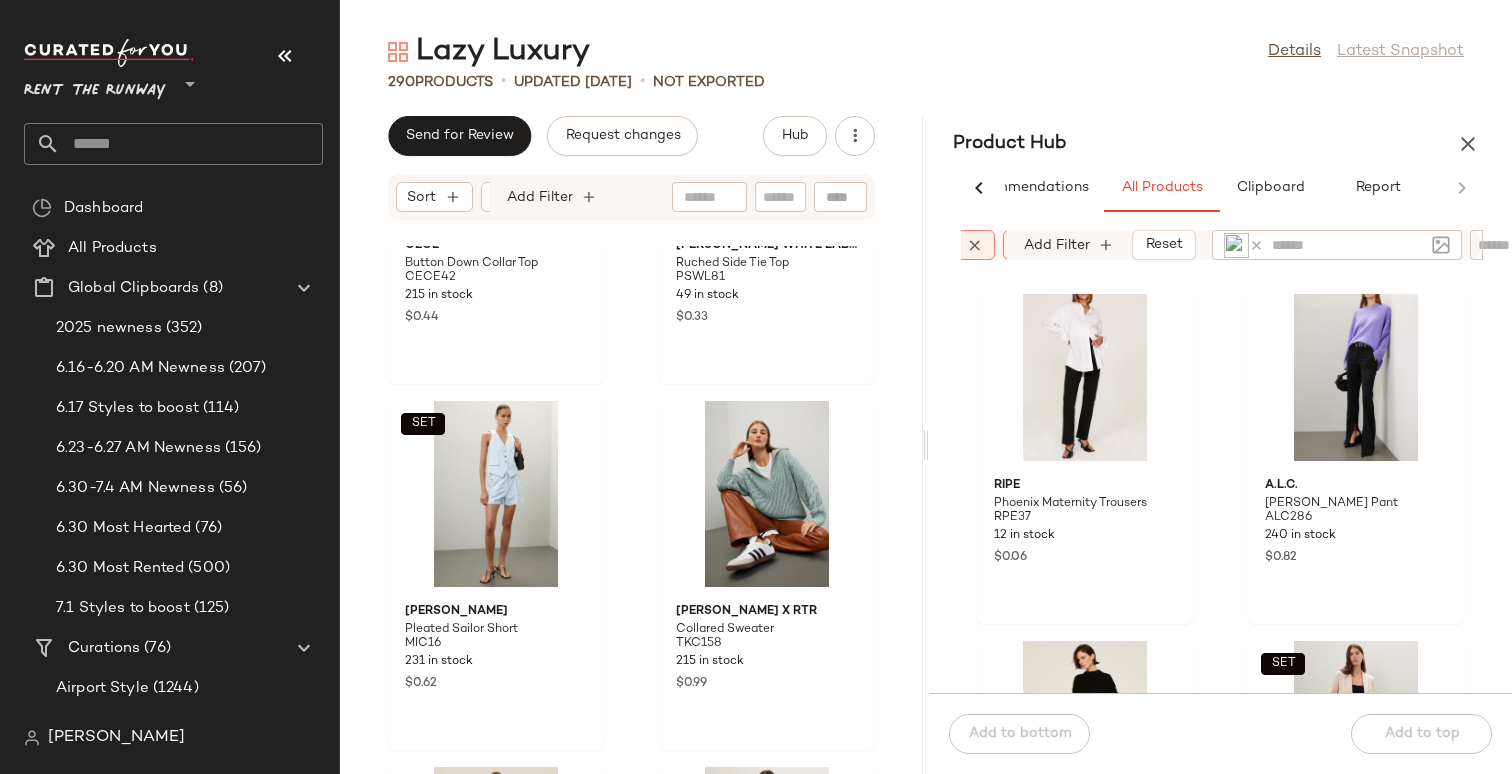 scroll, scrollTop: 0, scrollLeft: 0, axis: both 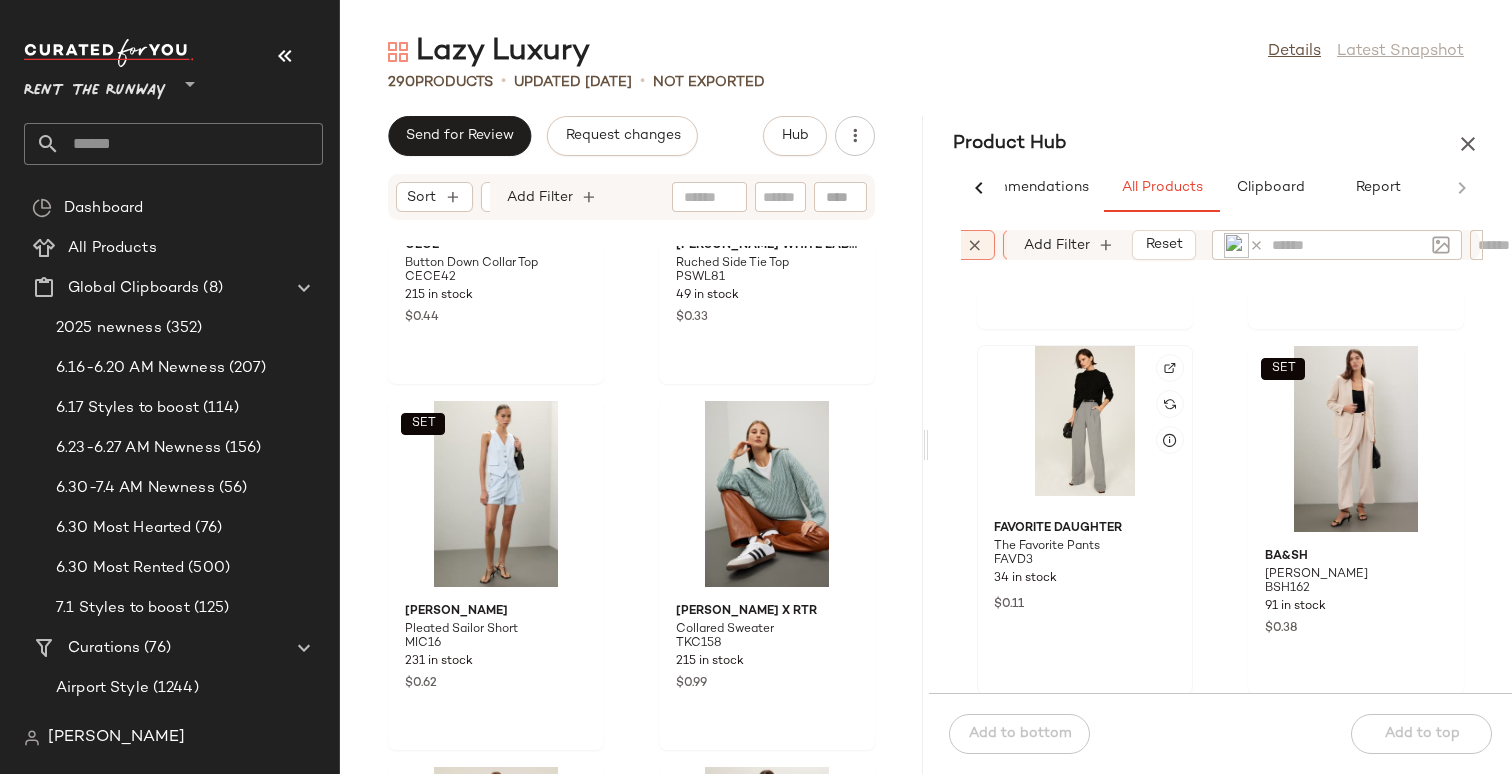 click 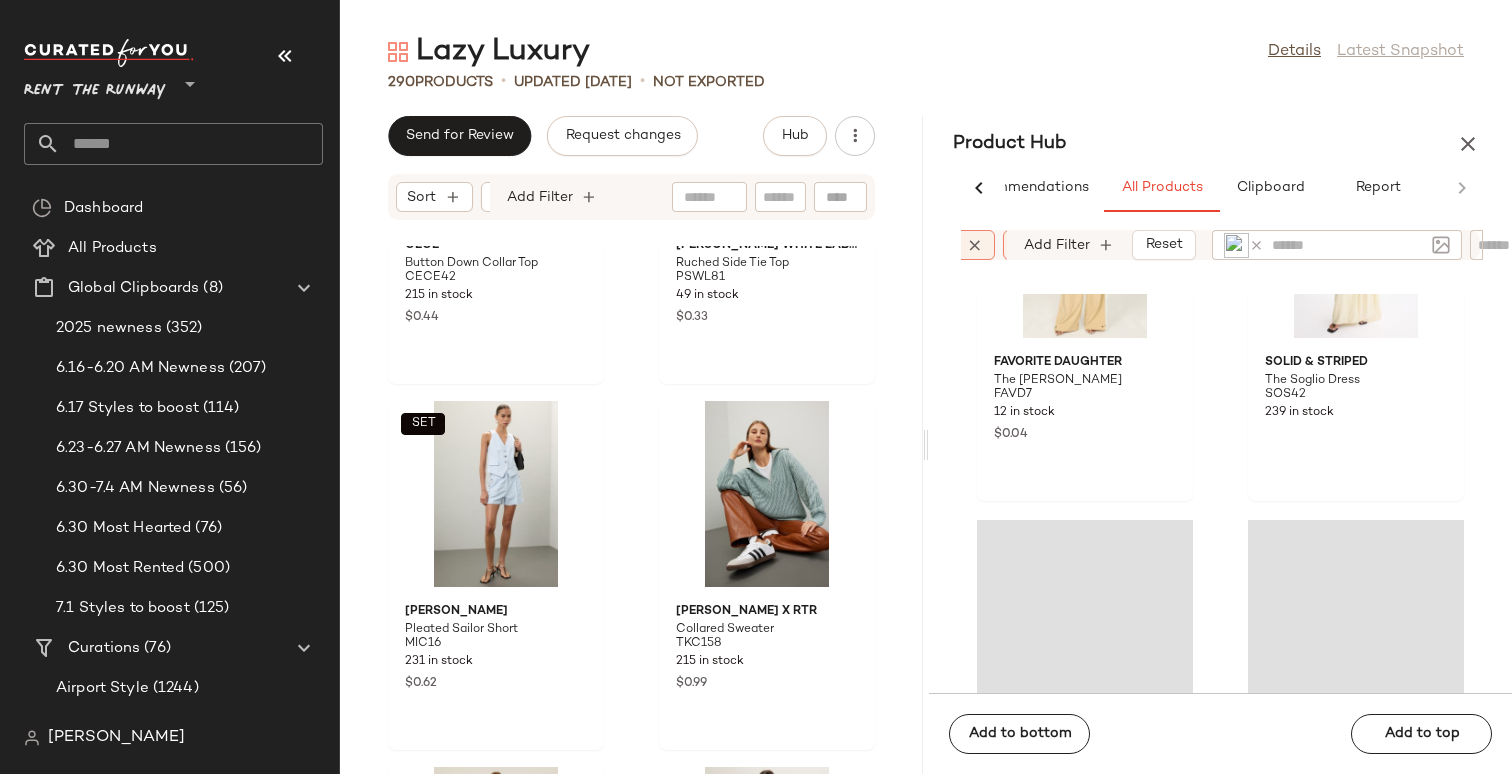 scroll, scrollTop: 1976, scrollLeft: 0, axis: vertical 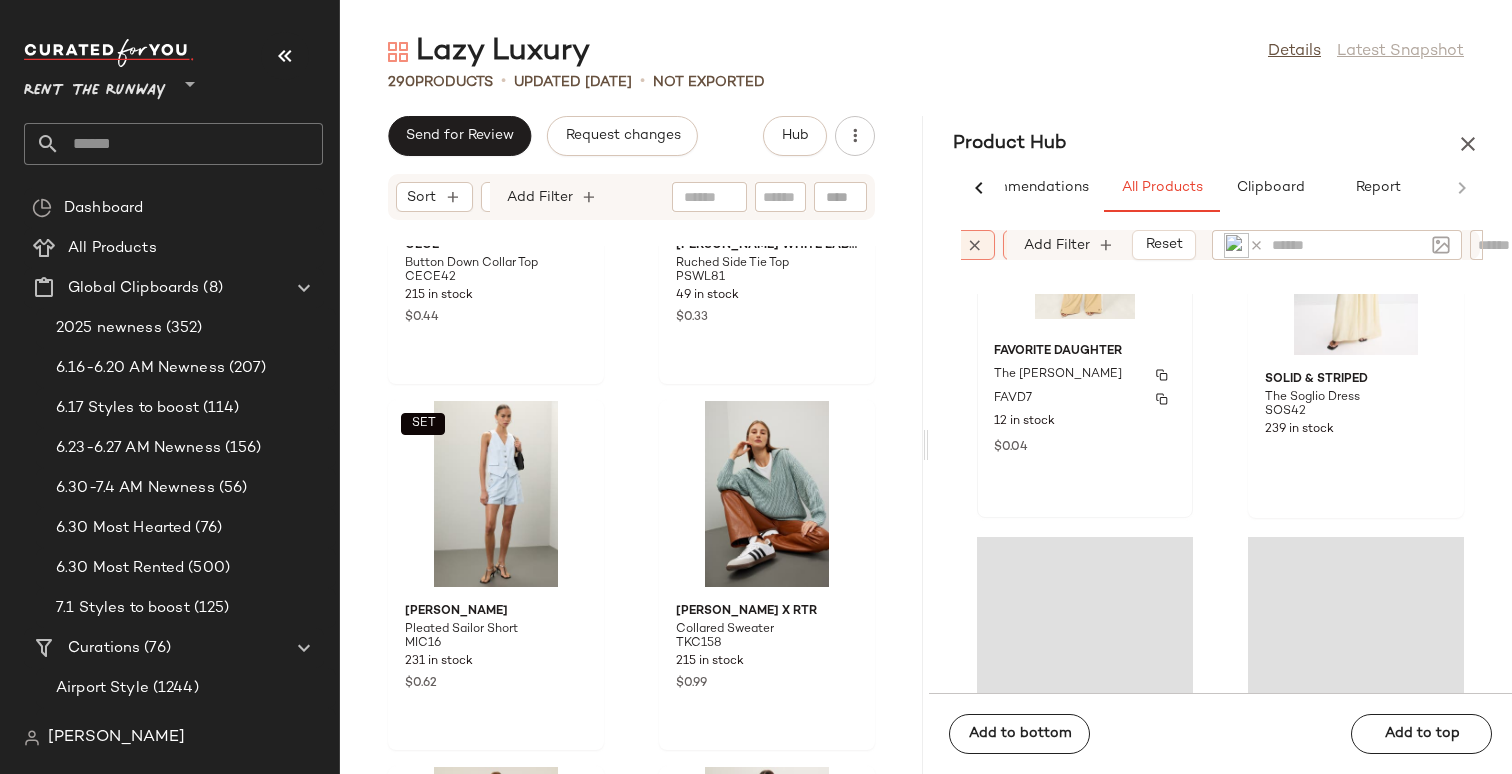 click on "$0.04" at bounding box center [1085, 446] 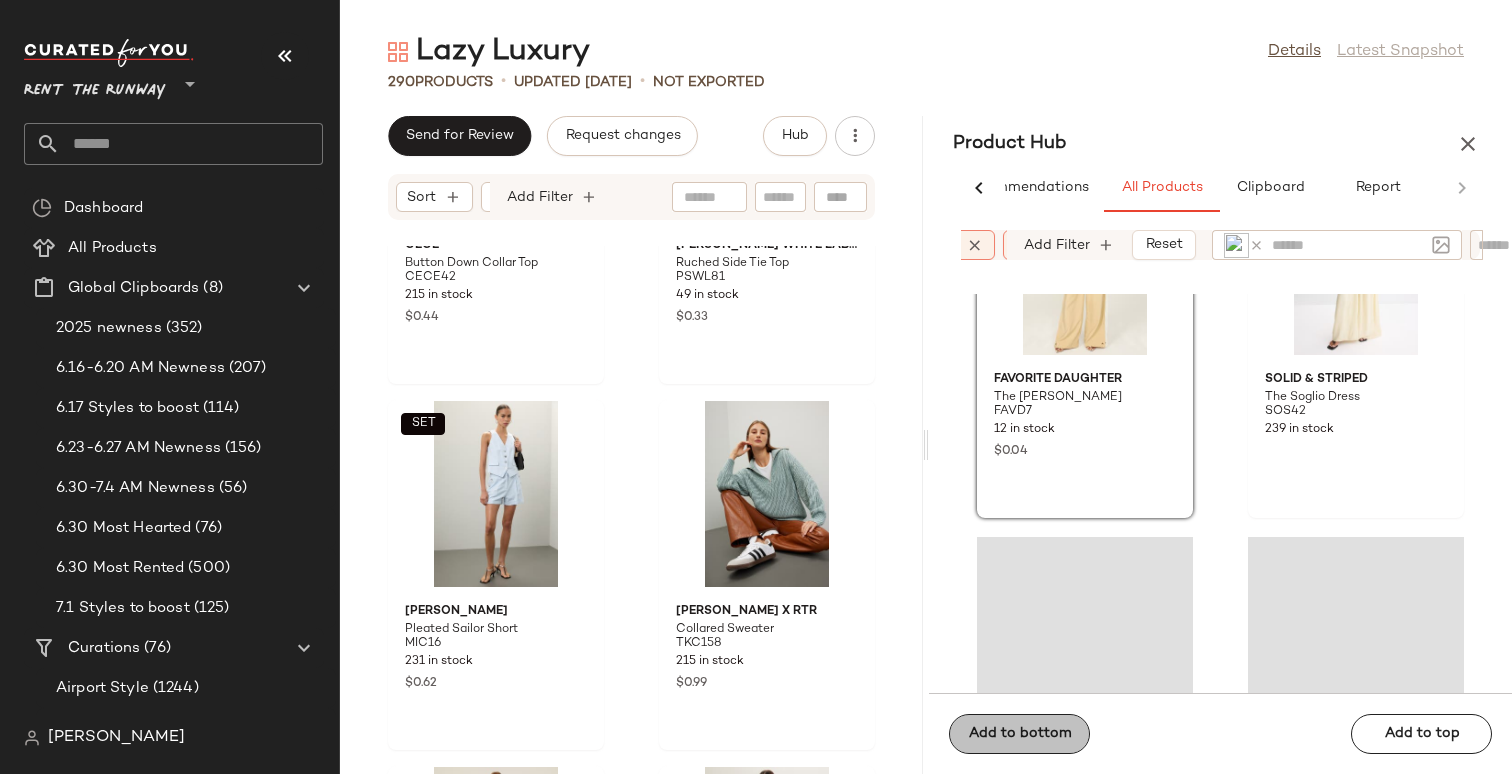 click on "Add to bottom" 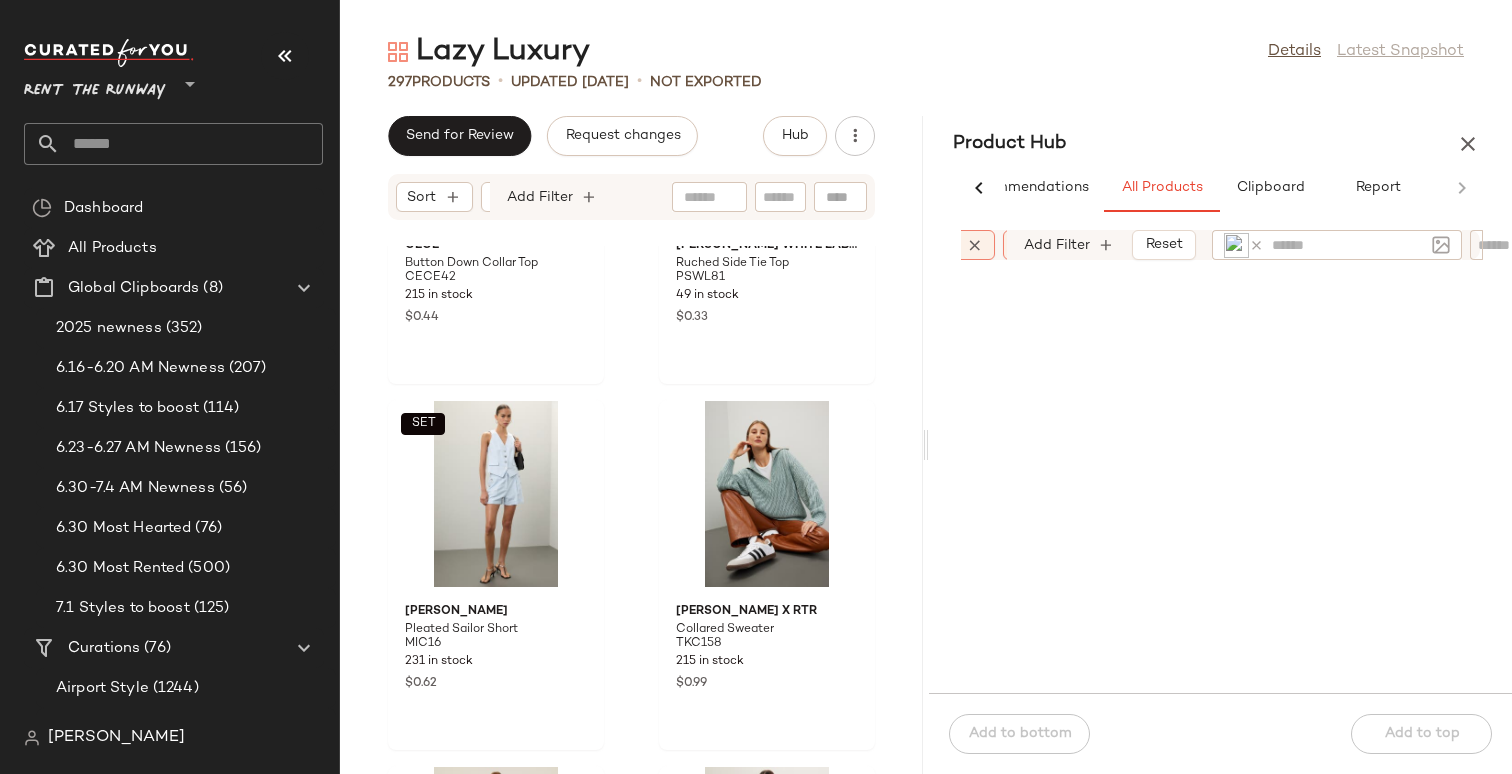 scroll, scrollTop: 0, scrollLeft: 0, axis: both 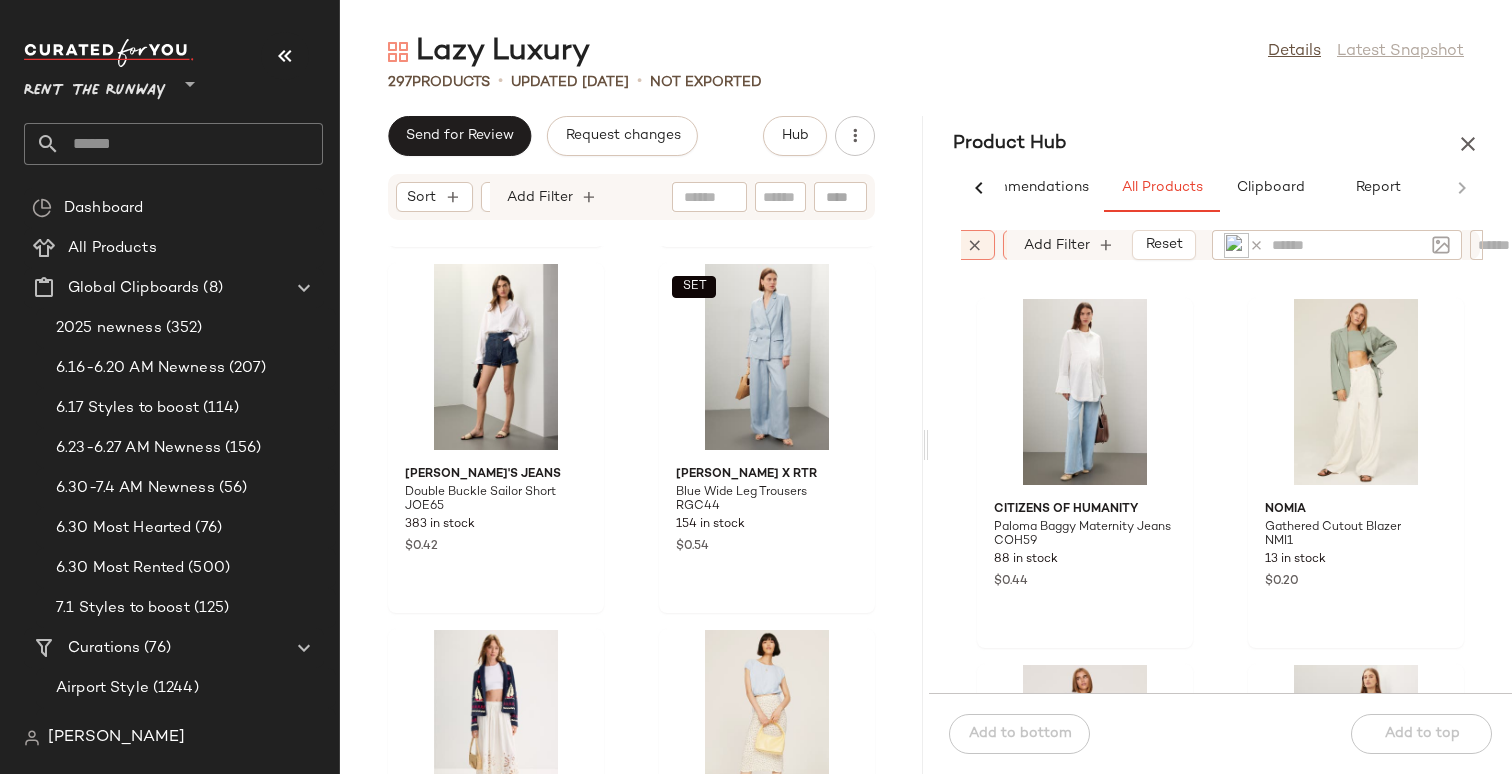 click 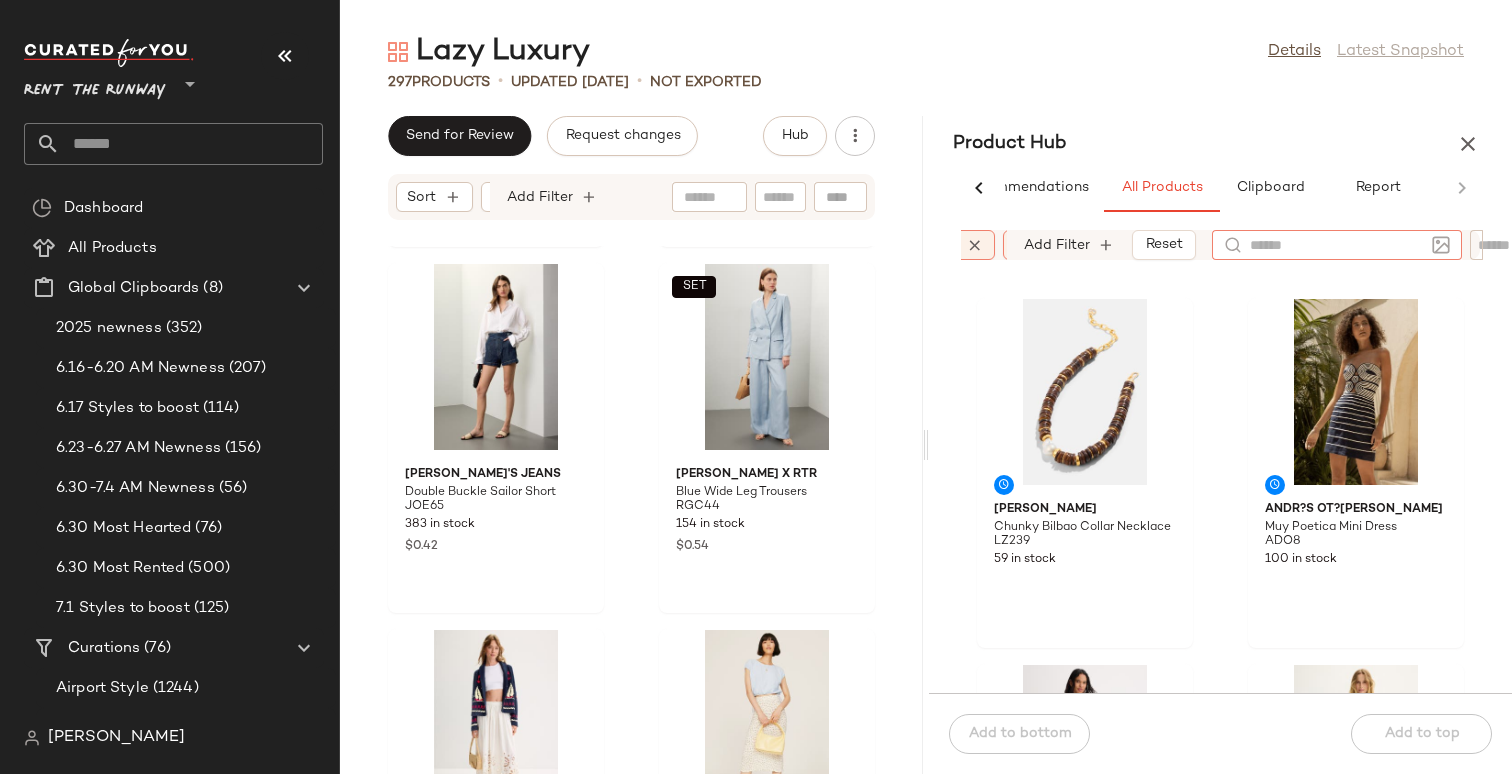 click 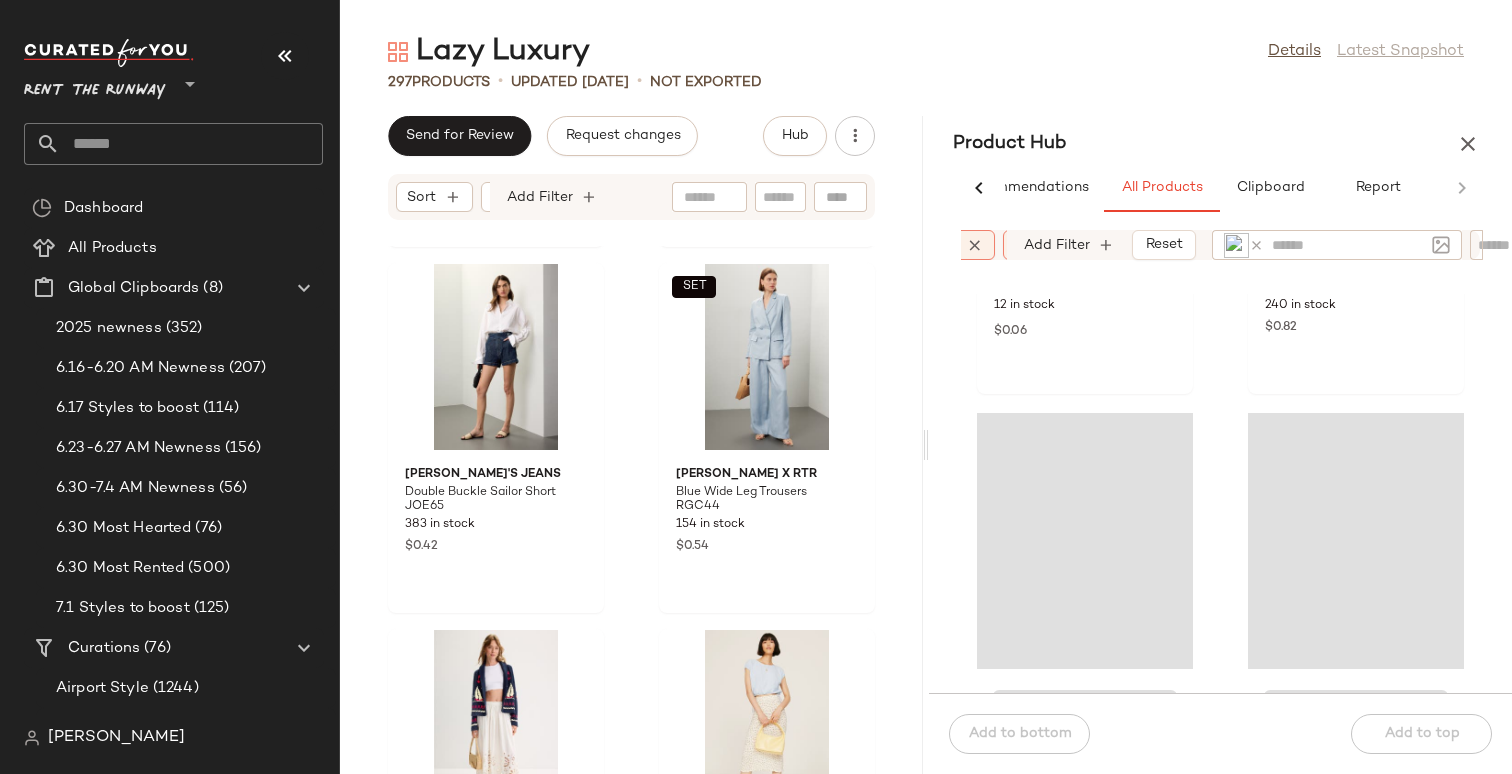 scroll, scrollTop: 618, scrollLeft: 0, axis: vertical 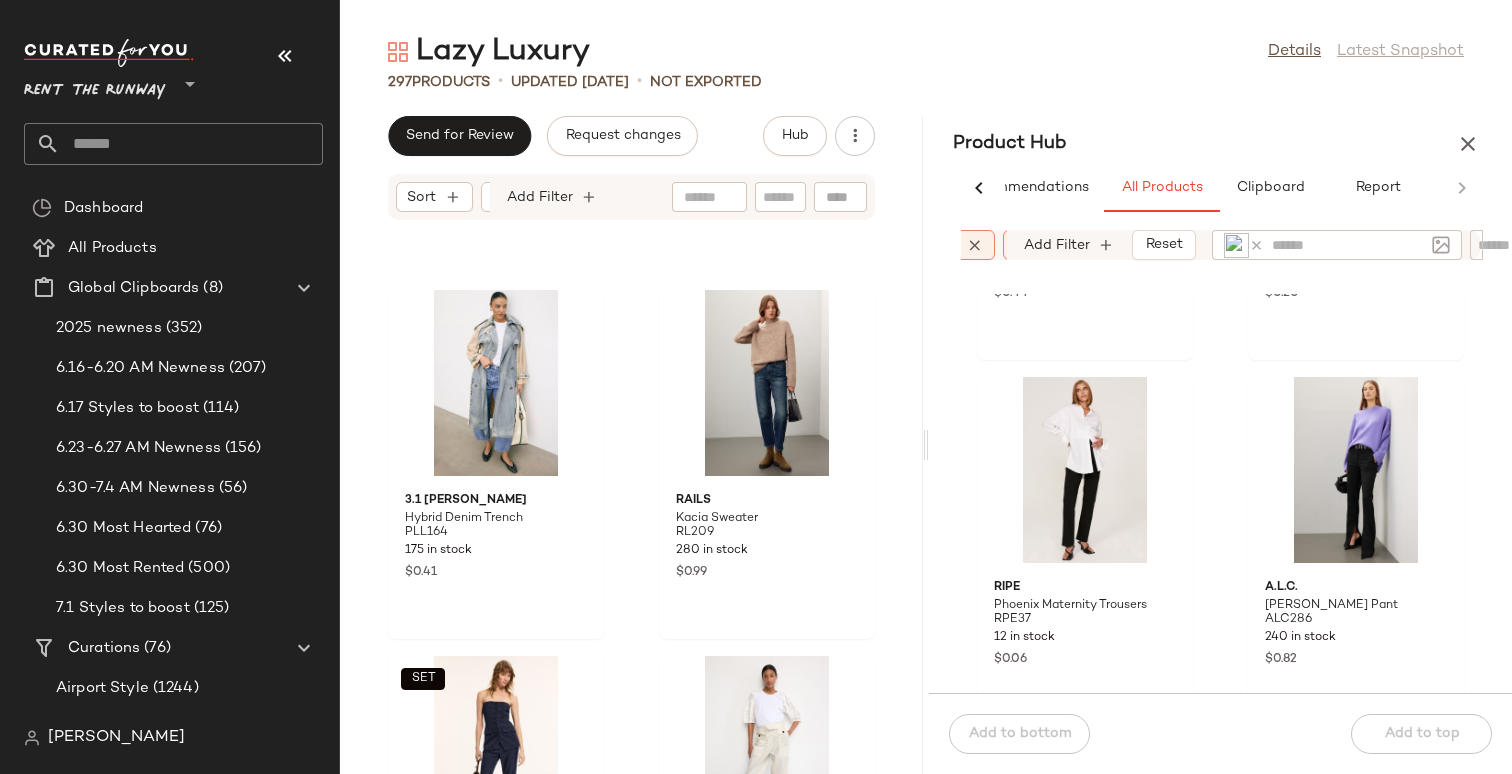 click 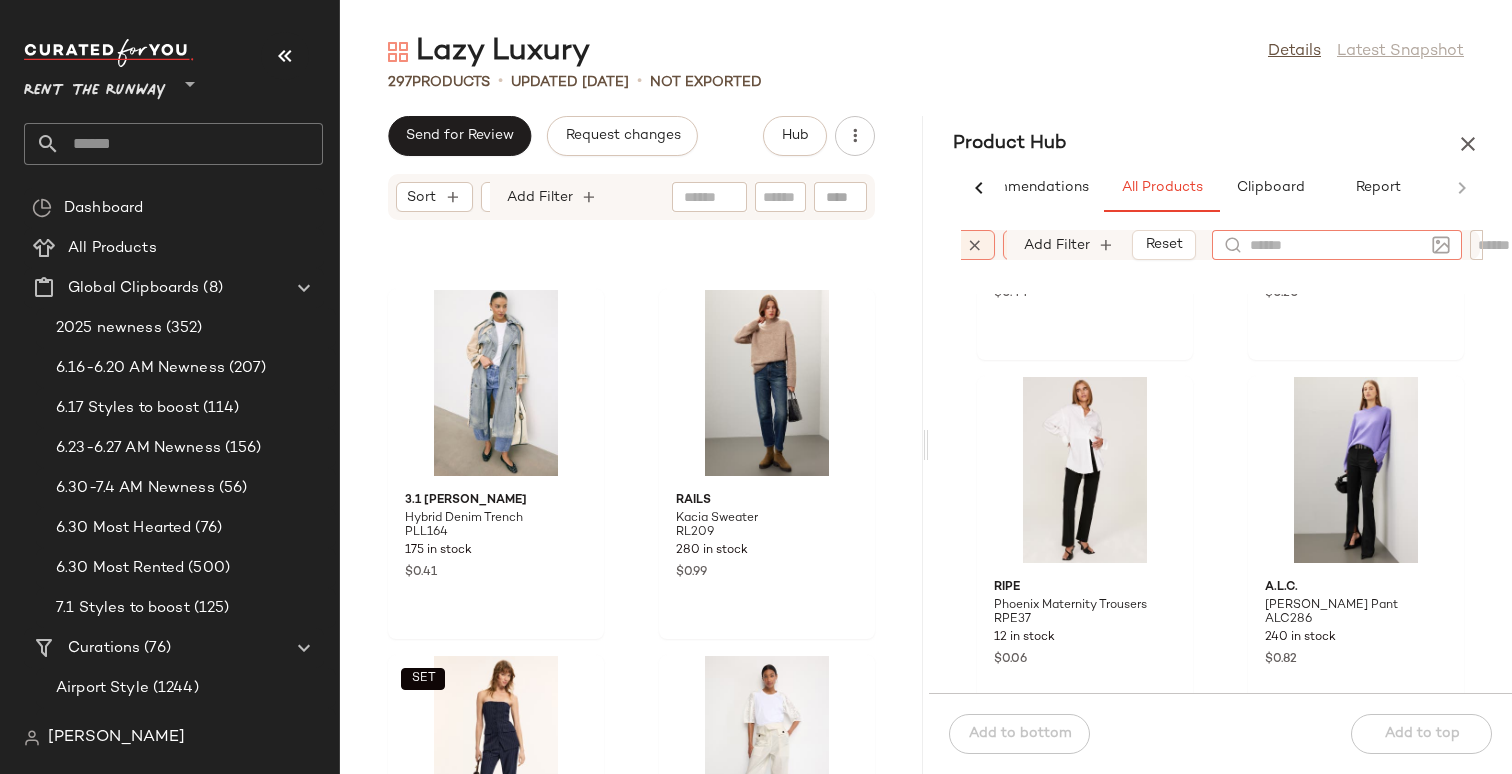 click 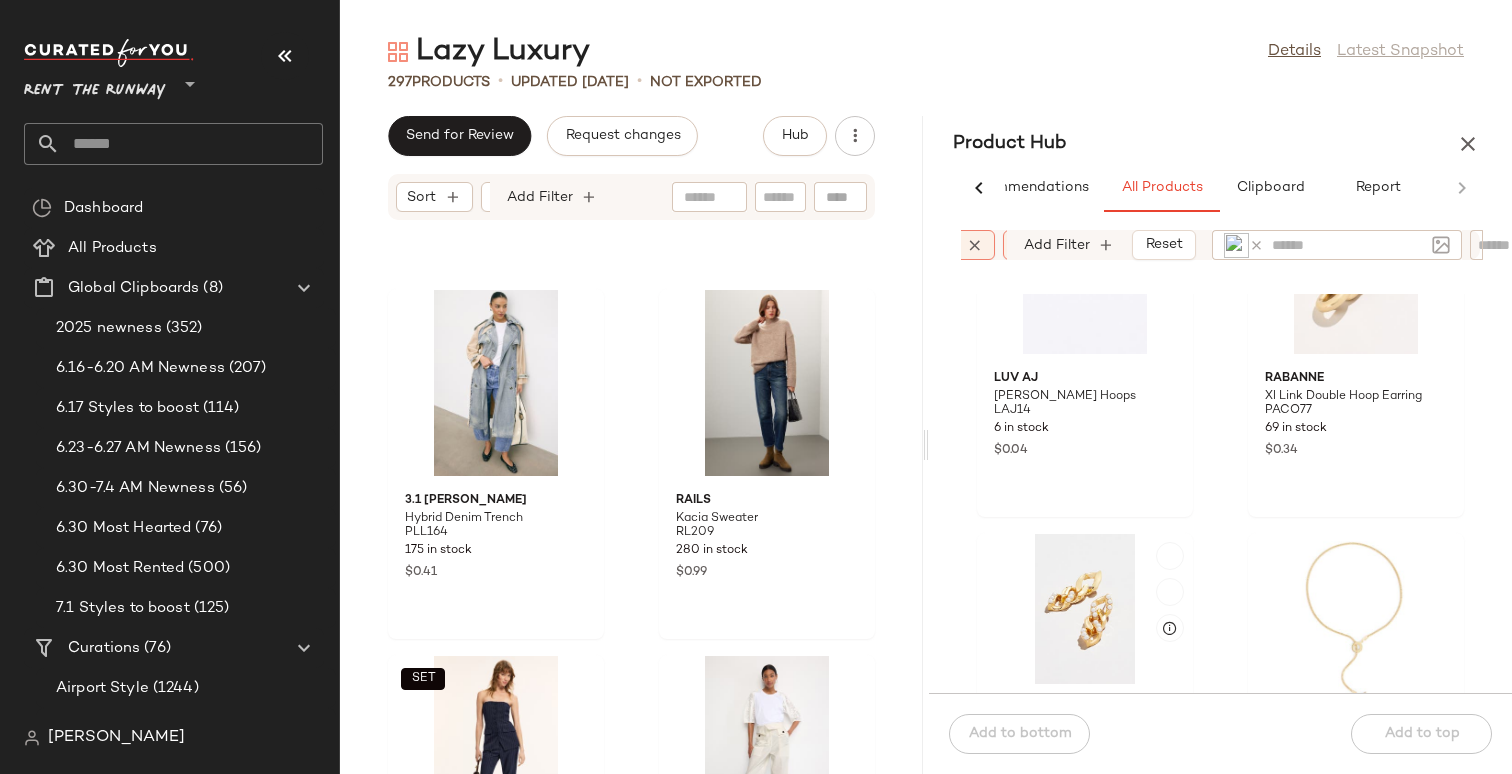 scroll, scrollTop: 3481, scrollLeft: 0, axis: vertical 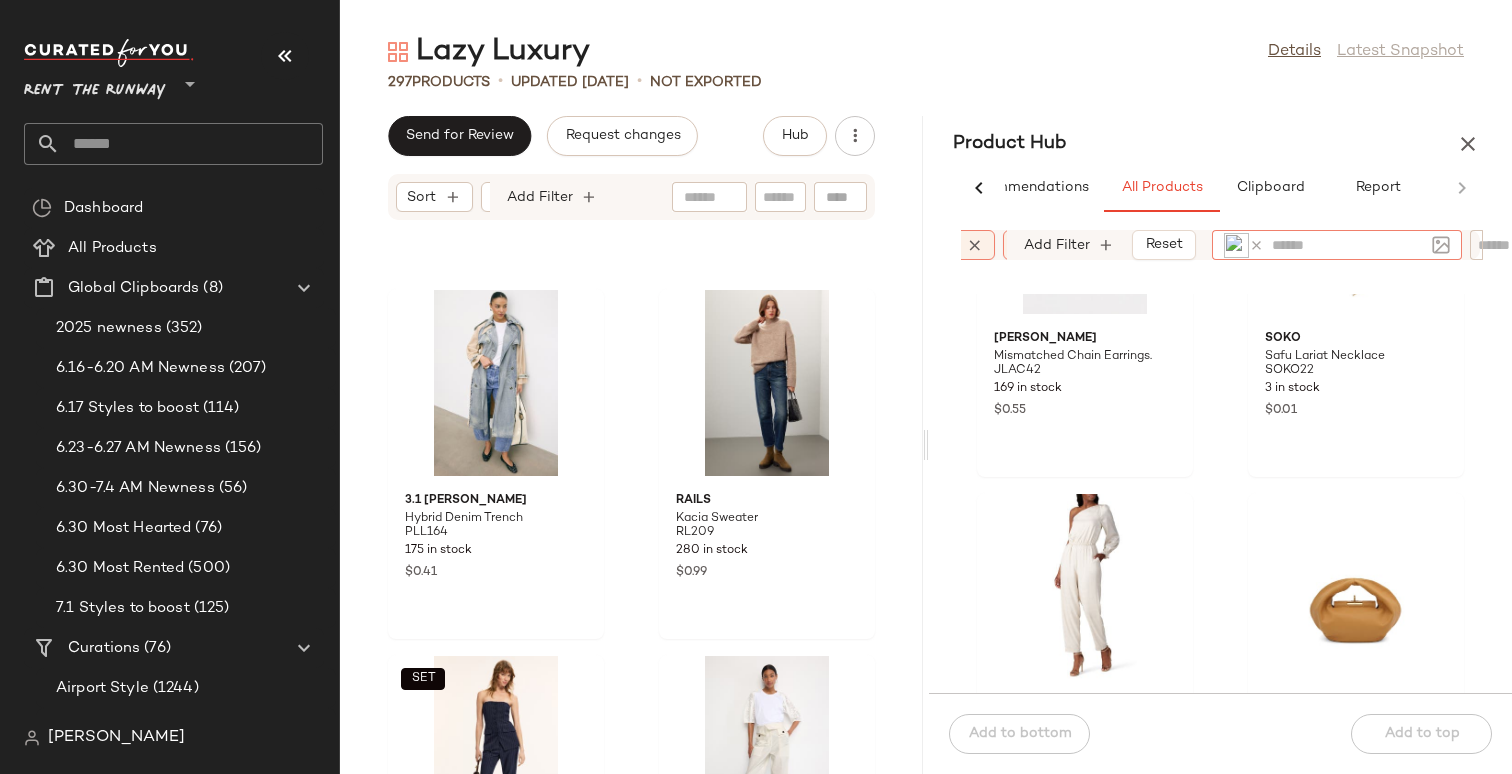 click 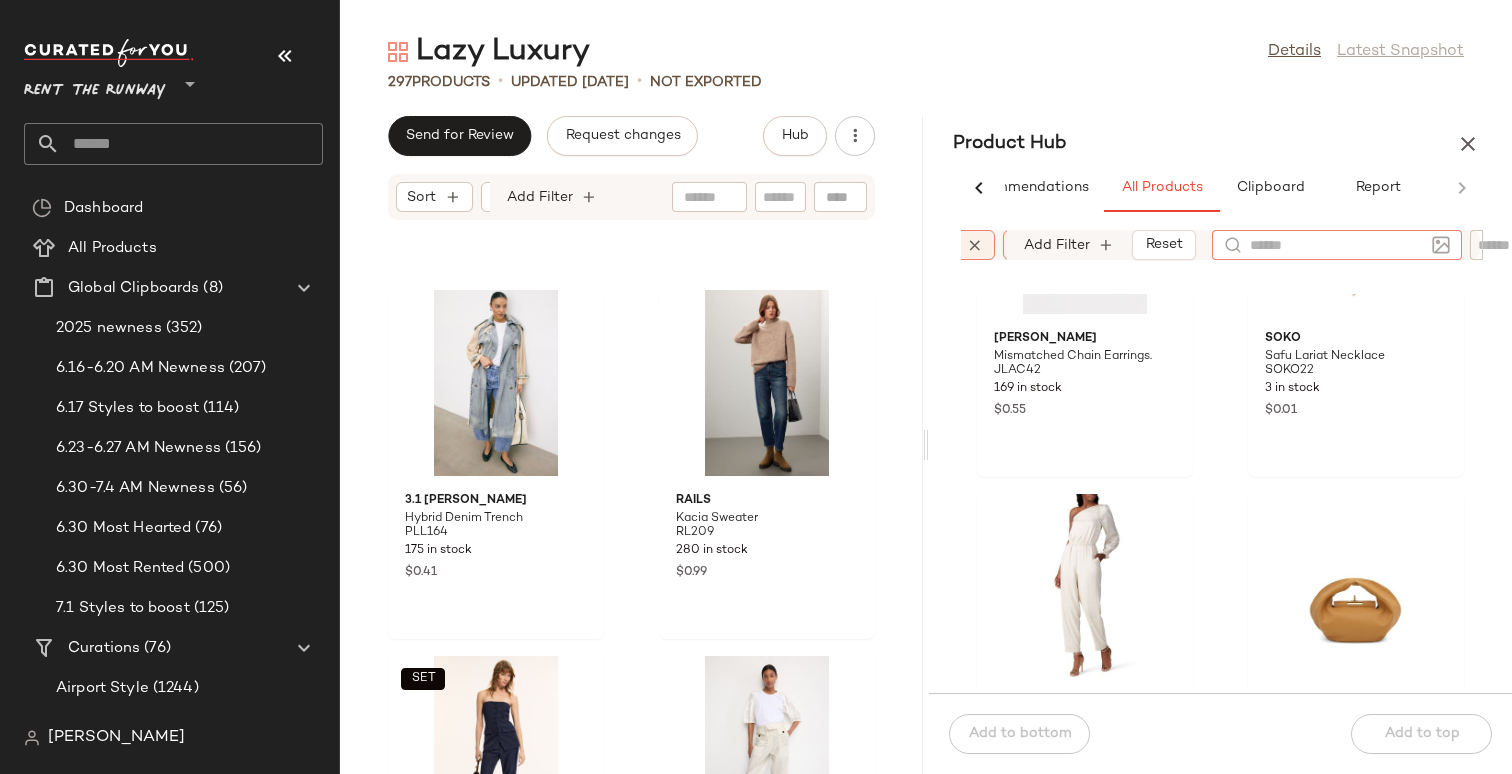 click 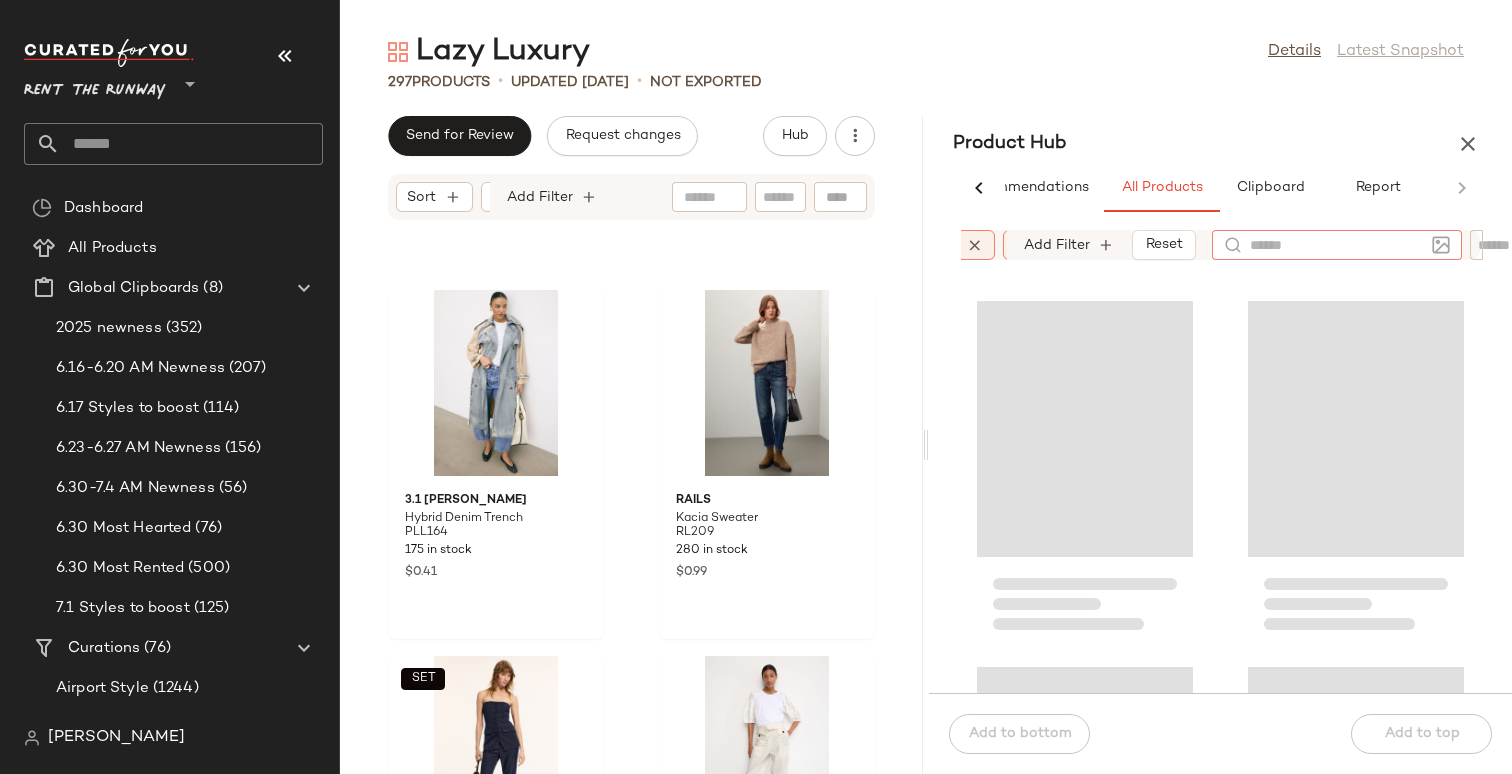 click 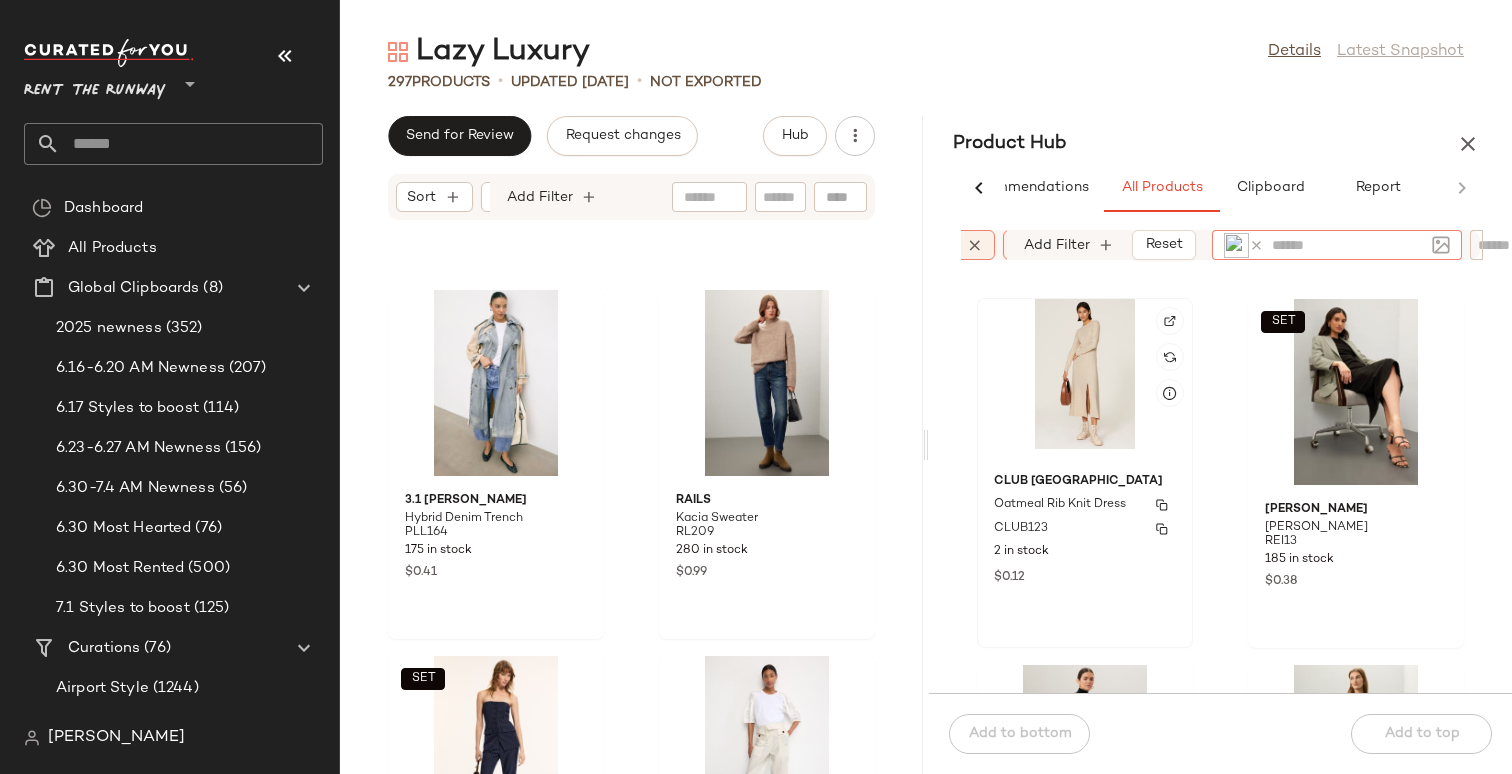click on "Oatmeal Rib Knit Dress" at bounding box center (1060, 505) 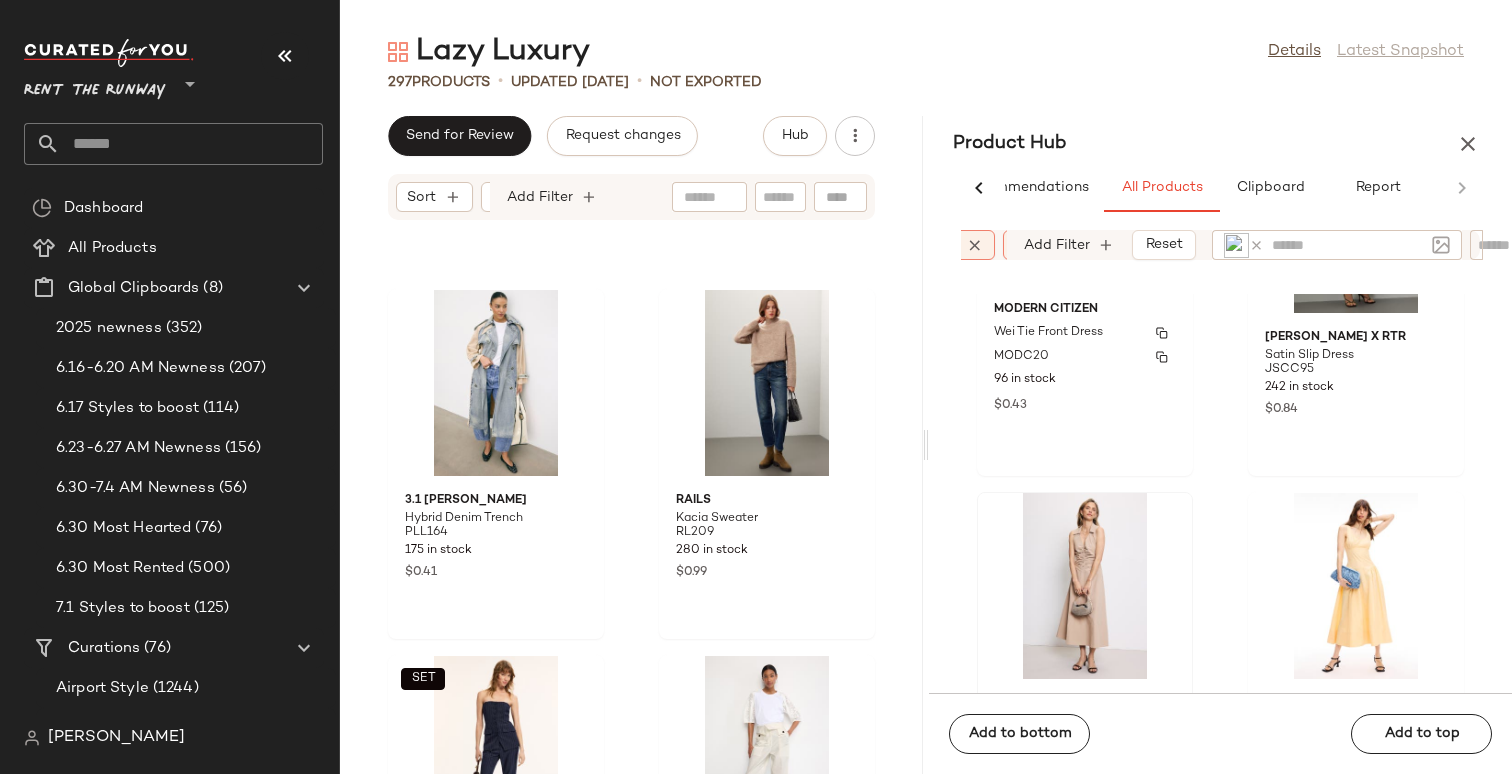 scroll, scrollTop: 2387, scrollLeft: 0, axis: vertical 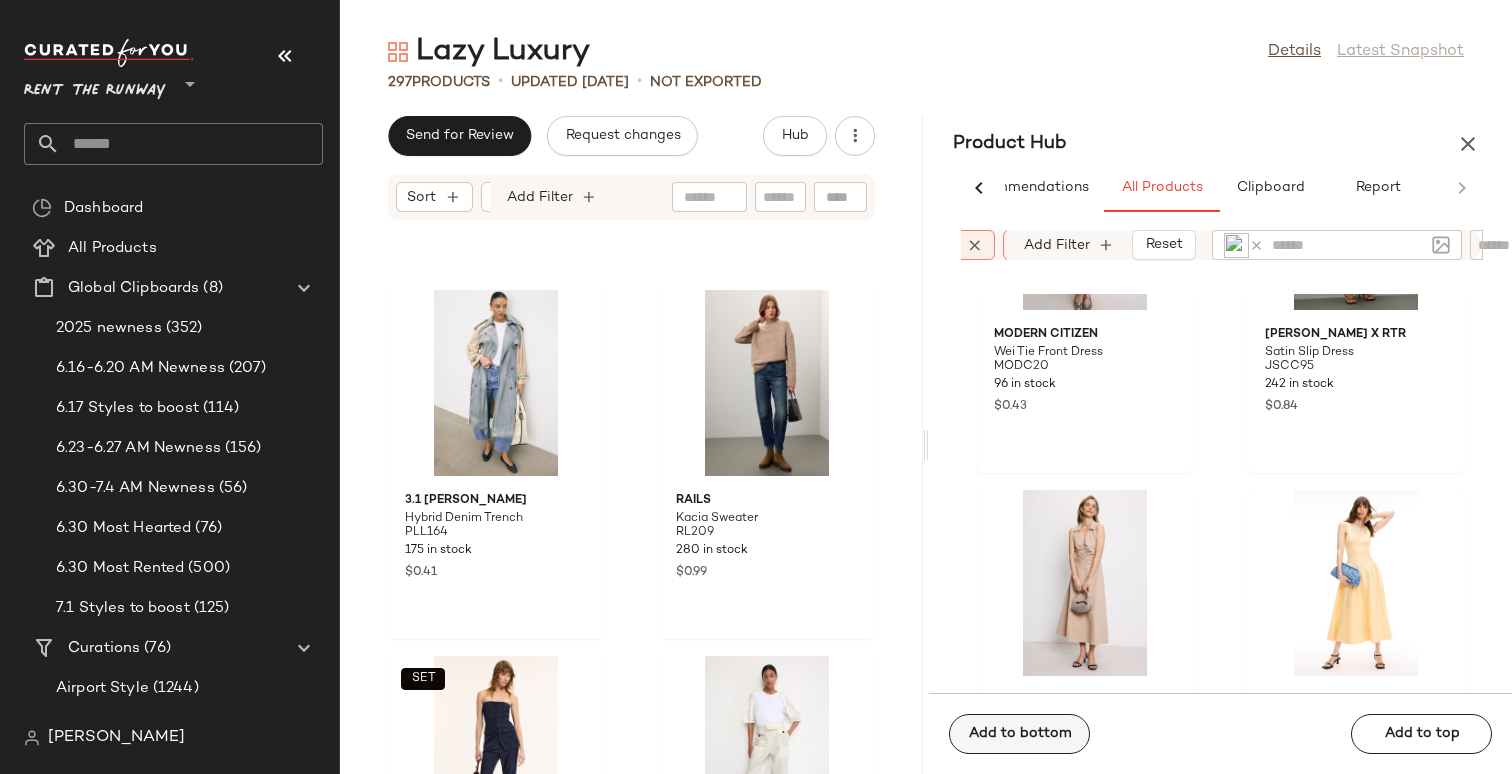 click on "Add to bottom   Add to top" 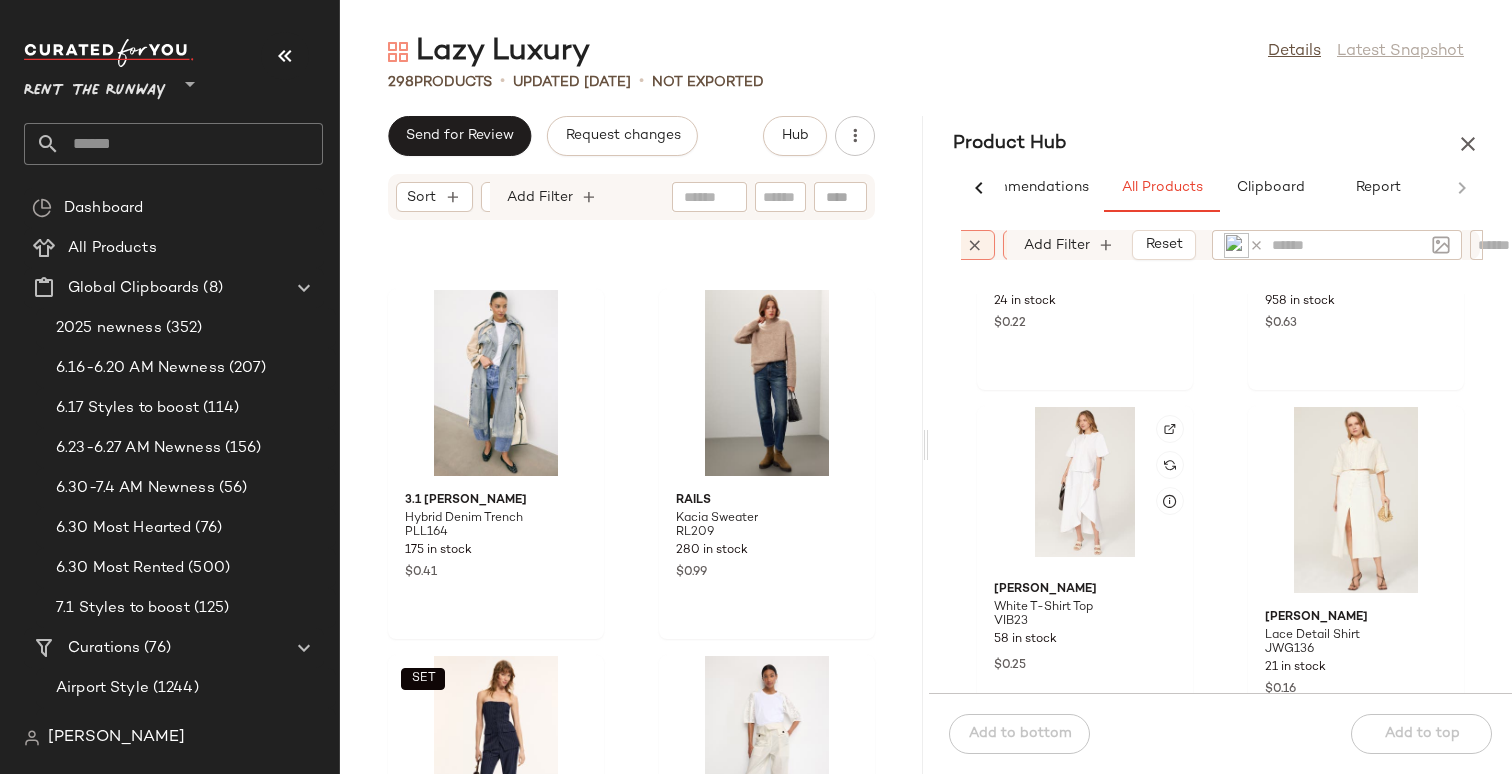 scroll, scrollTop: 4360, scrollLeft: 0, axis: vertical 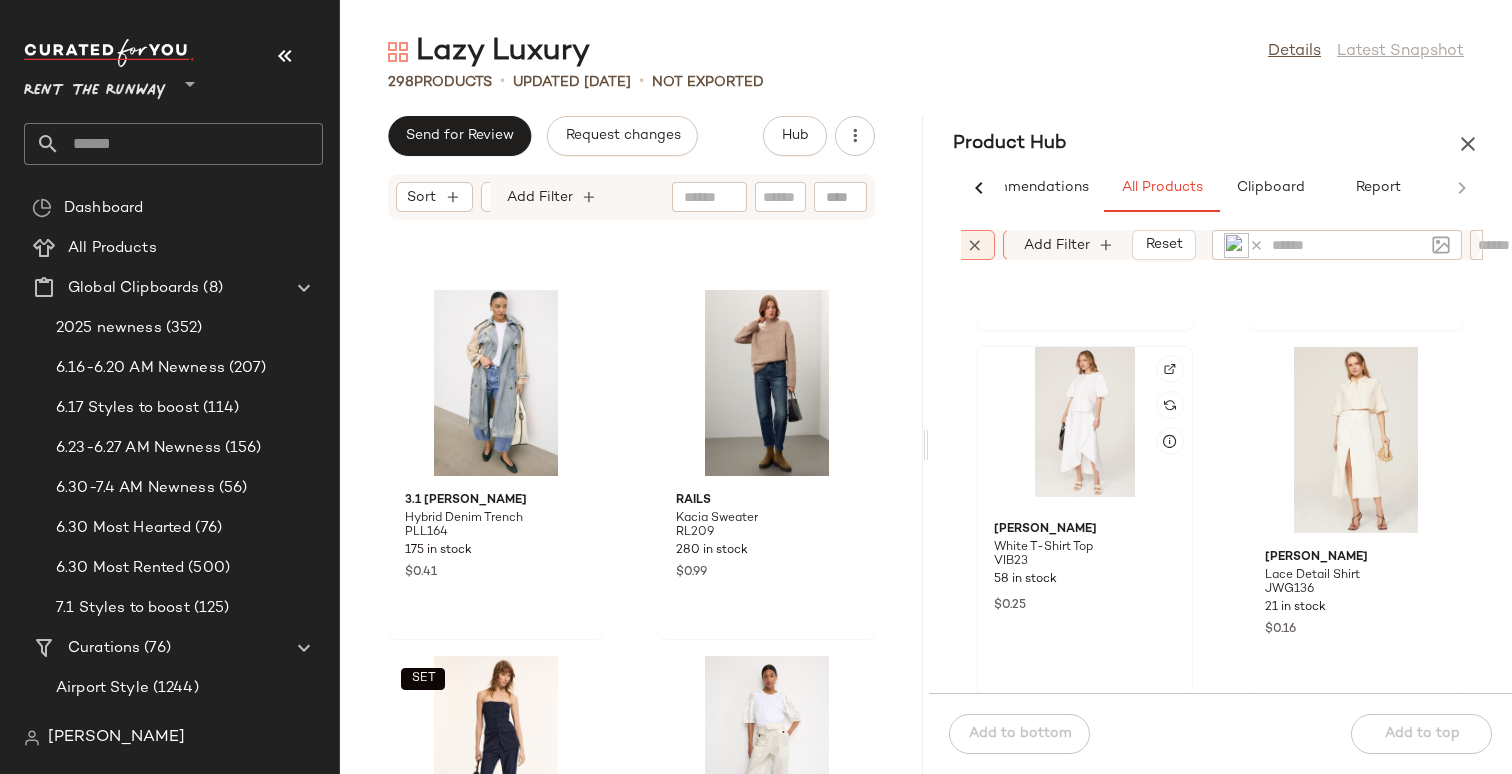 click 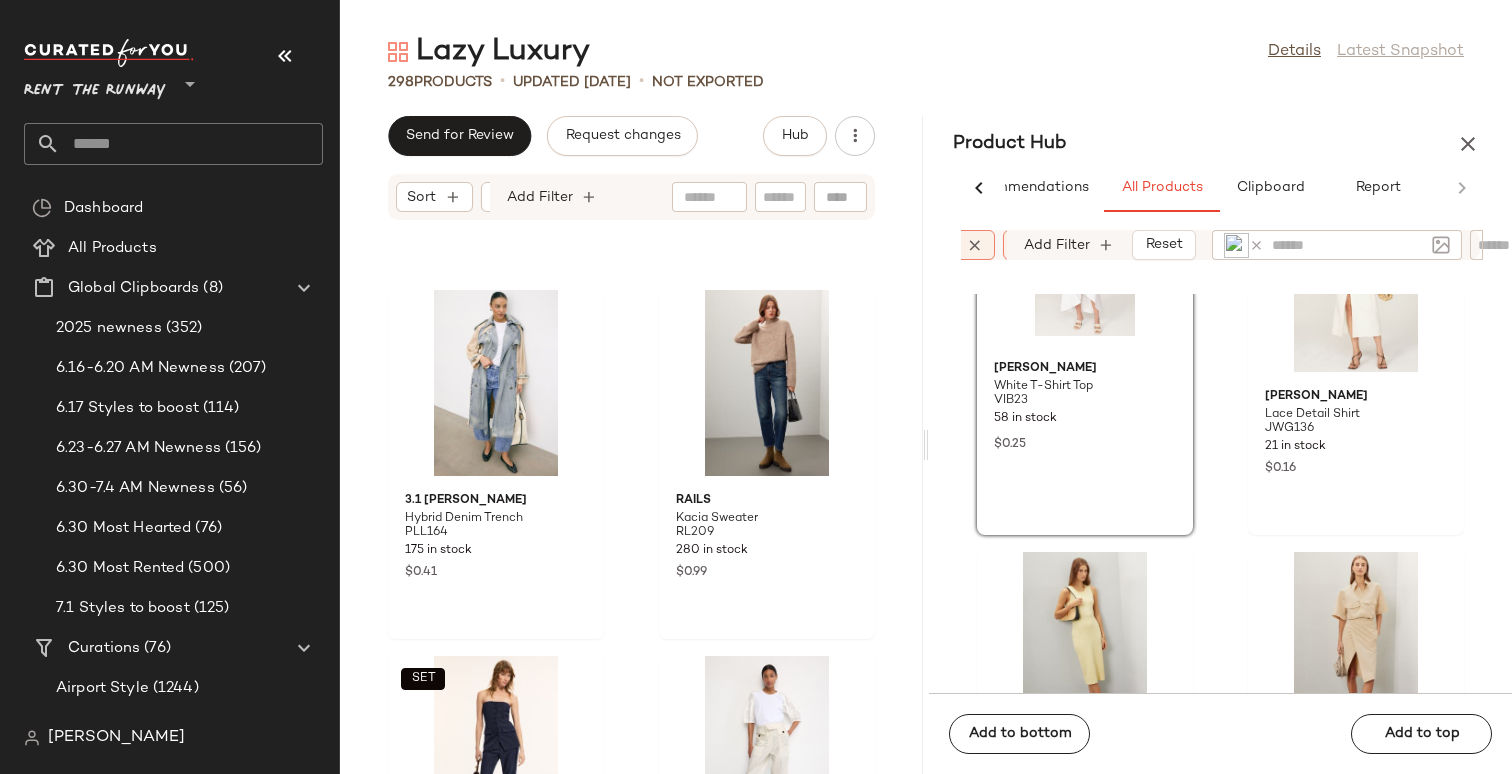 scroll, scrollTop: 4532, scrollLeft: 0, axis: vertical 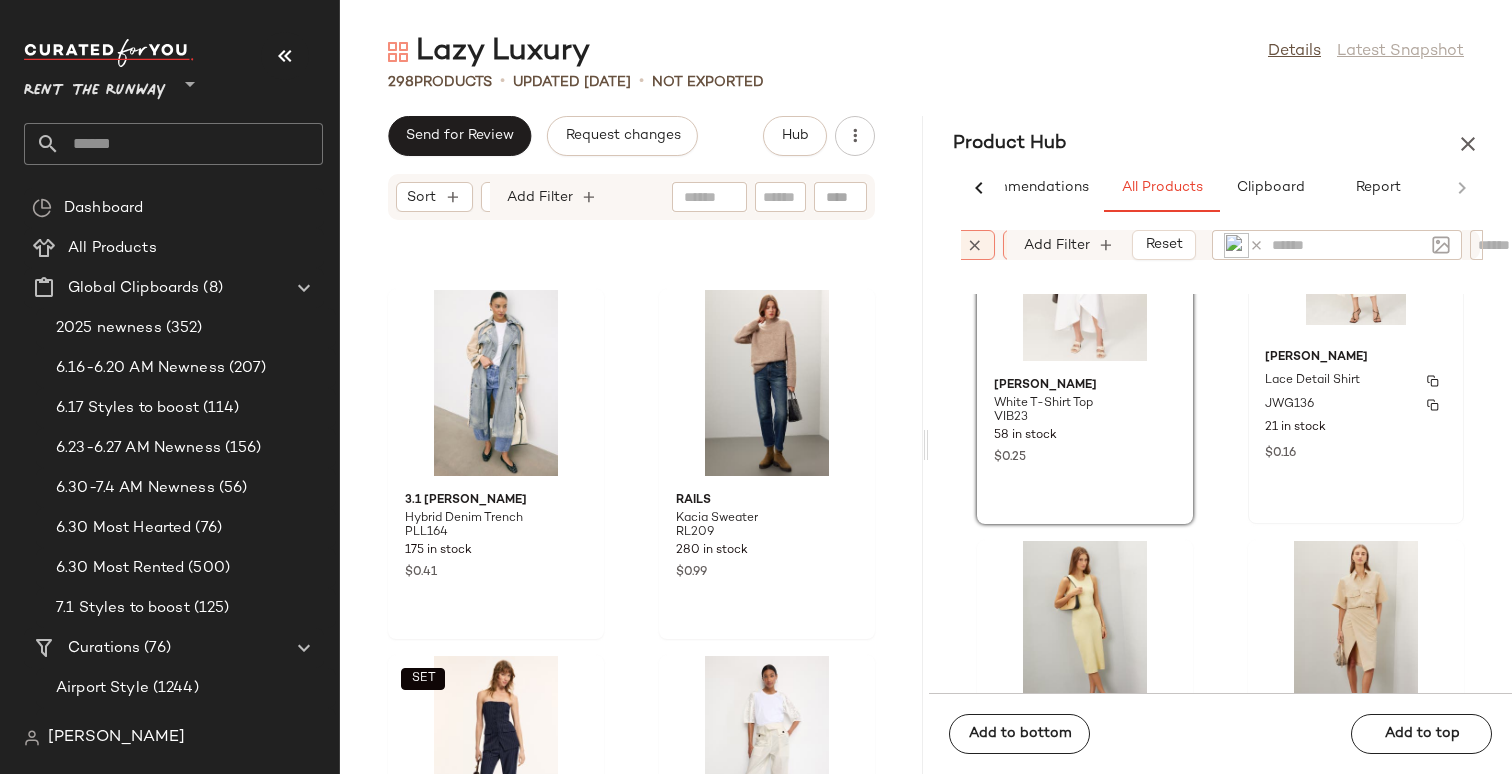 click on "JWG136" at bounding box center (1356, 405) 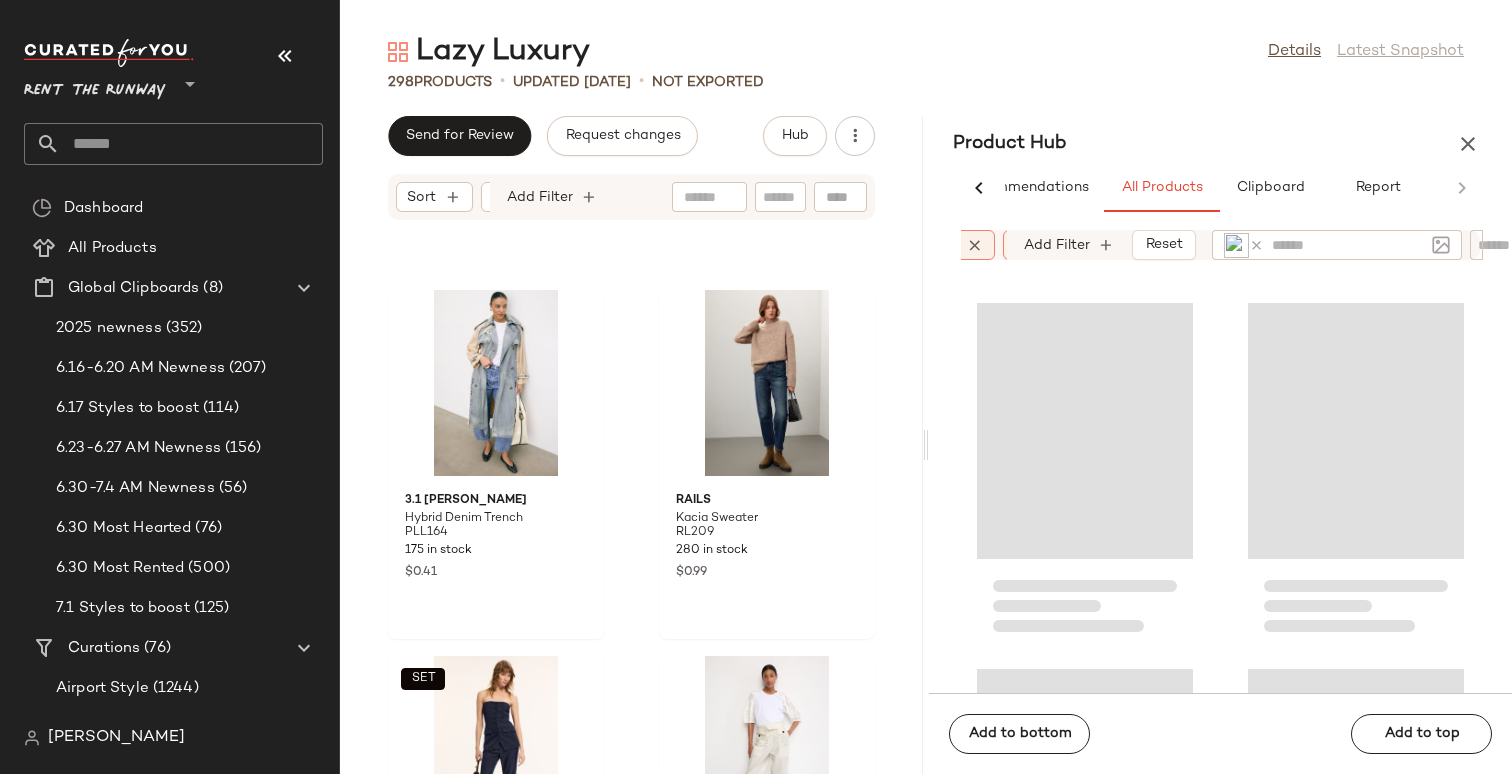 scroll, scrollTop: 5484, scrollLeft: 0, axis: vertical 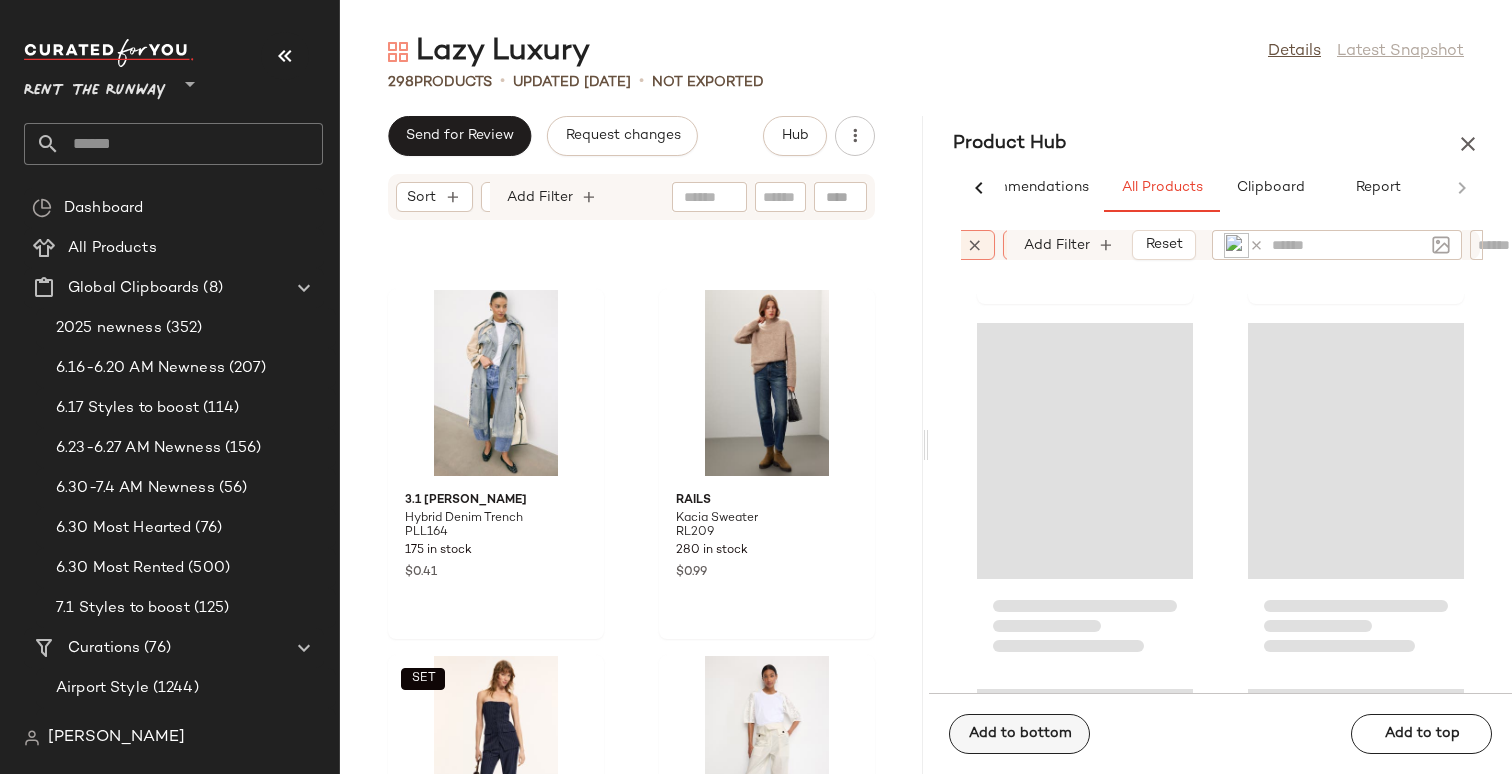 click on "Add to bottom" at bounding box center [1019, 734] 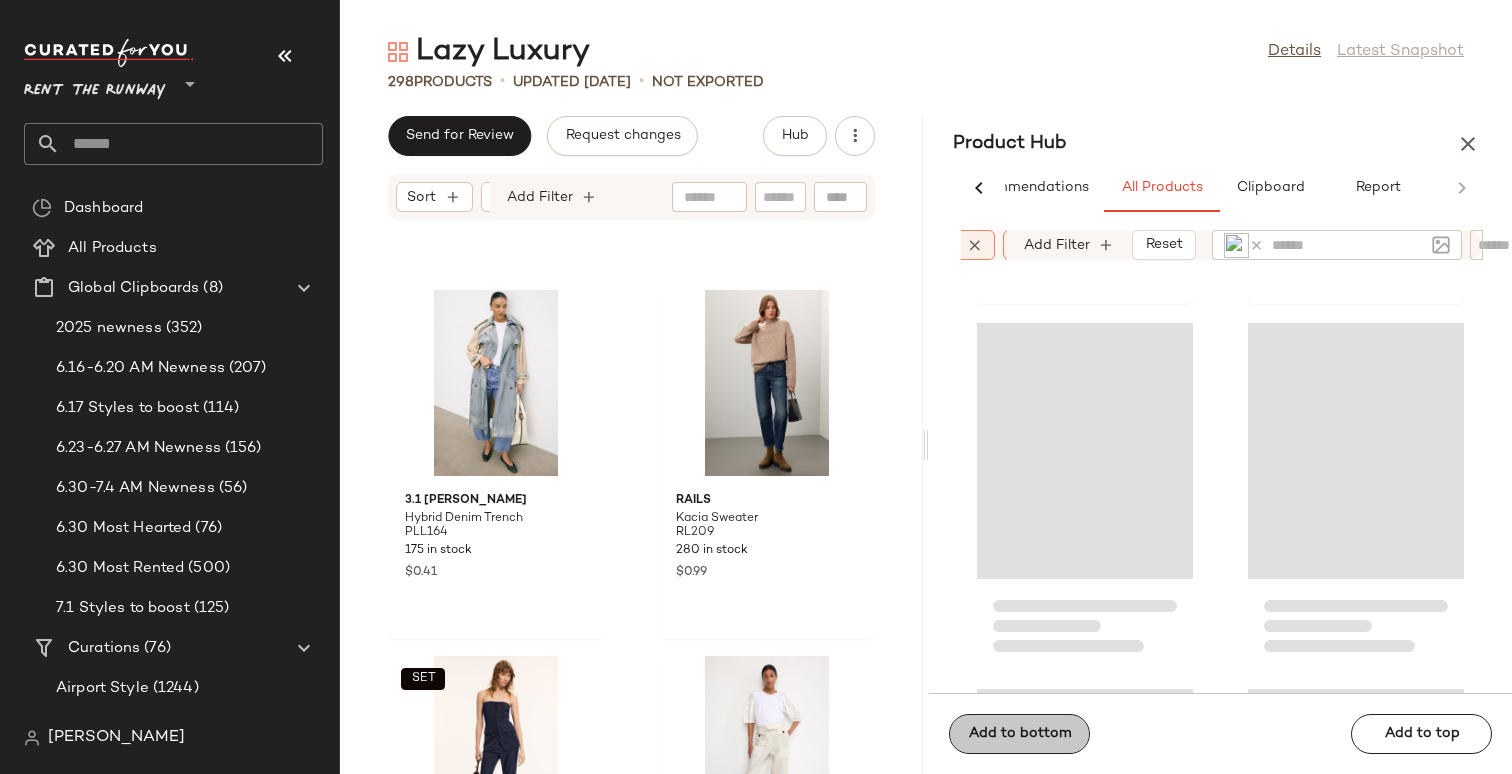 scroll, scrollTop: 5118, scrollLeft: 0, axis: vertical 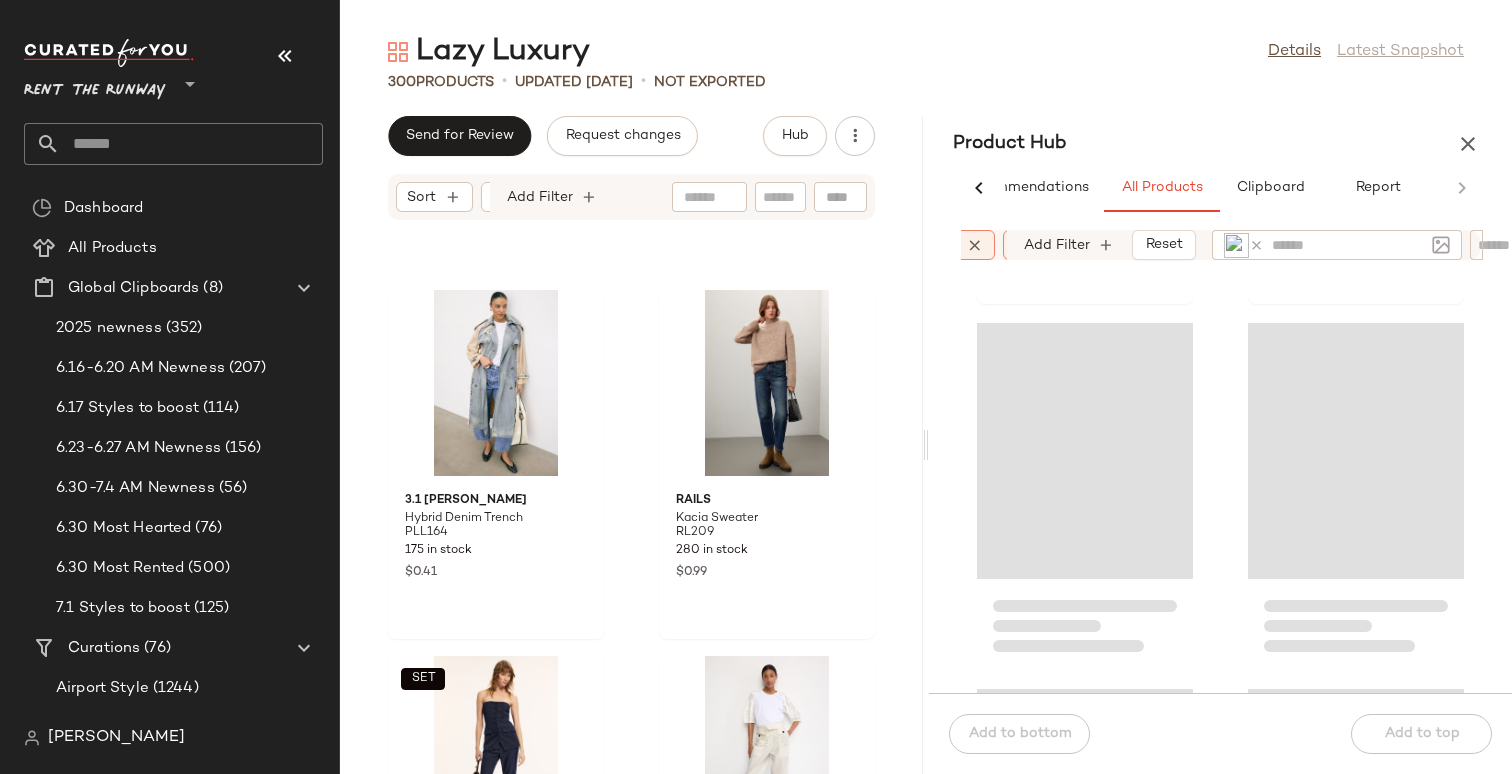 click at bounding box center (1248, 245) 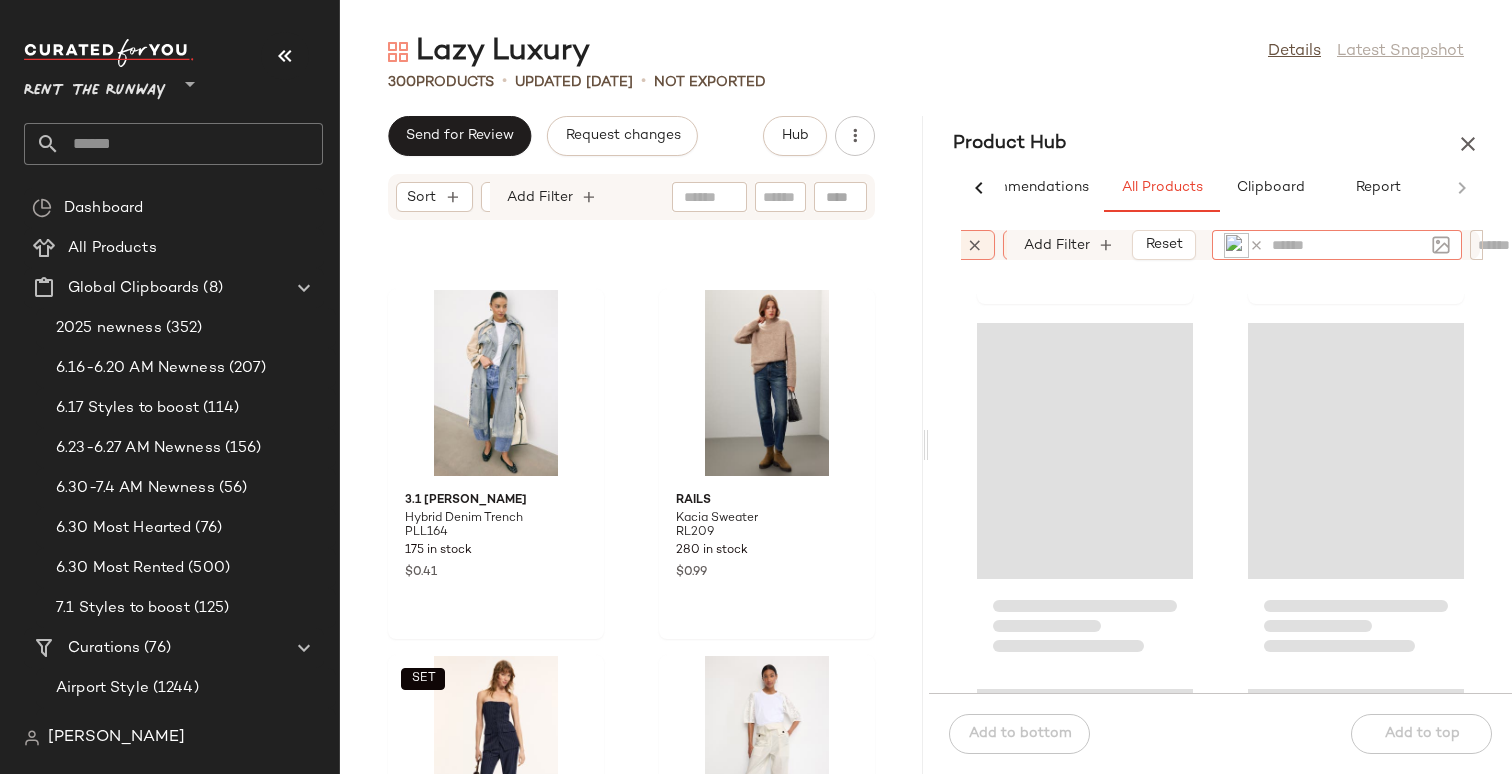 click 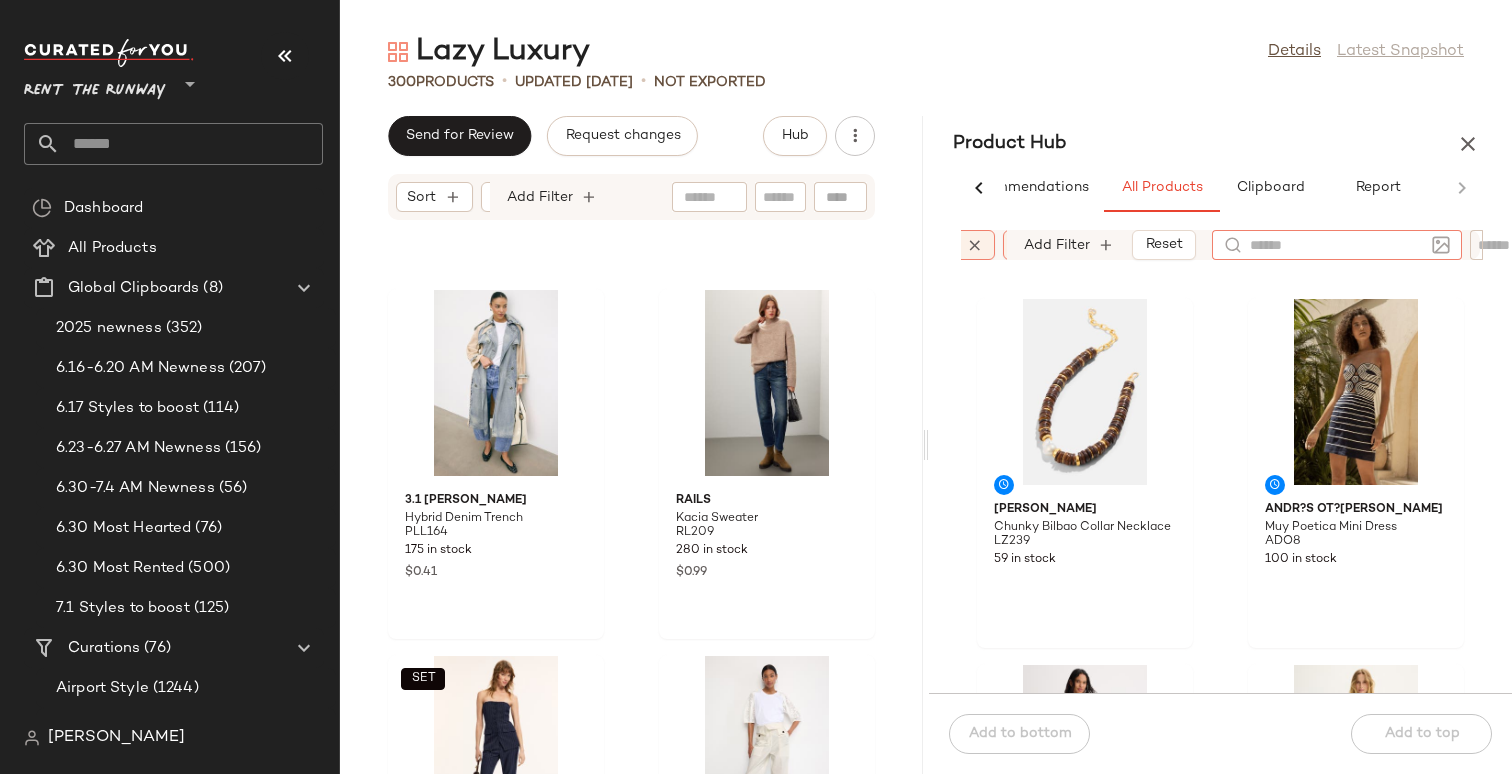 click 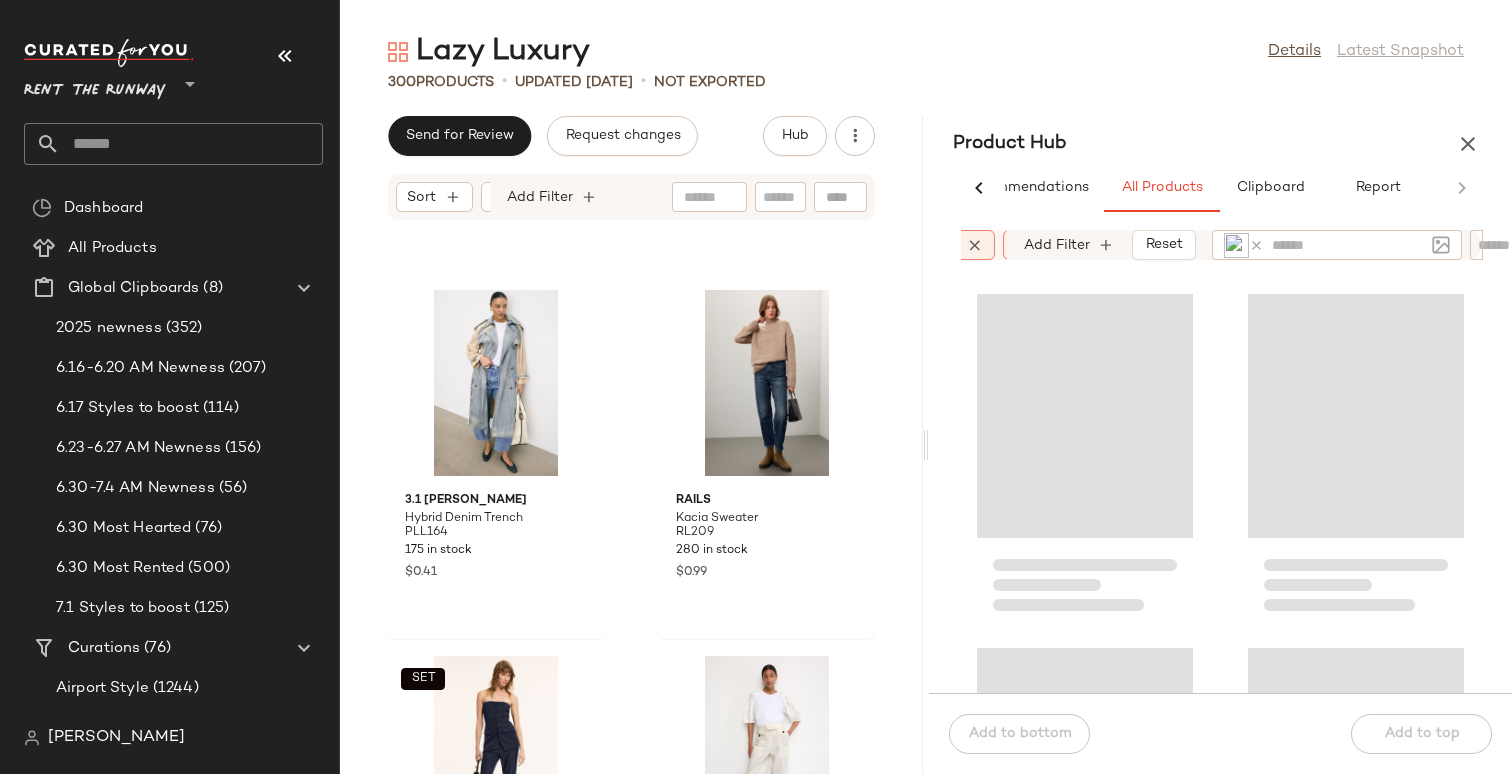 scroll, scrollTop: 772, scrollLeft: 0, axis: vertical 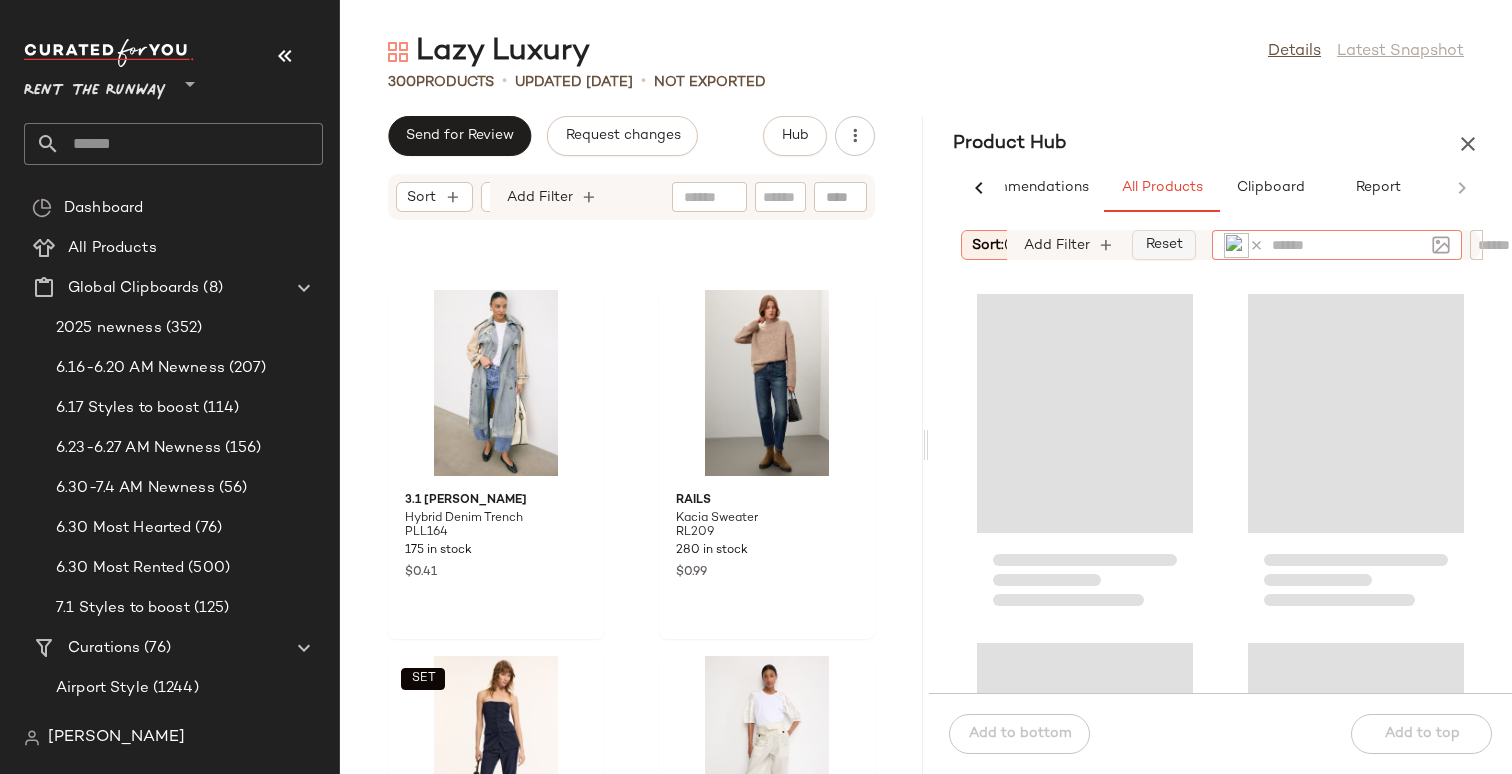 click on "Reset" 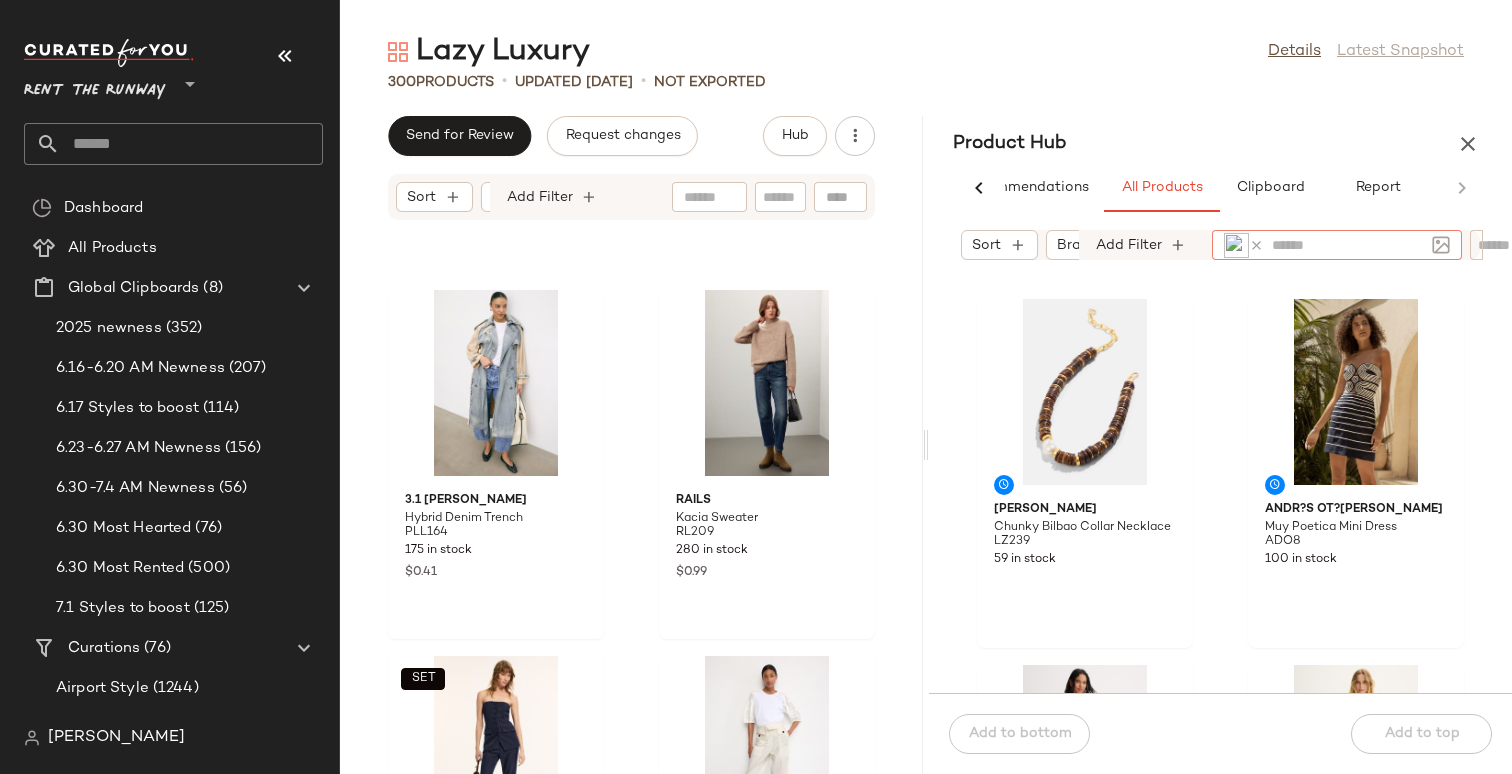 click 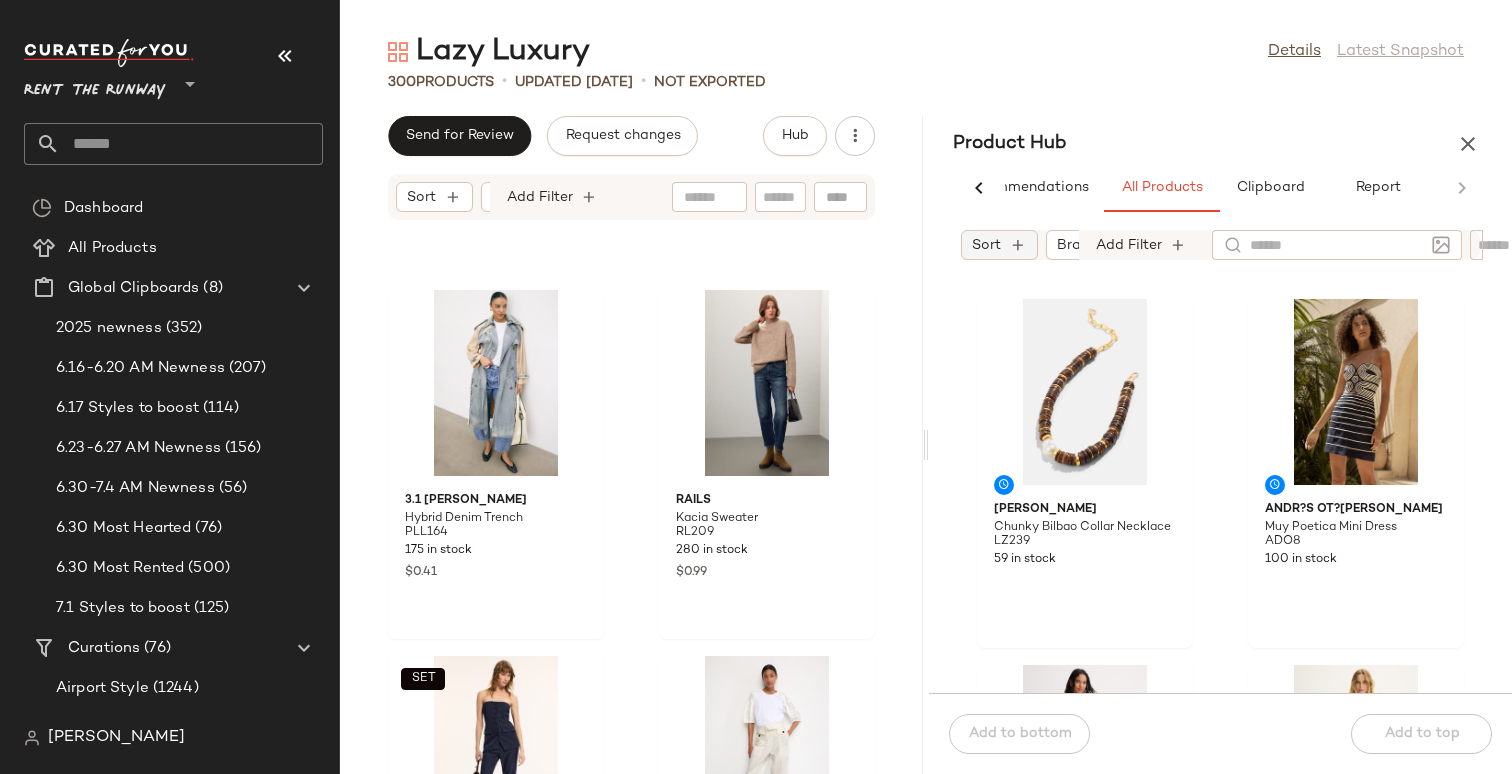 click on "Sort" at bounding box center (986, 245) 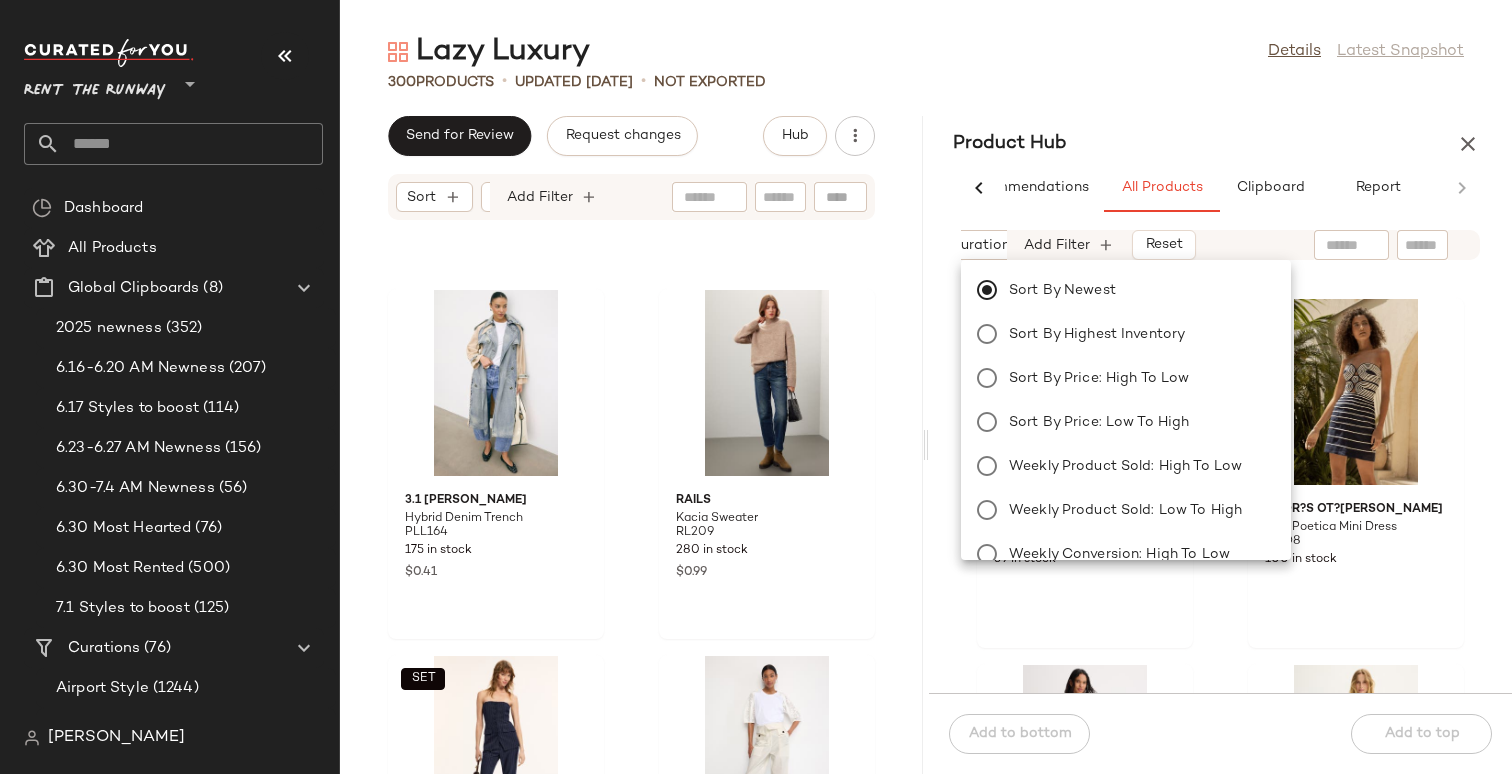 scroll, scrollTop: 0, scrollLeft: 408, axis: horizontal 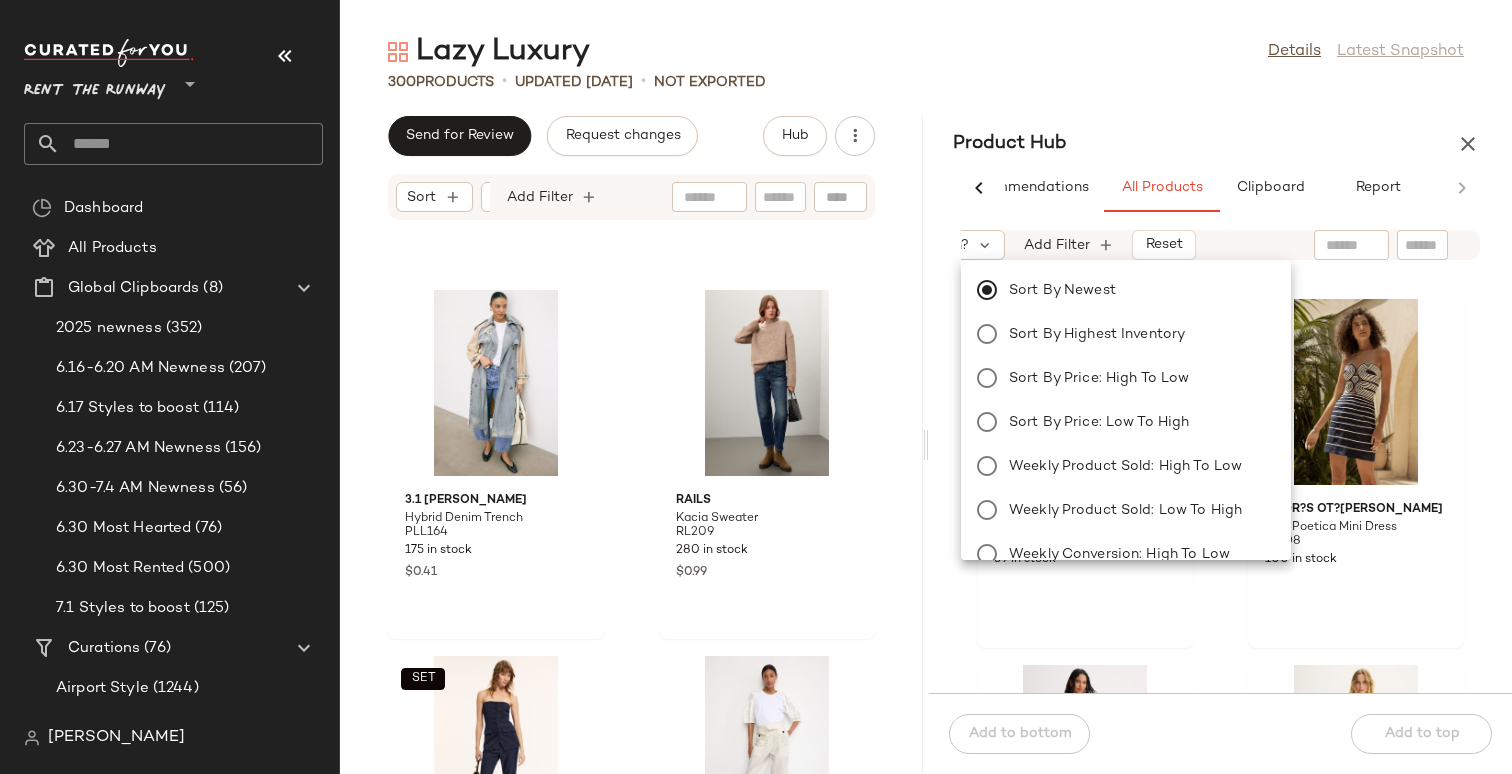 click at bounding box center [986, 245] 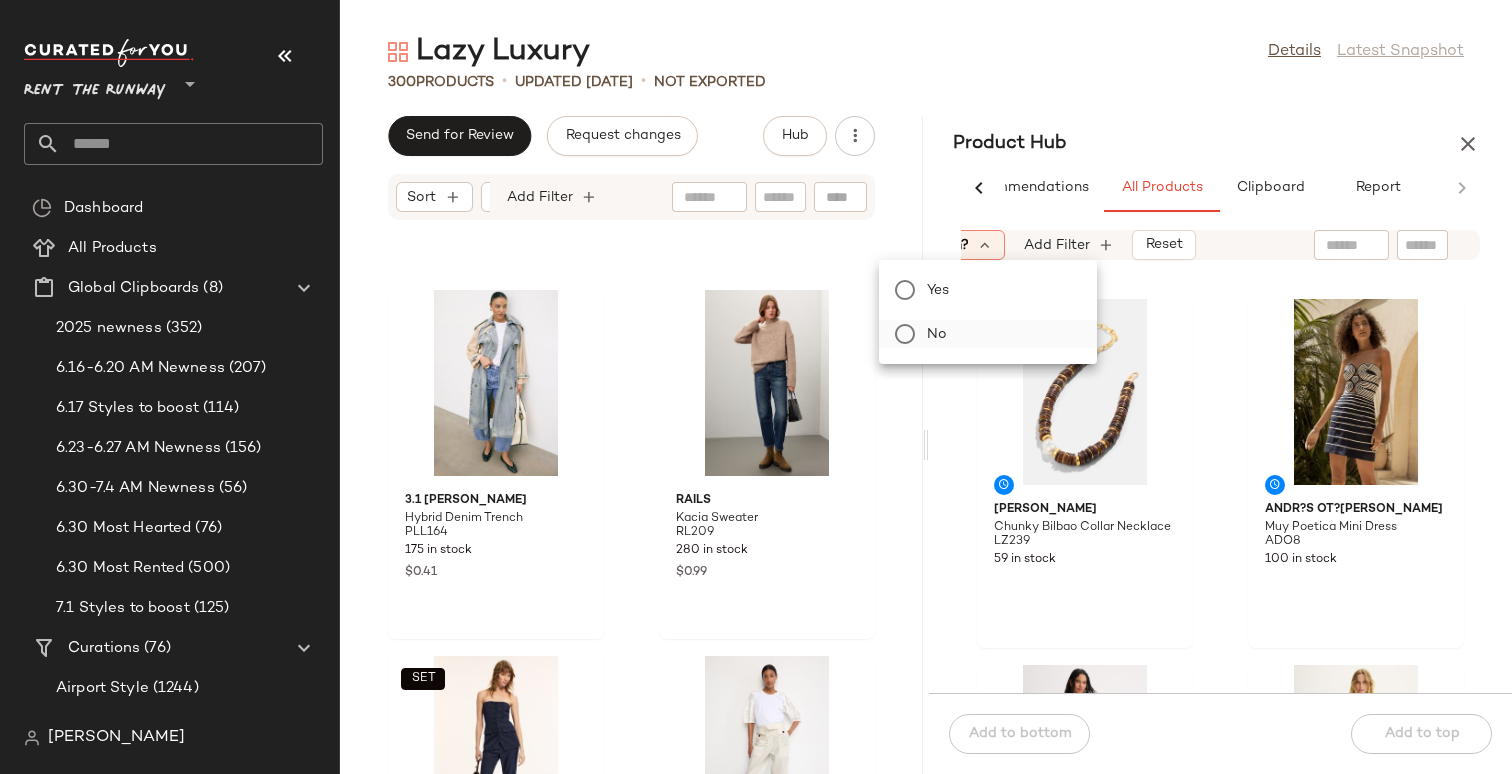 click on "No" at bounding box center (1000, 334) 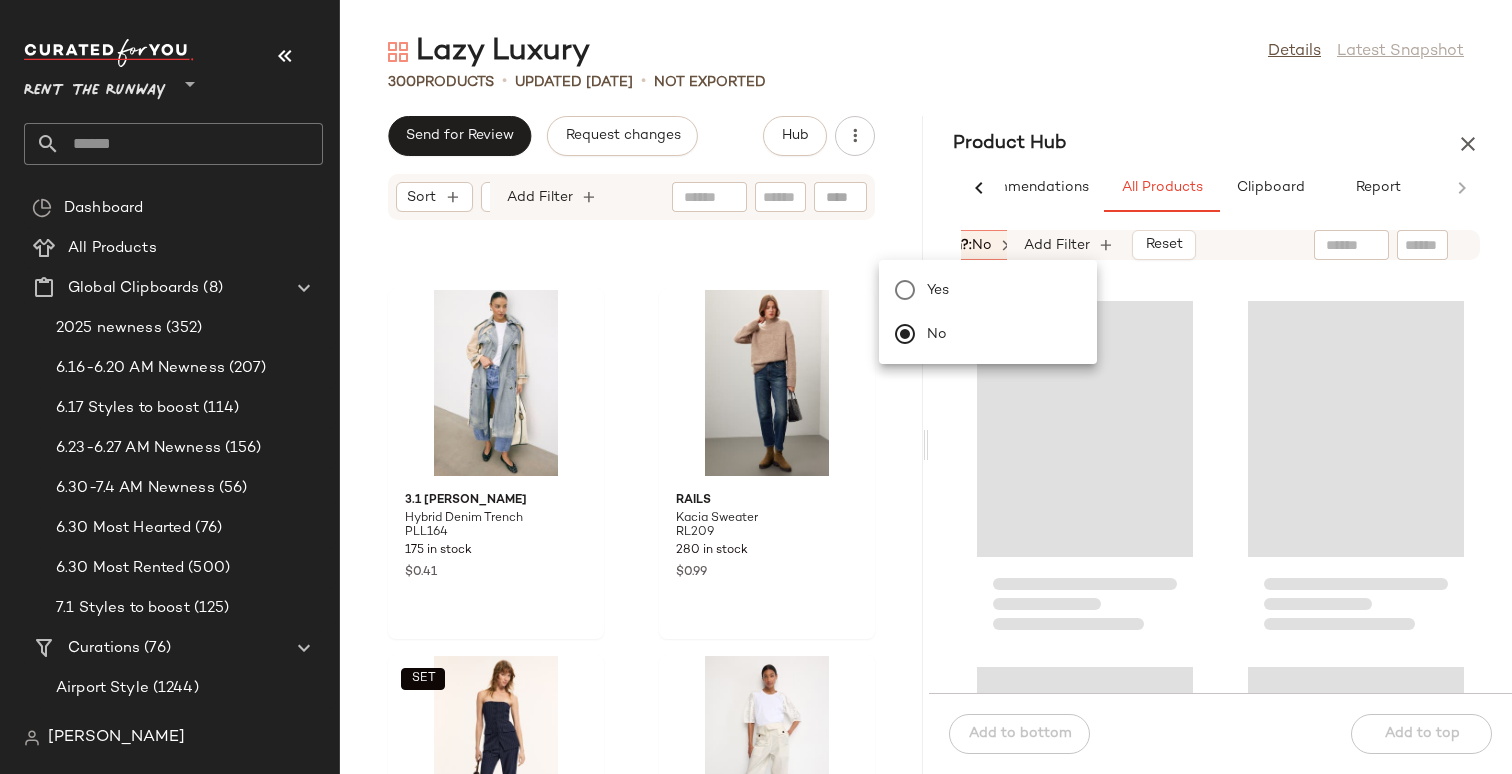 scroll, scrollTop: 0, scrollLeft: 442, axis: horizontal 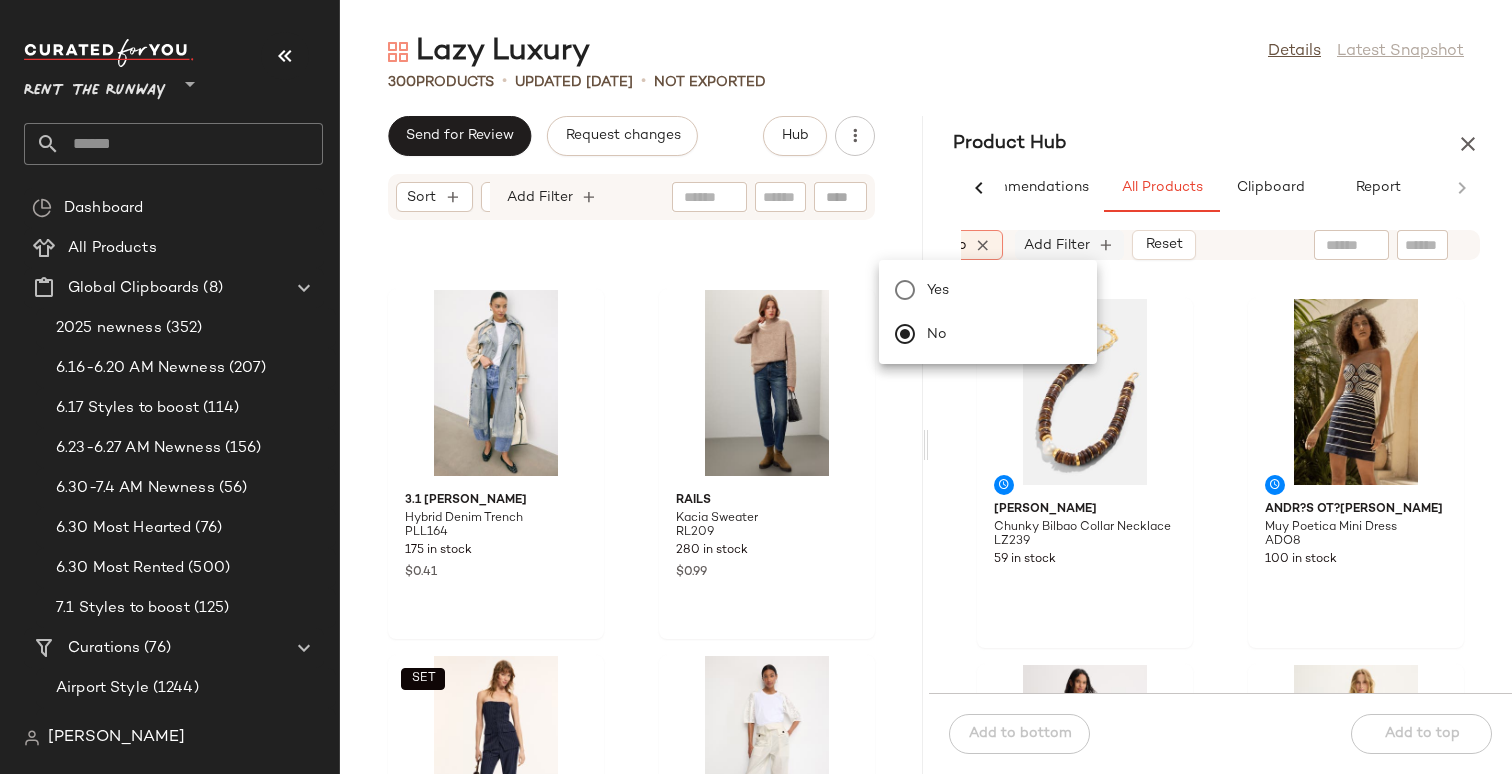 click on "Add Filter" 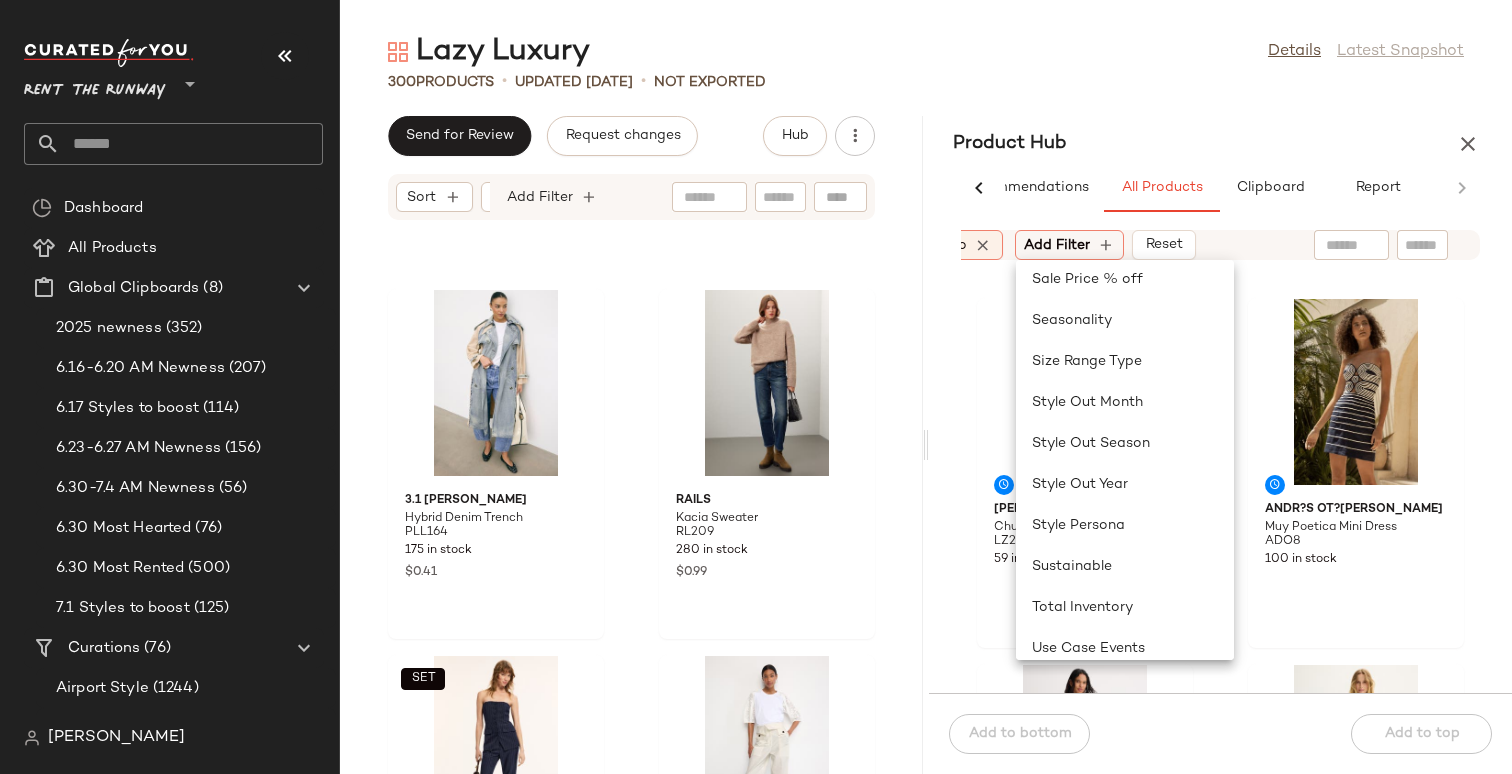 scroll, scrollTop: 1918, scrollLeft: 0, axis: vertical 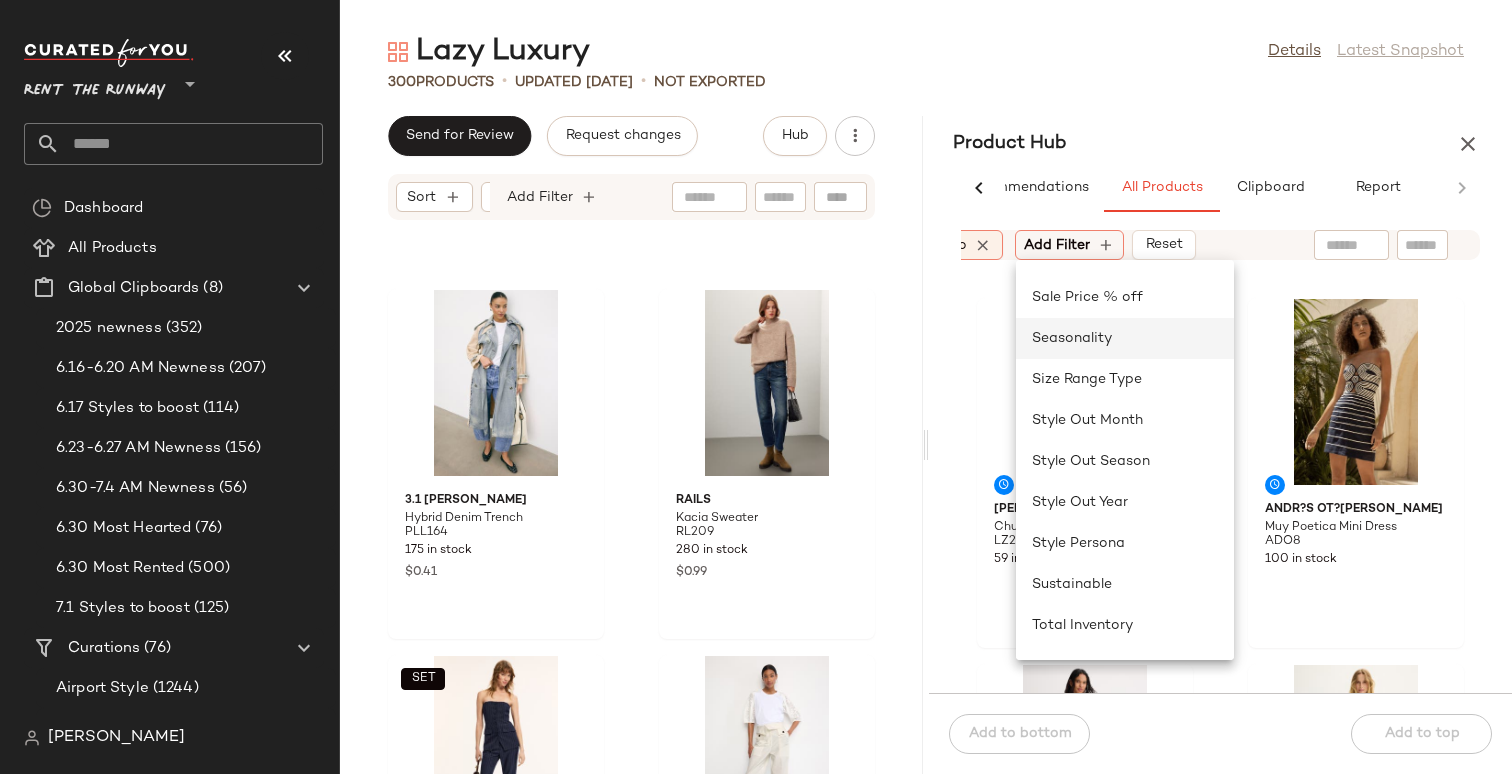 click on "Seasonality" 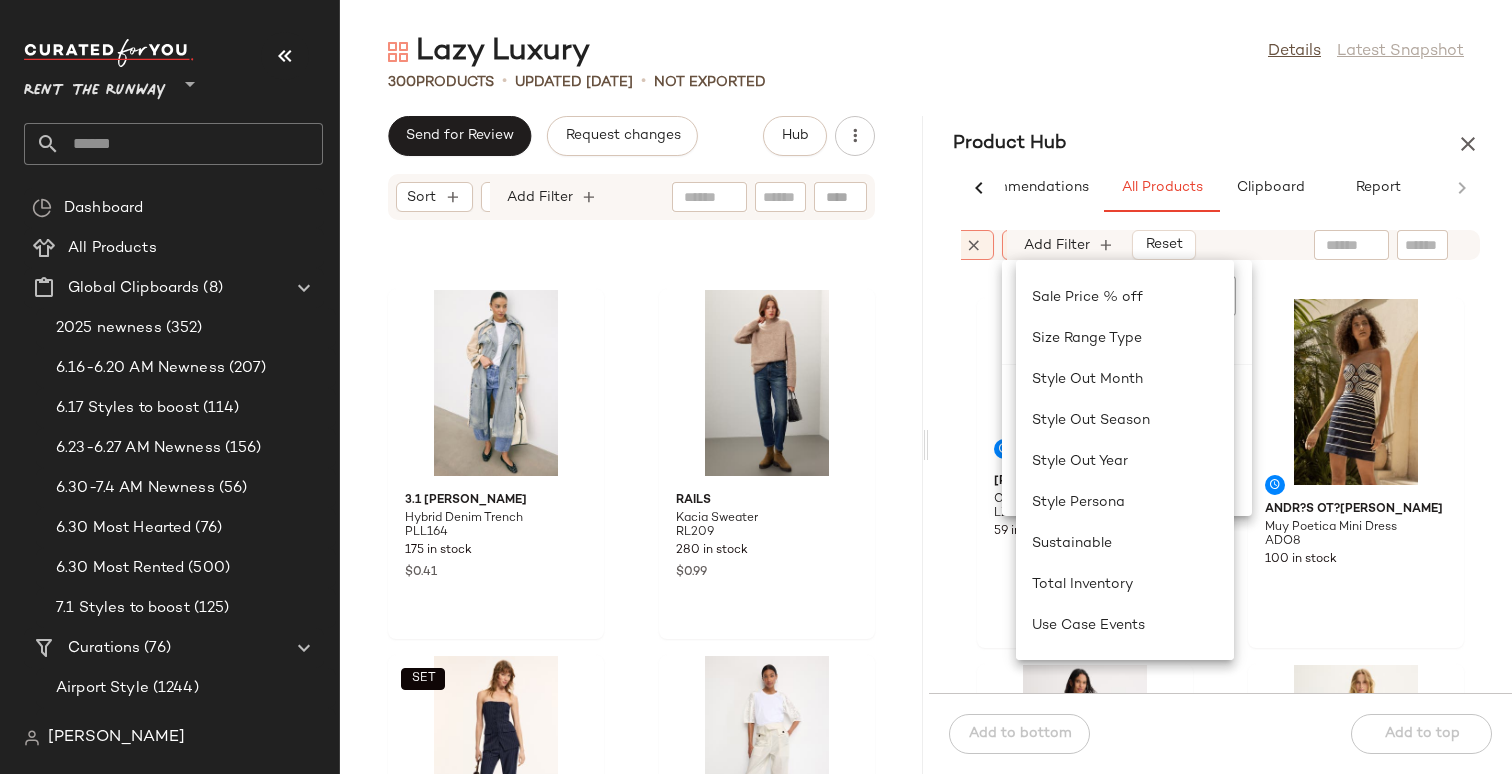 scroll, scrollTop: 0, scrollLeft: 452, axis: horizontal 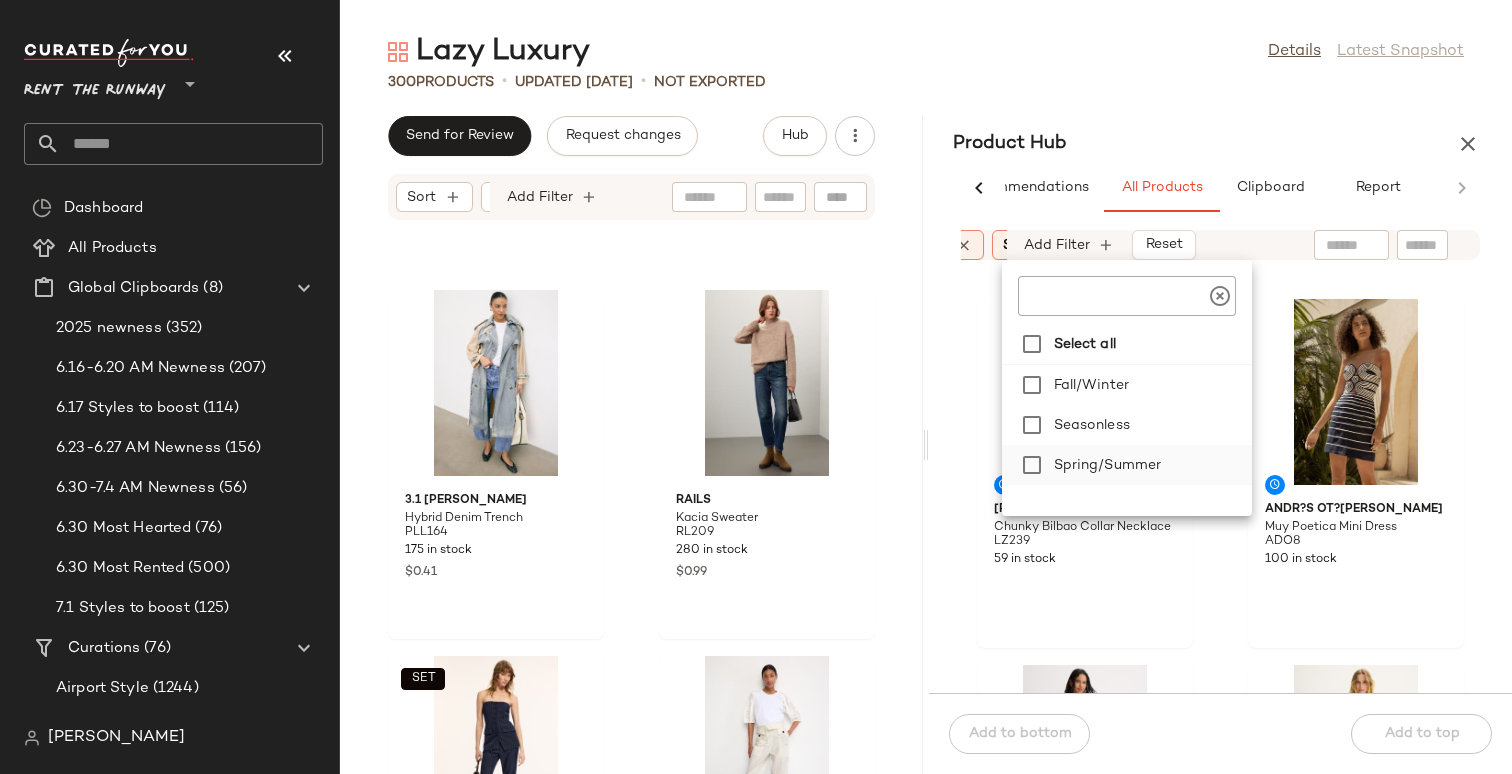 click on "Spring/Summer" 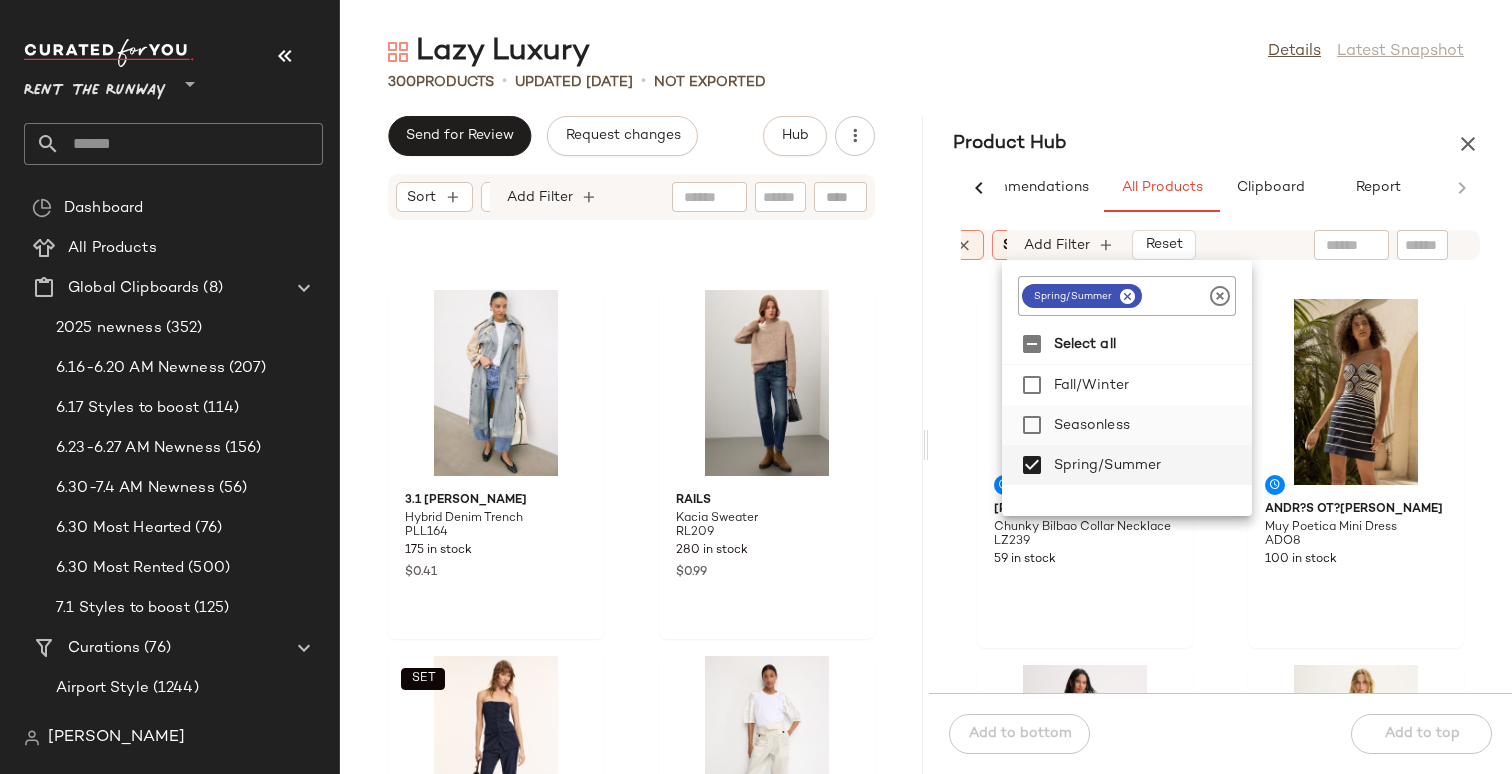 click on "Seasonless" at bounding box center (1149, 425) 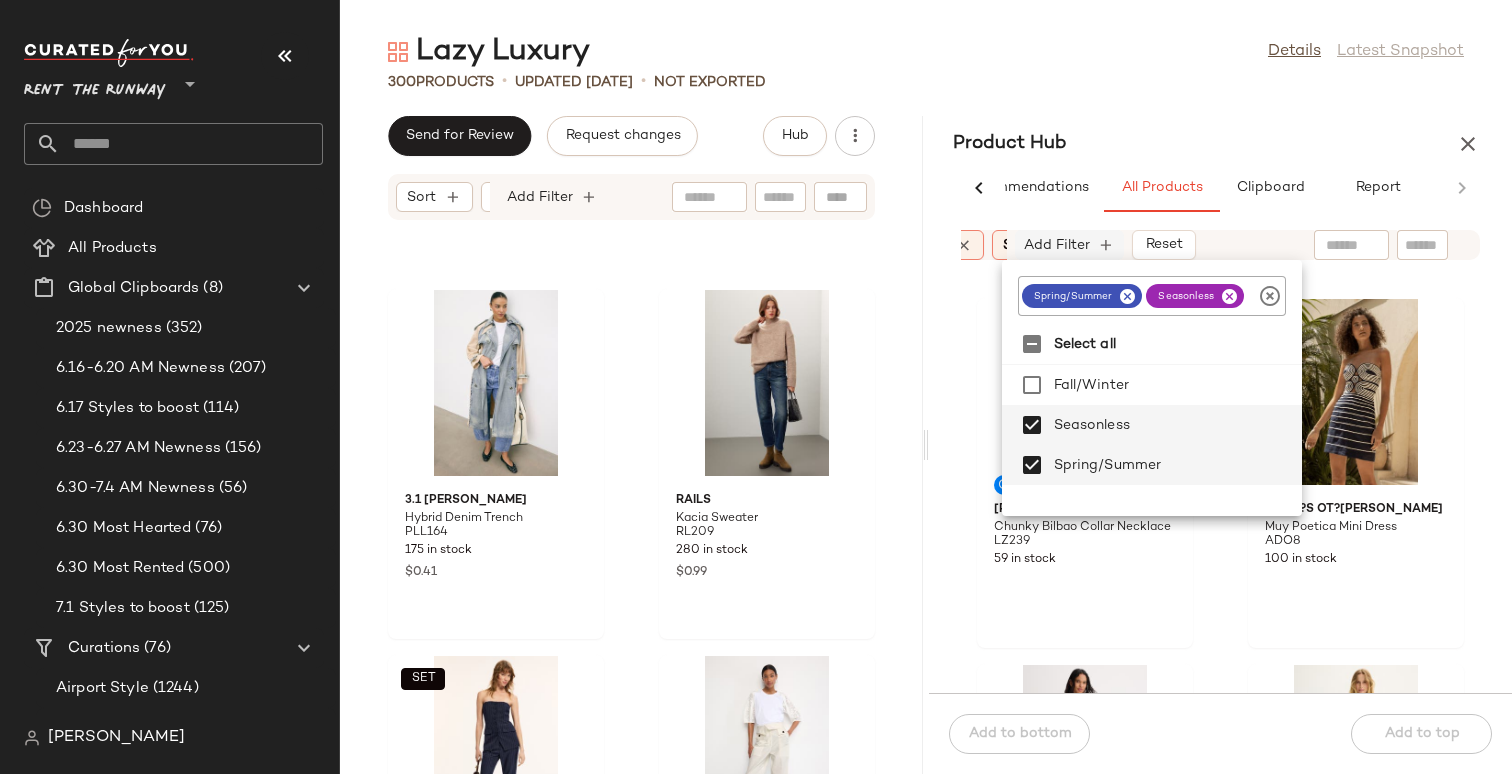 click on "Add Filter" 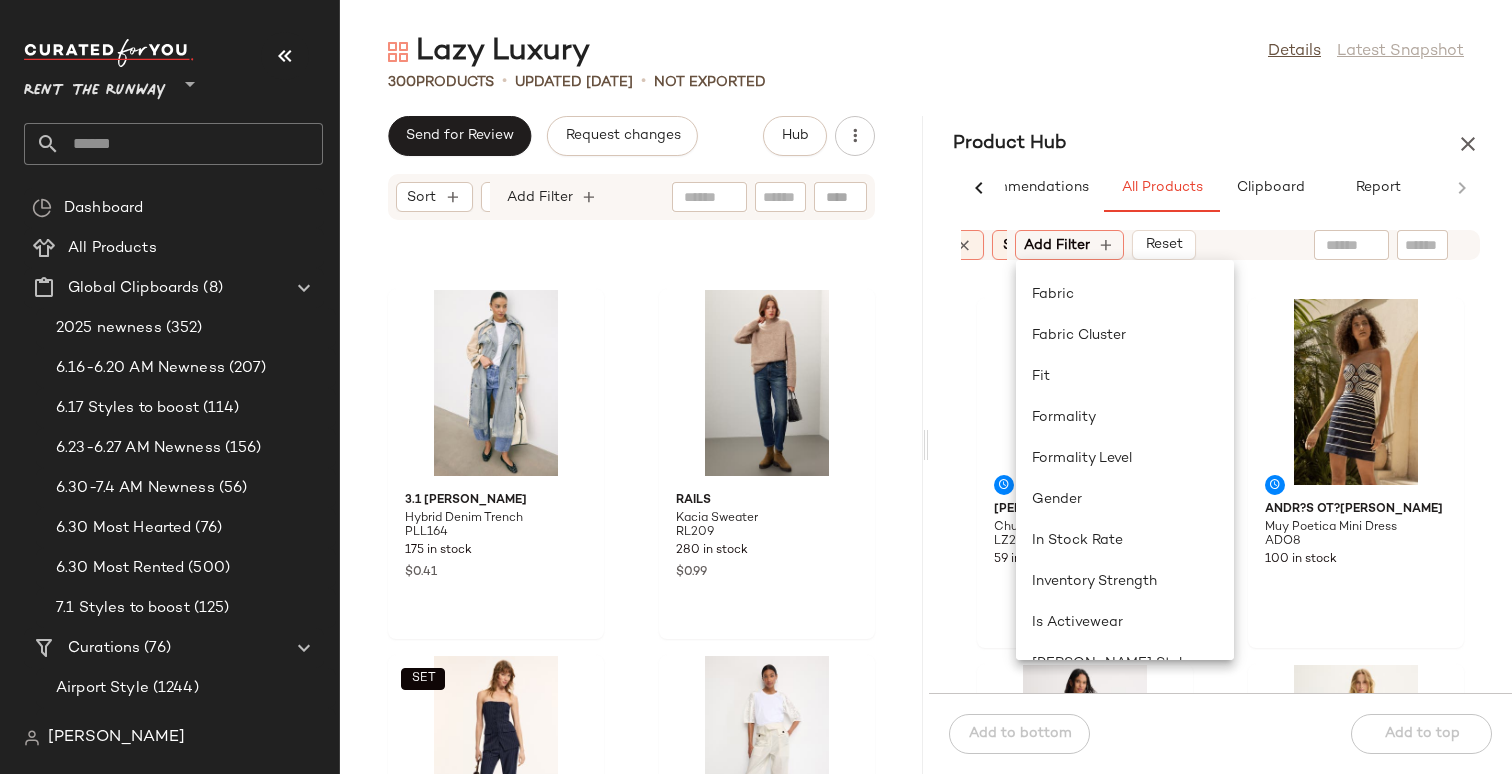 scroll, scrollTop: 763, scrollLeft: 0, axis: vertical 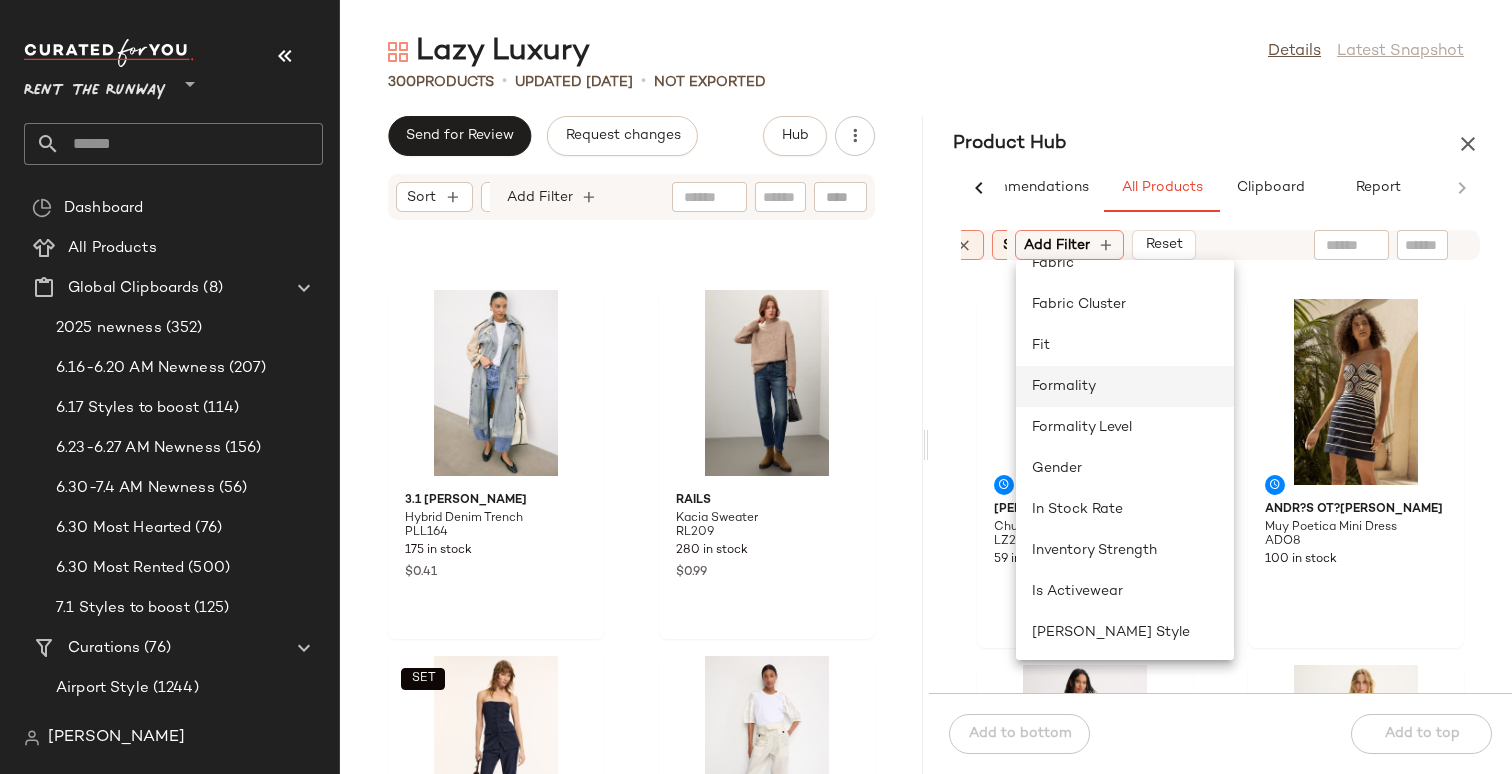 click on "Formality" 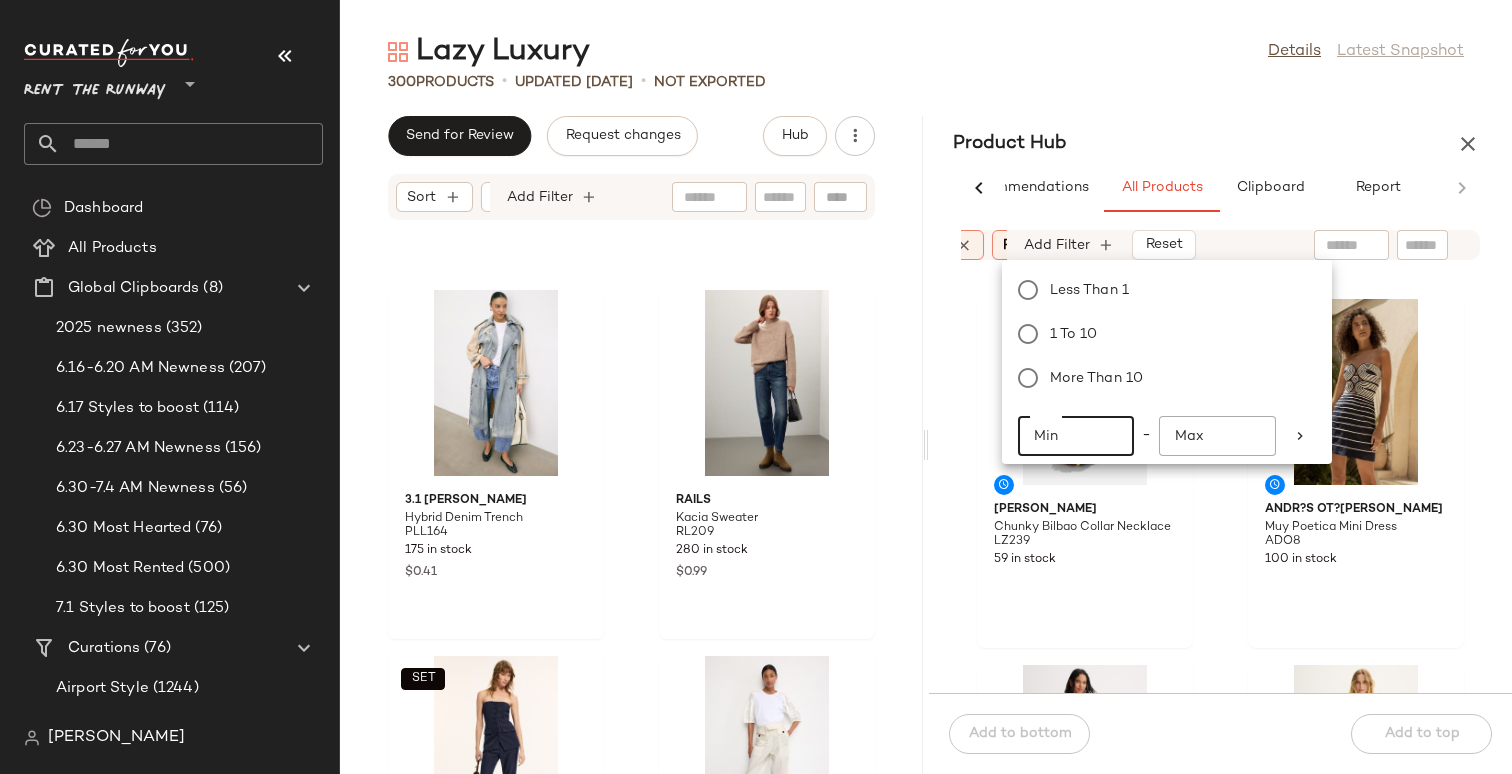 click on "Min" 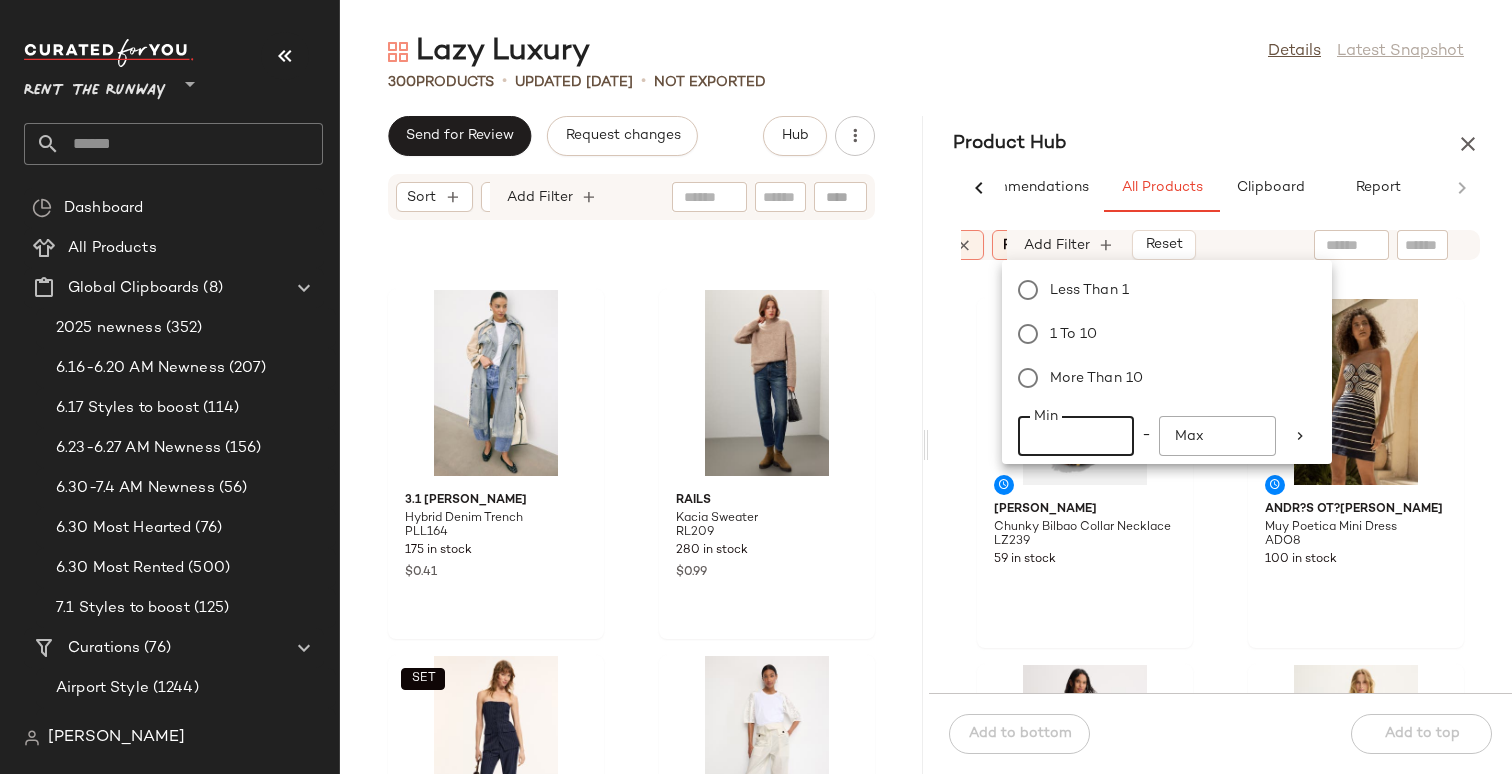 type on "*" 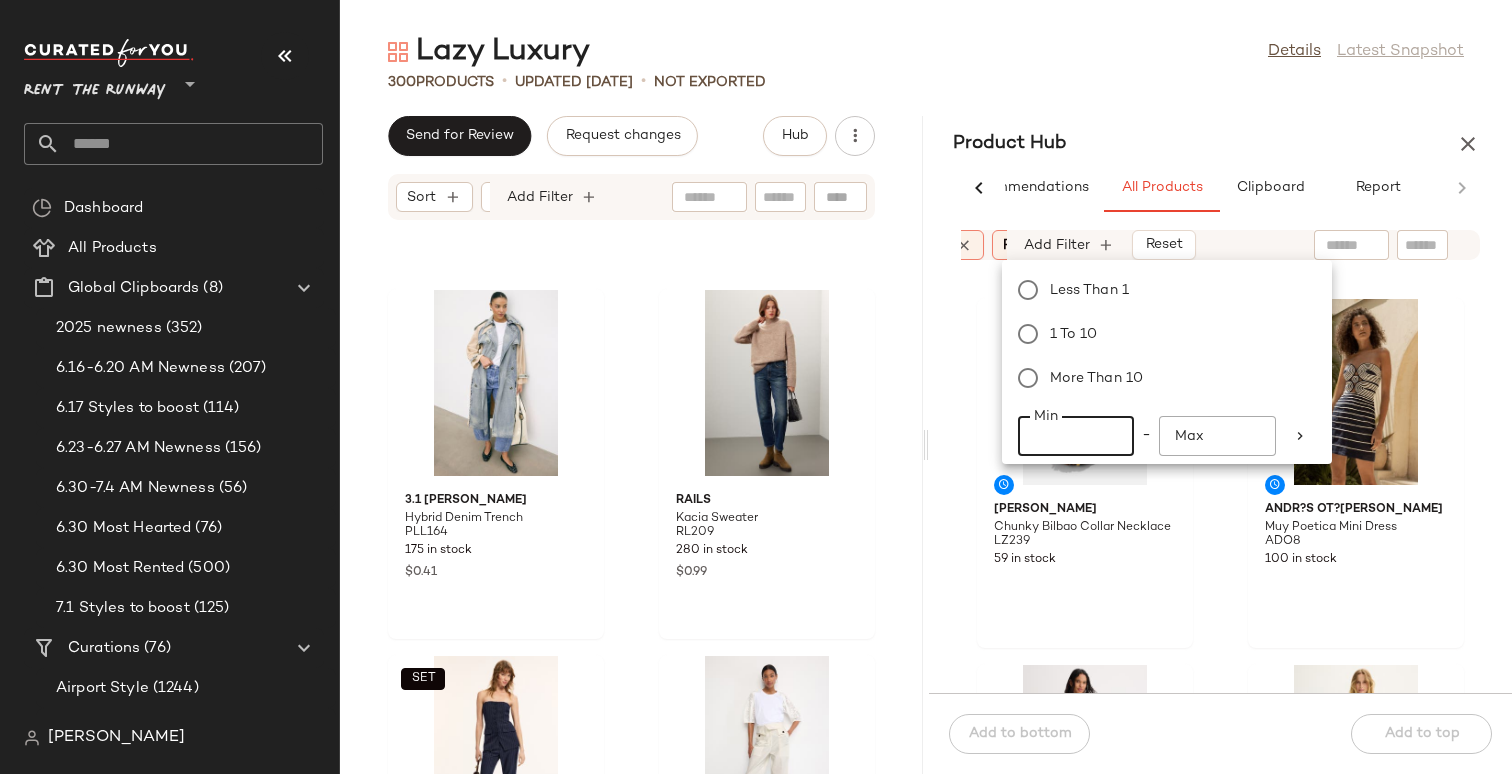 click on "Max" 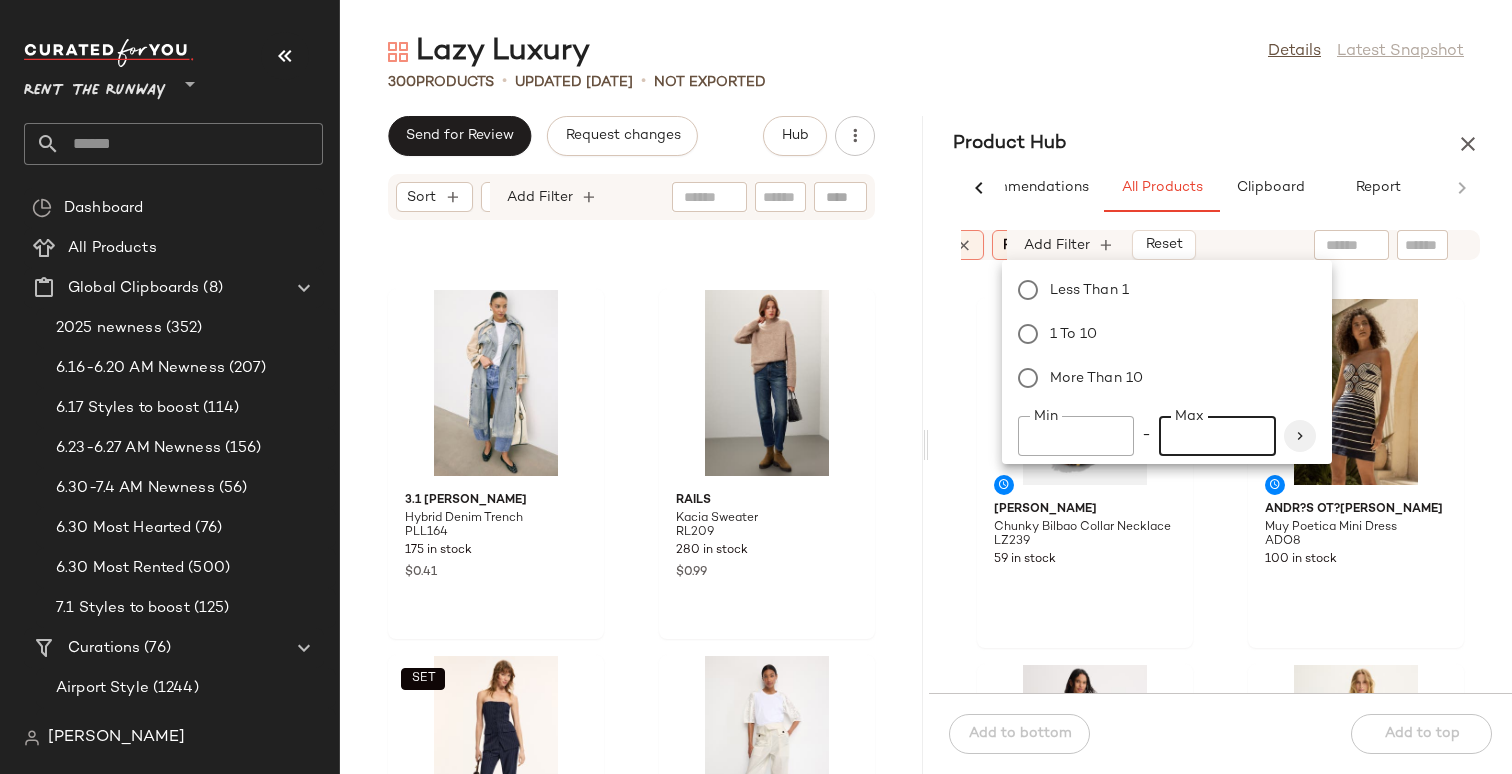 type on "*" 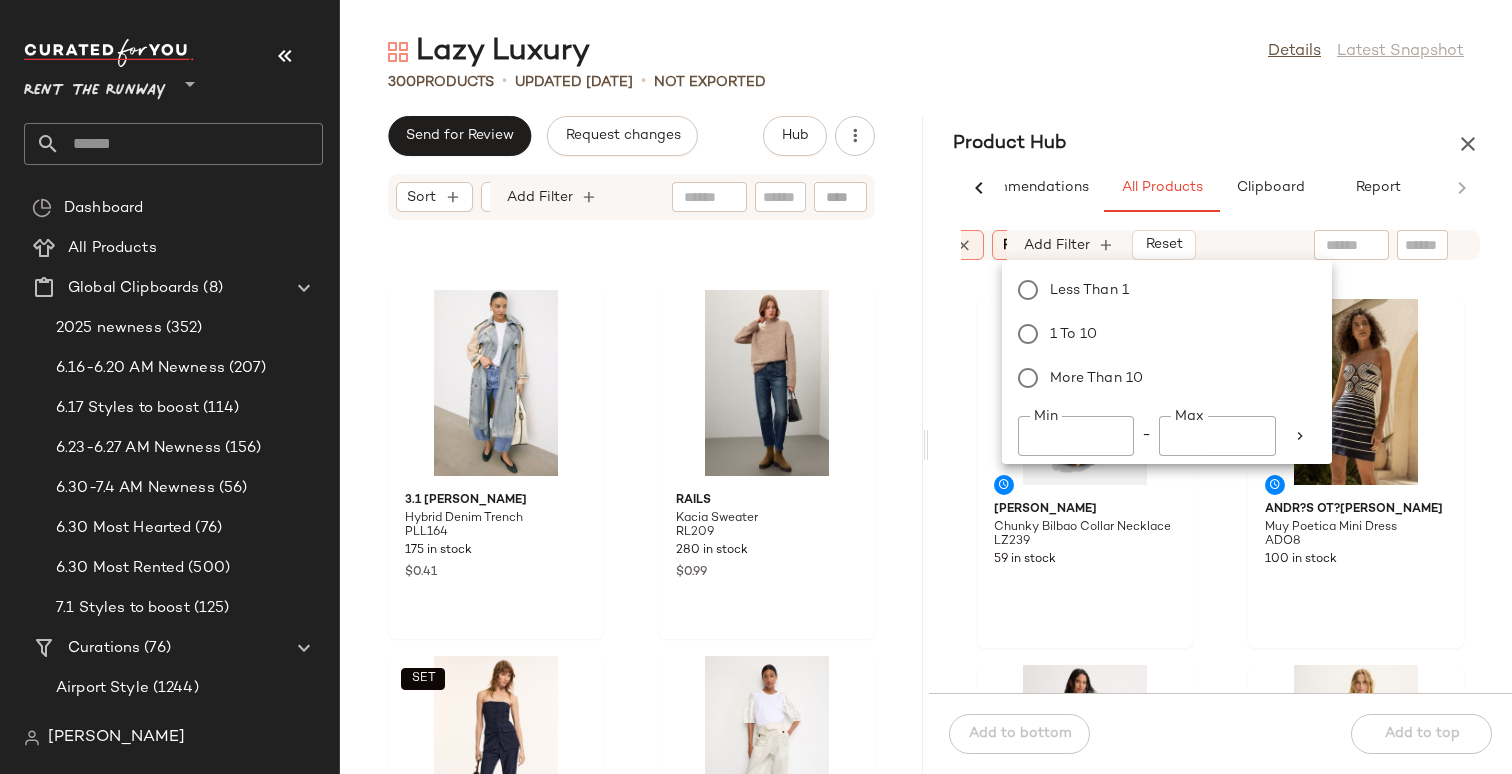 click on "Product Hub  AI Recommendations   All Products   Clipboard   Report  Sort:   (1) Brand  Category  In Curation?:   No Formality:   2-6 Seasonality:   (2) Add Filter   Reset  Lizzie Fortunato Chunky Bilbao Collar Necklace LZ239 59 in stock Andr?s Ot?lora Muy Poetica Mini Dress ADO8 100 in stock YUMI KIM Carson Romper YK199 110 in stock YUMI KIM Kailua Romper YK200 400 in stock YUMI KIM Zuri Dress YK201 500 in stock Toccin Penny Racer Tie Front Midi Dress TOC114 501 in stock Veronica Beard Felice Denim Mini Dress VB207 400 in stock Veronica Beard Lollie Blouse VB212 800 in stock  Add to bottom   Add to top" 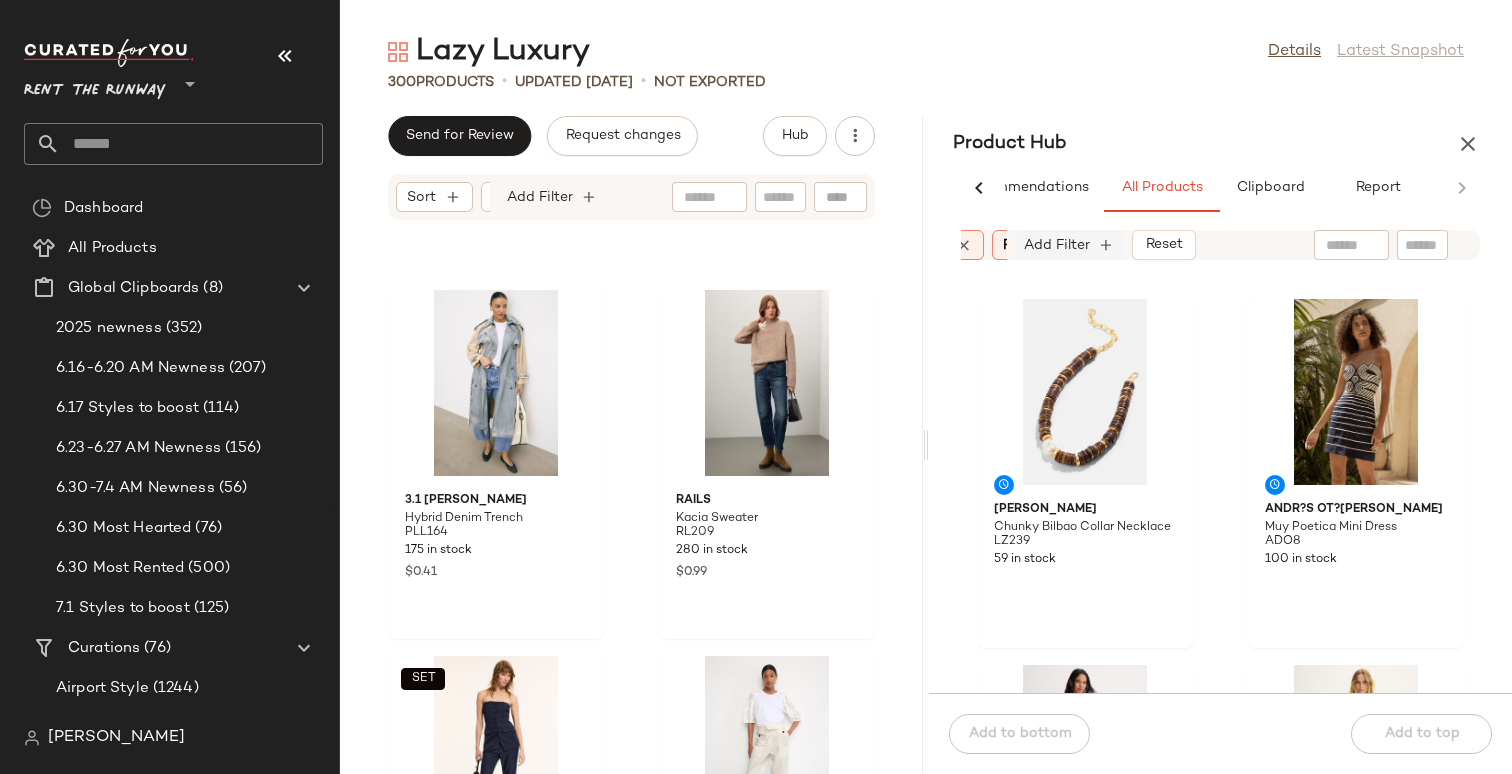 click on "Add Filter" at bounding box center (1057, 245) 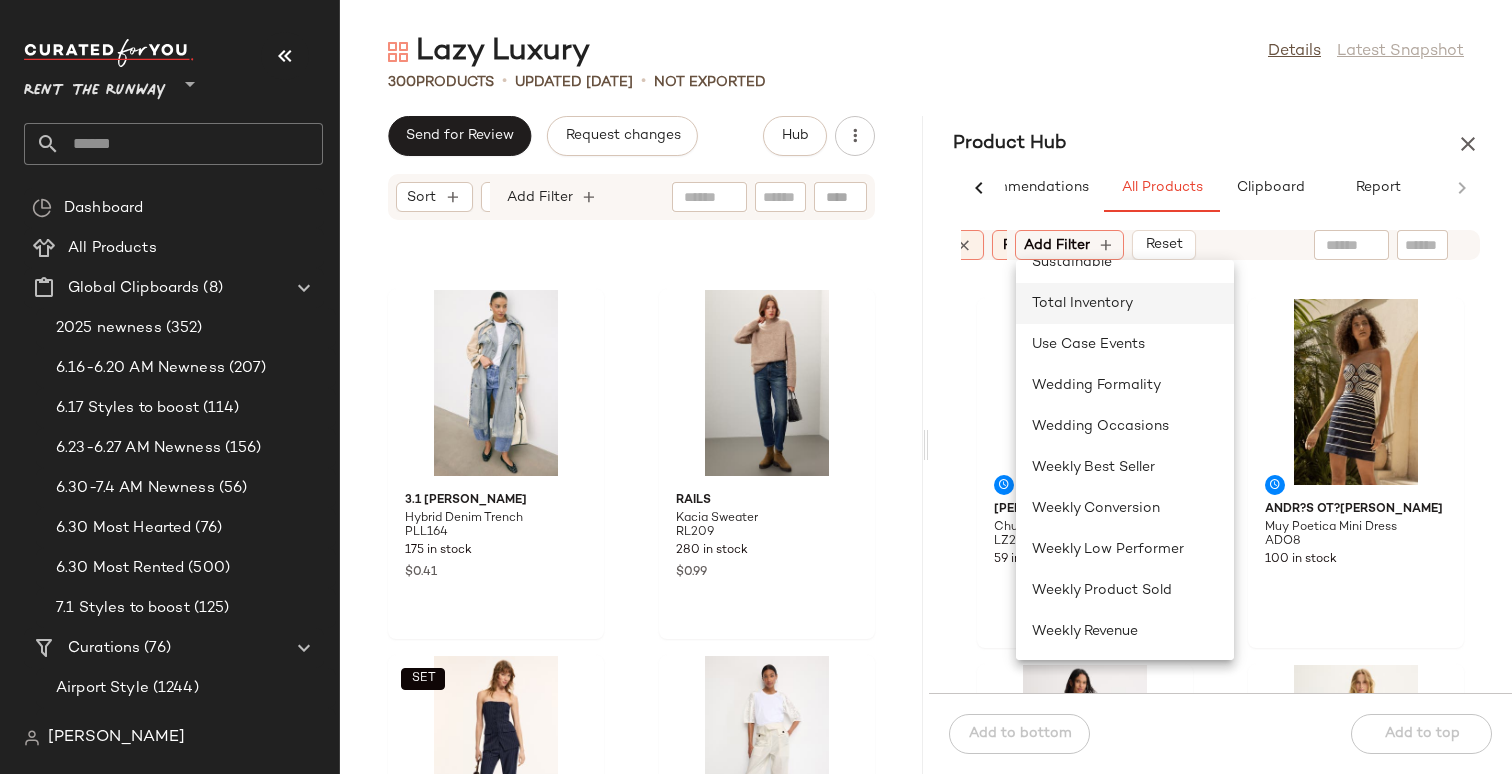 click on "Total Inventory" 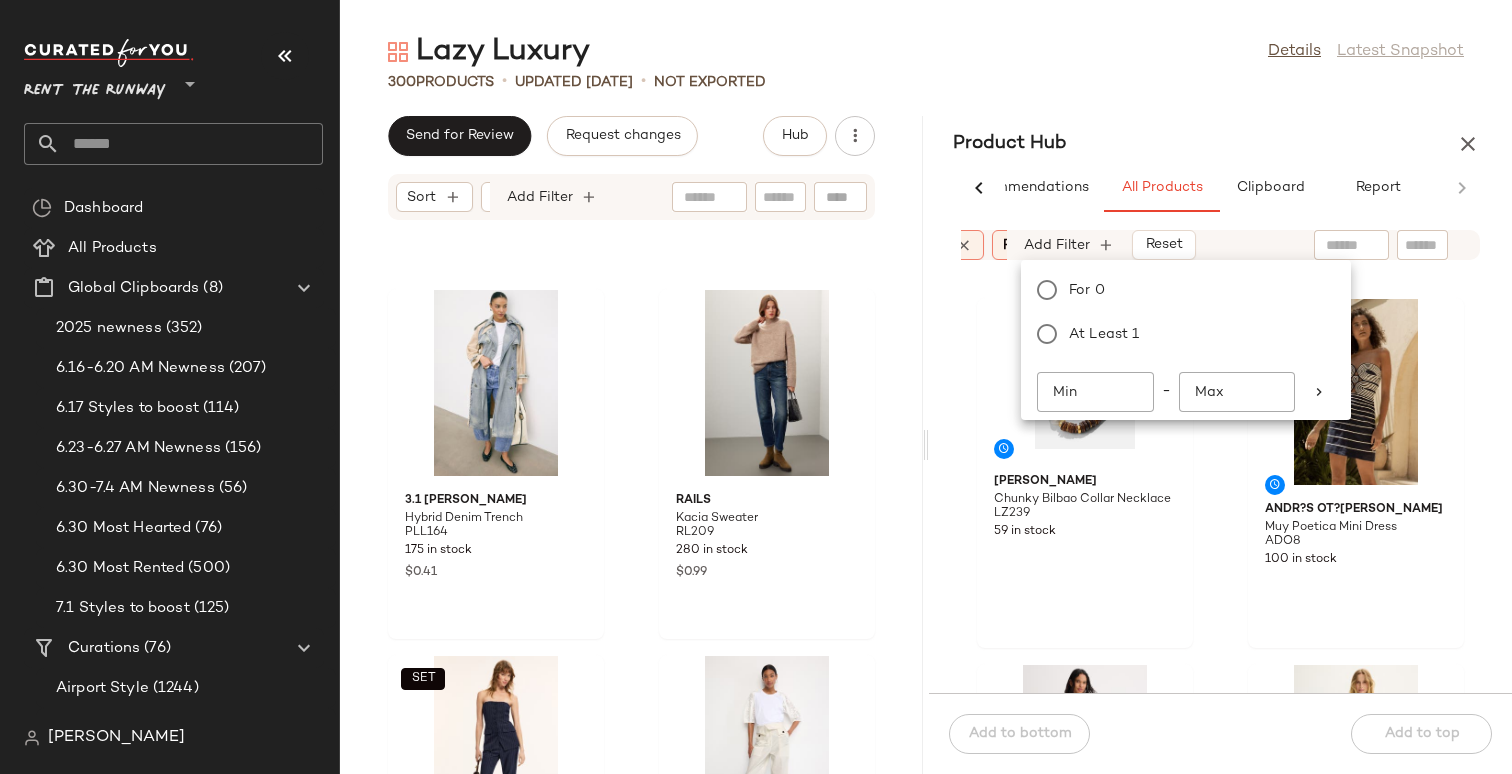 scroll, scrollTop: 0, scrollLeft: 748, axis: horizontal 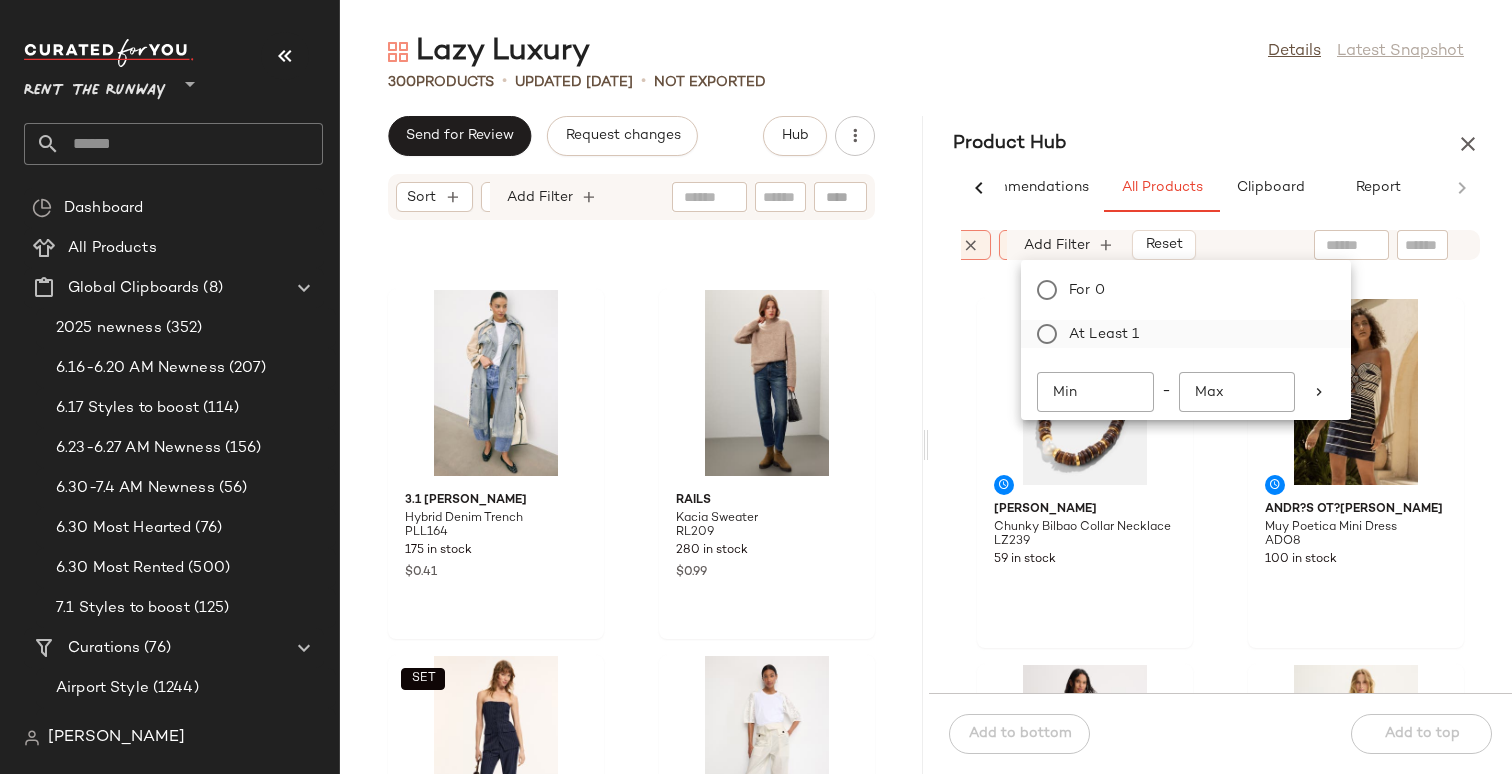 click on "At least 1" 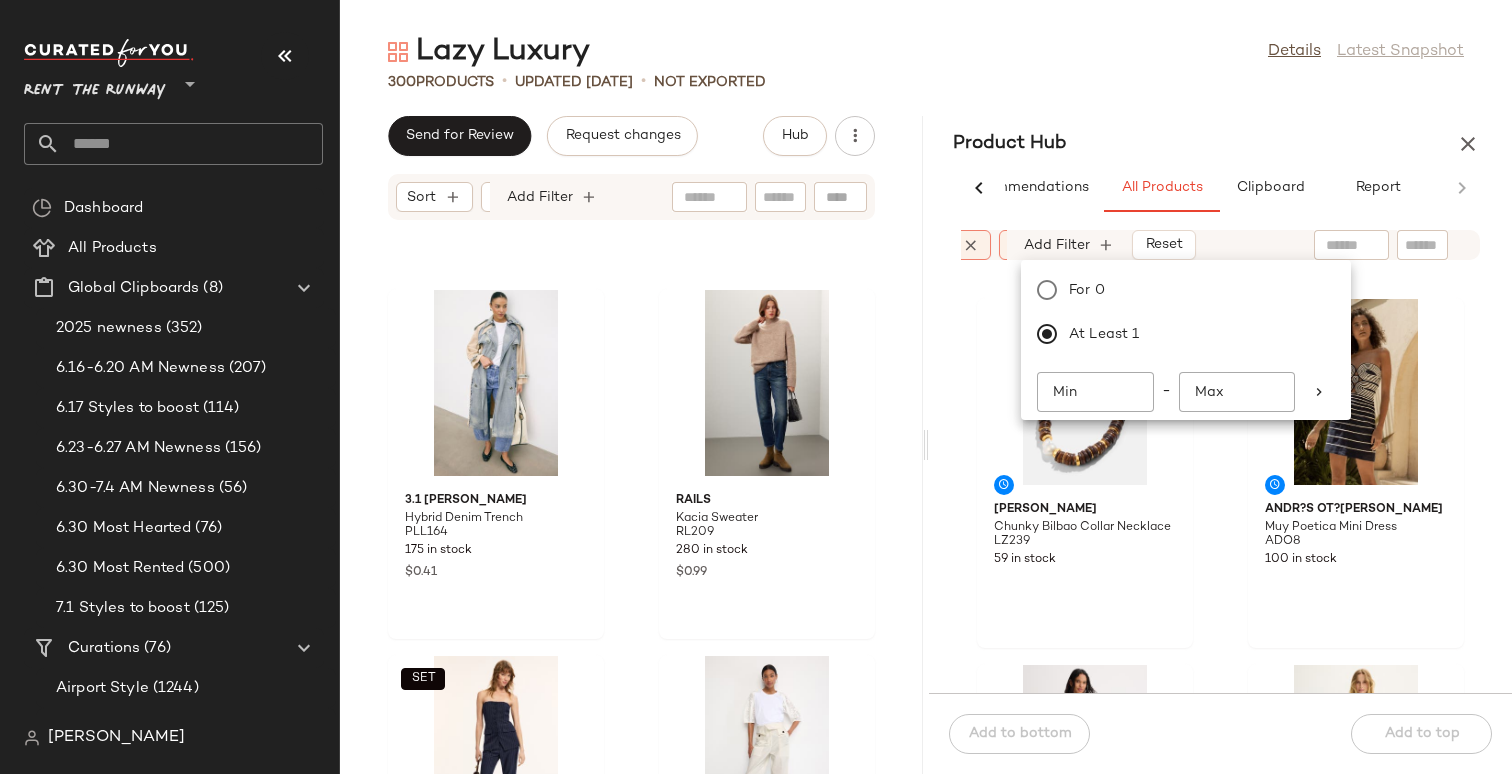 click on "Product Hub" at bounding box center [1220, 144] 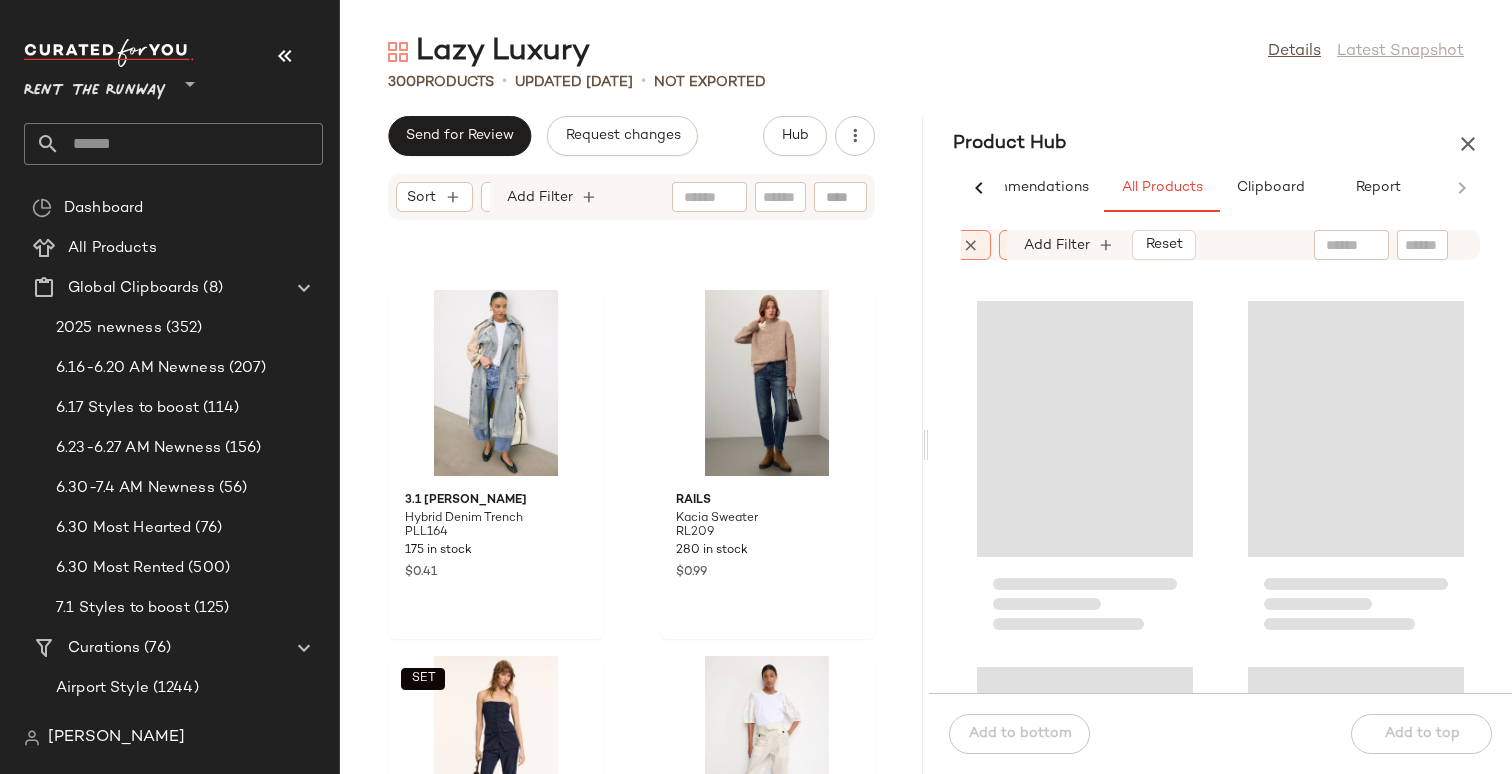 click 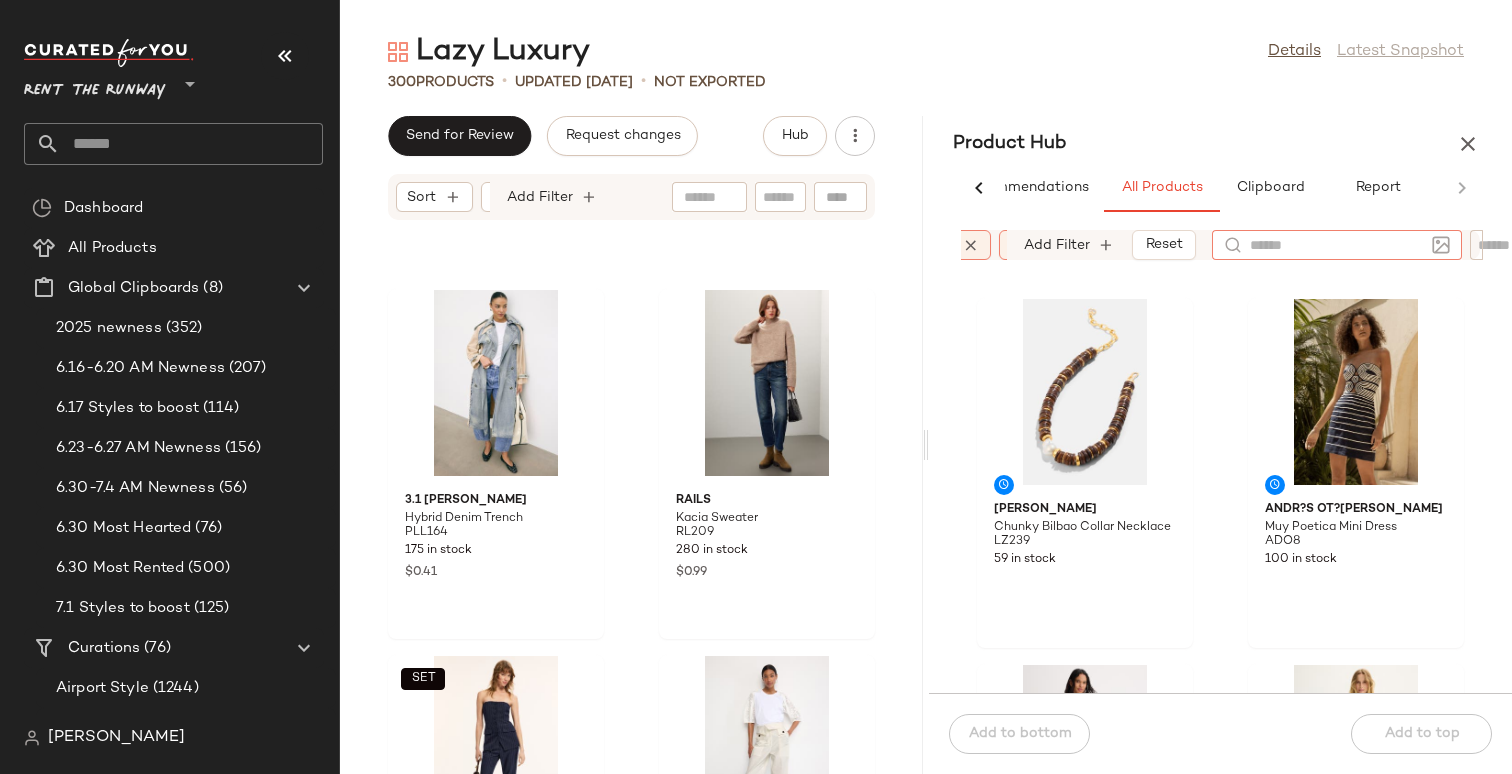 click 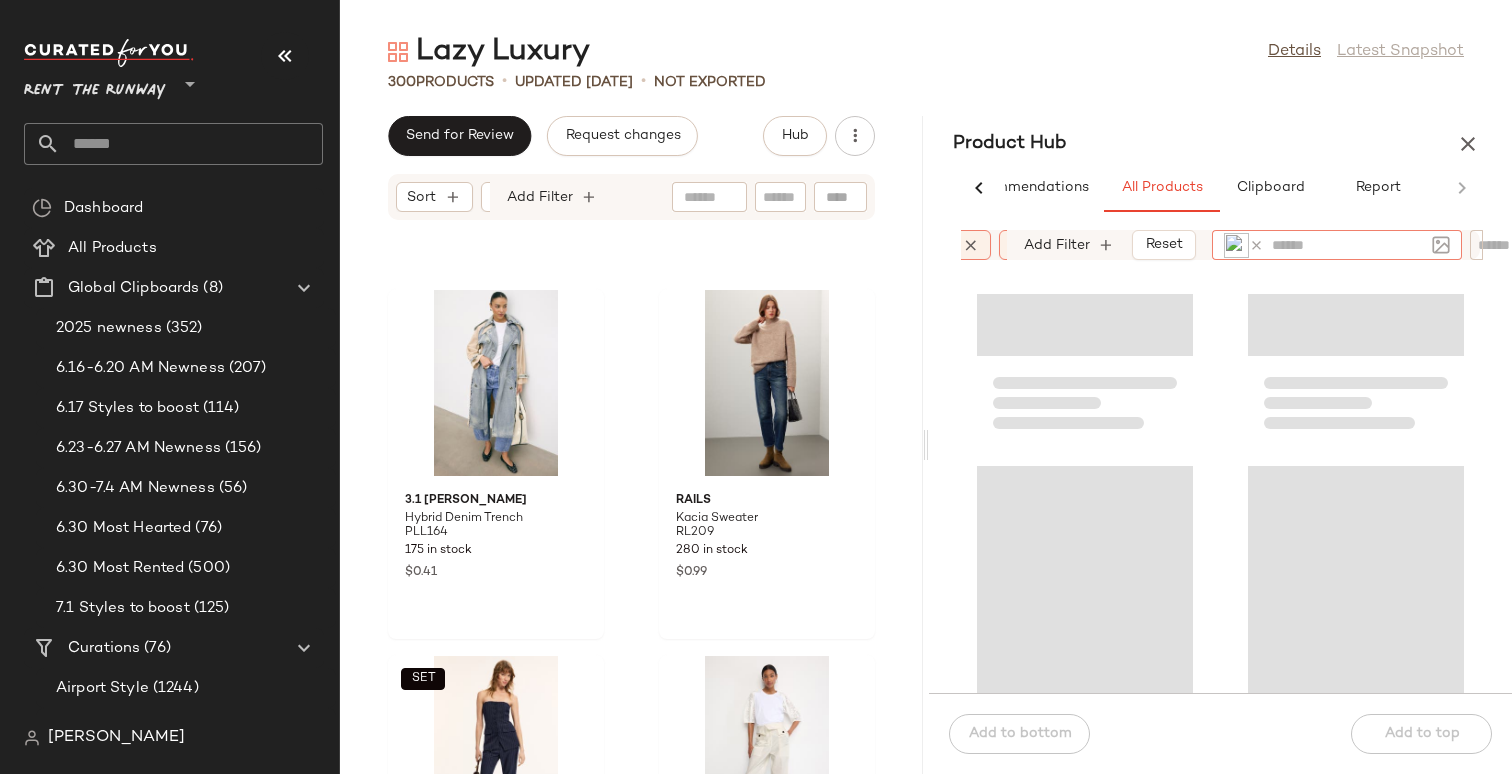 scroll, scrollTop: 2753, scrollLeft: 0, axis: vertical 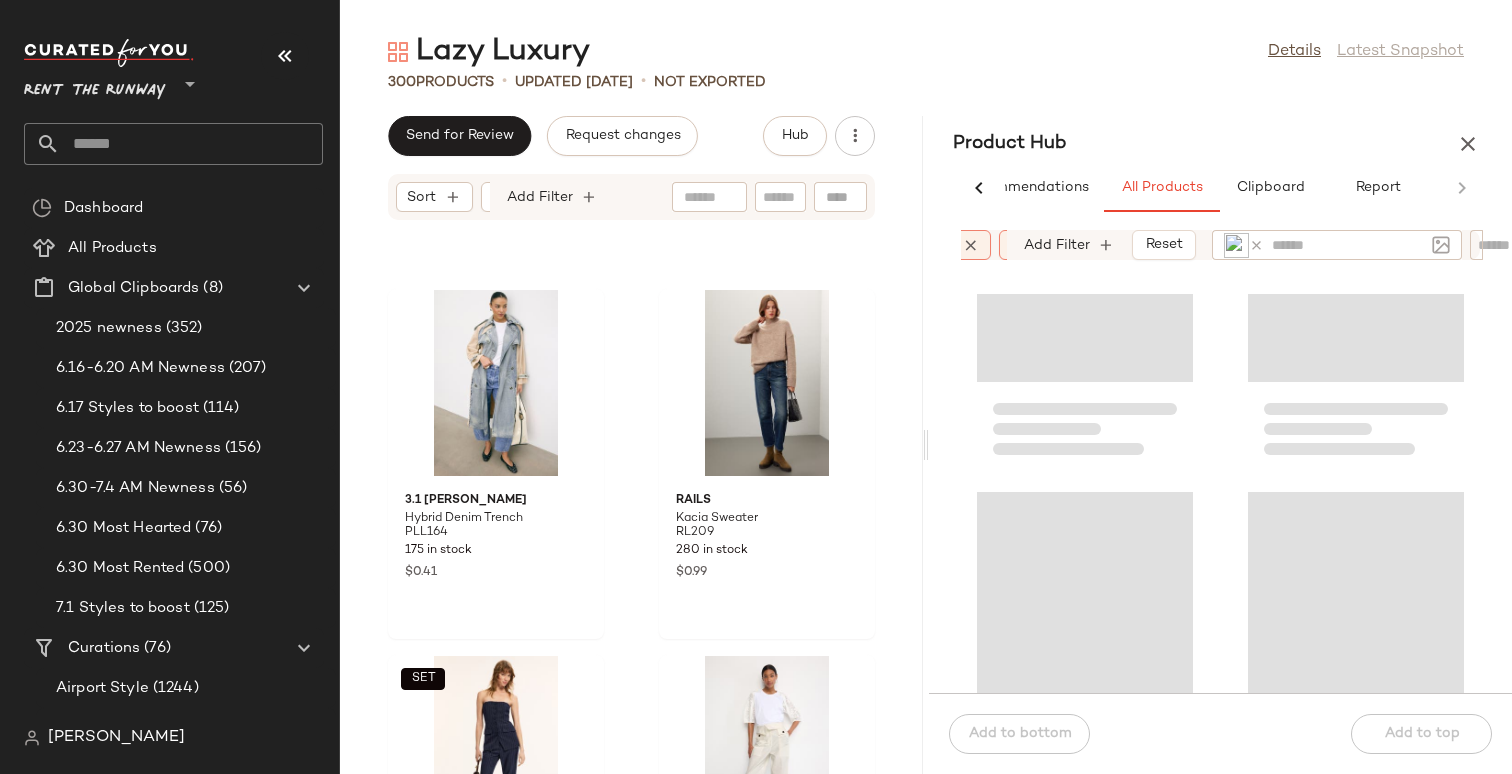 click 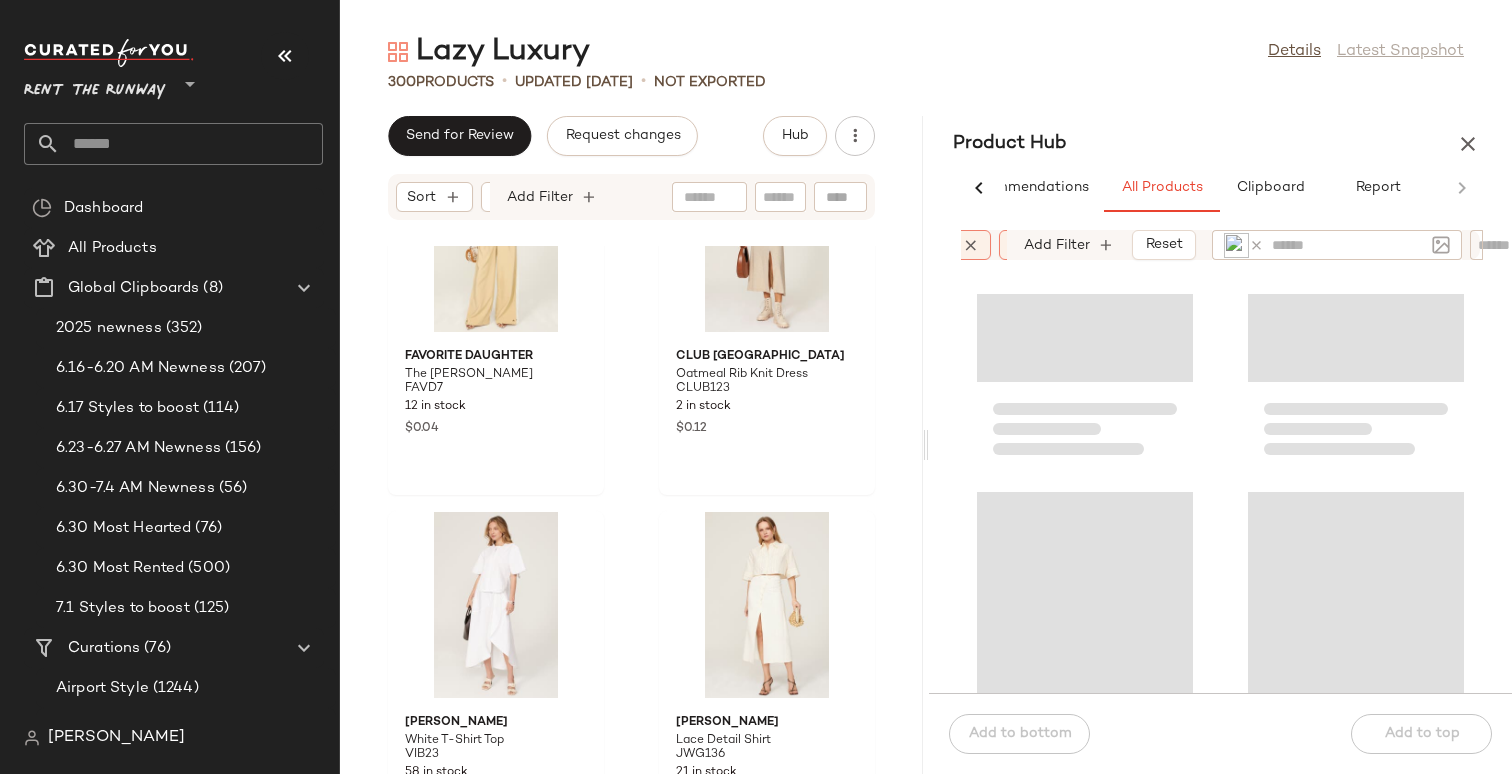 scroll, scrollTop: 54252, scrollLeft: 0, axis: vertical 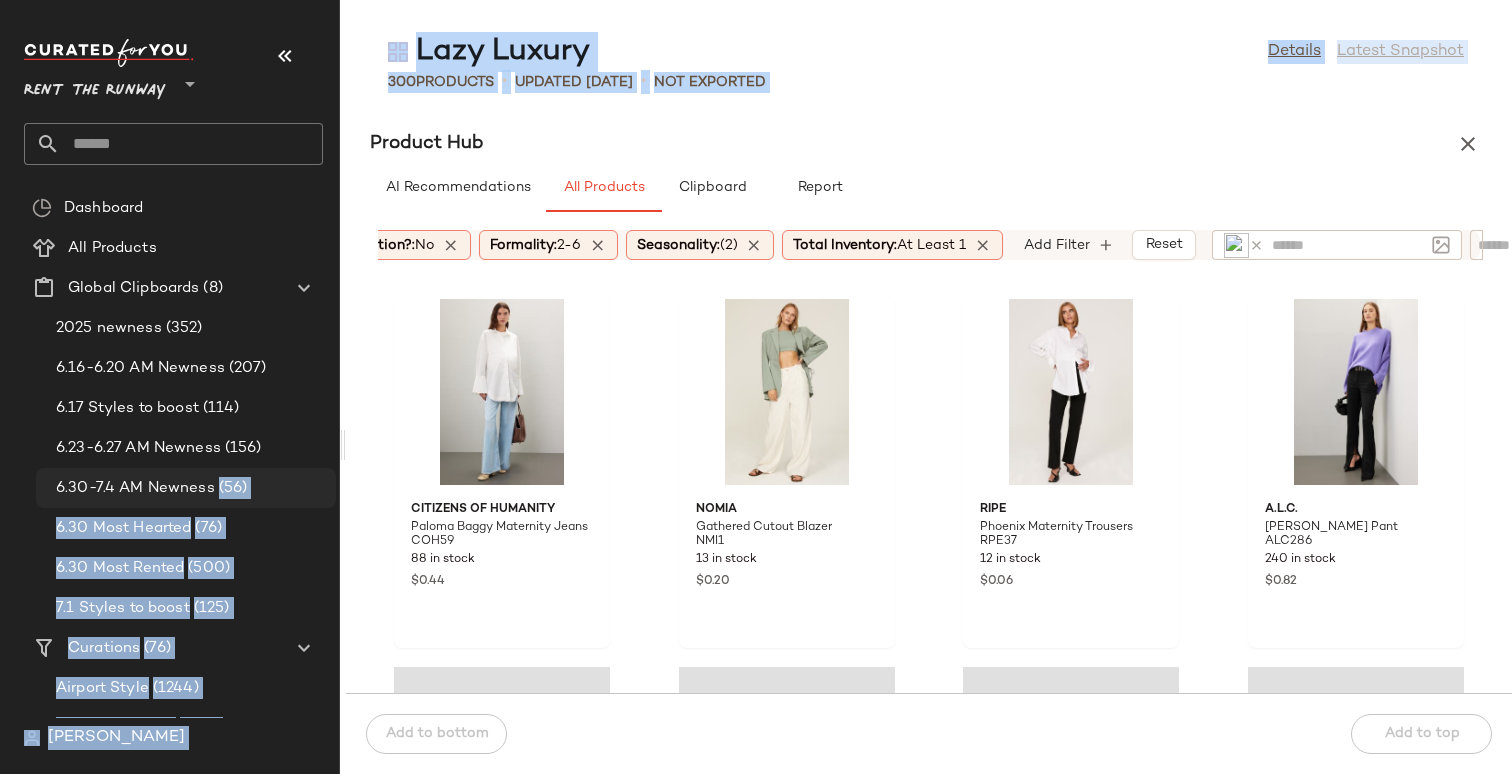 drag, startPoint x: 926, startPoint y: 440, endPoint x: 325, endPoint y: 471, distance: 601.79895 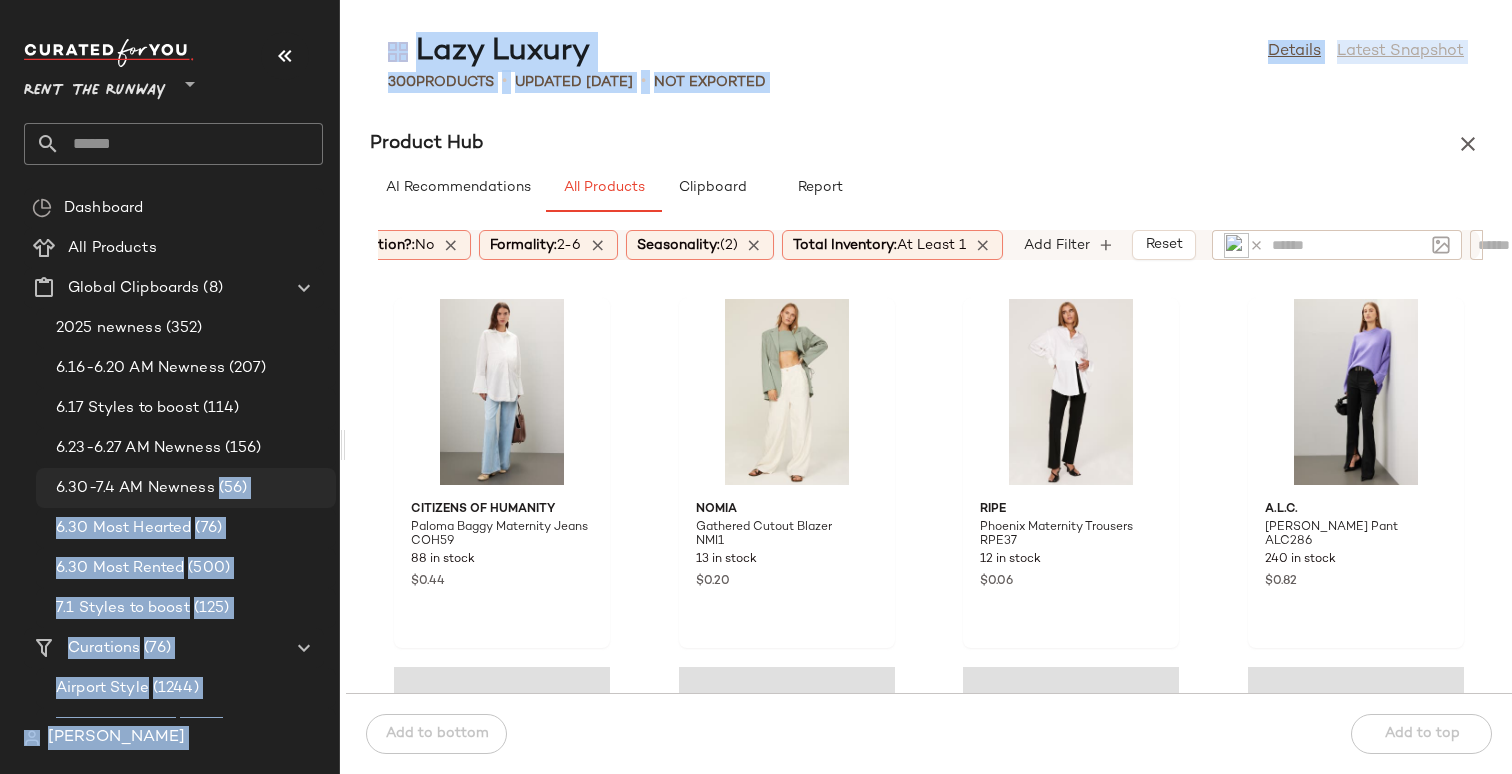 click on "Rent the Runway ** Dashboard All Products Global Clipboards (8) 2025 newness (352) 6.16-6.20 AM Newness (207) 6.17 Styles to boost (114) 6.23-6.27 AM Newness (156) 6.30-7.4 AM Newness (56) 6.30 Most Hearted (76) 6.30 Most Rented (500) 7.1 Styles to boost (125) Curations (76) Airport Style (1244) Animal Instincts (209) Bachelorette Weekend (916) Best Classic Brands (471) Black Dresses (835) Blue Game Day (1042) Bold Reds (517) Bottomless Brunch (1773) Bridal Accessories (380) Buy Now Under $150 (6920) Buy Now Under $75 (3620) Casual Dresses (4028) Casual Picks for You ([DATE][PERSON_NAME] (446) Concert Style (1107) Creative (1174) Crochet All Day (104) Desert Vacation (997) Dressed Up Accessories (575) Earrings (202) Elevated Staples (983) English Style/London Style (754) Everyday Dresses (1142) Everyday Tops (786) Festival Shop (644) FIFA (4) Floral Dresses (1565) French Riviera Style (531) Gingham & Plaid (492) Going Out Tops (672) Gowns (832) Home Office Zoom Style (1254) Host Outfits (1754) Jackets (907)" at bounding box center [756, 387] 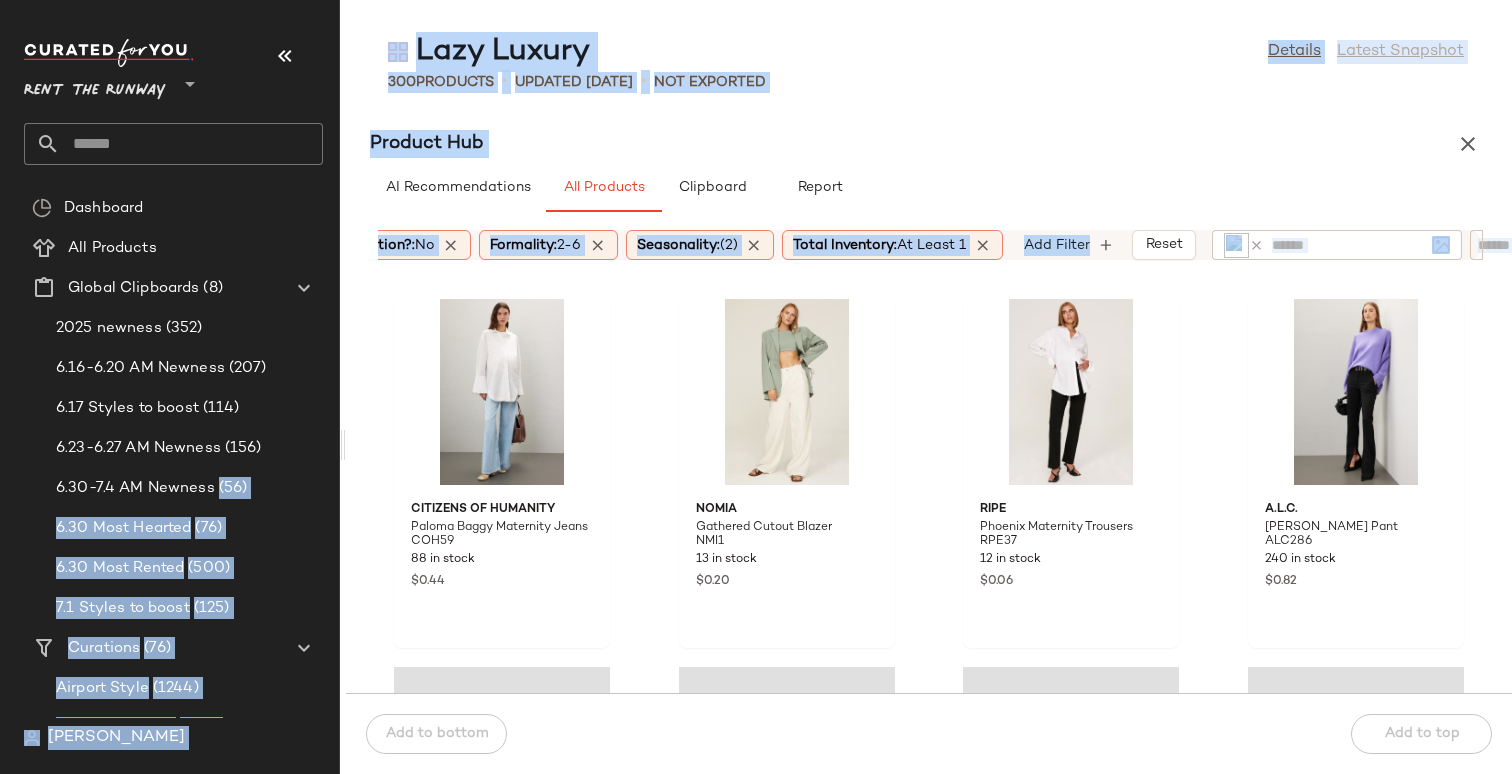 click on "Not Exported" 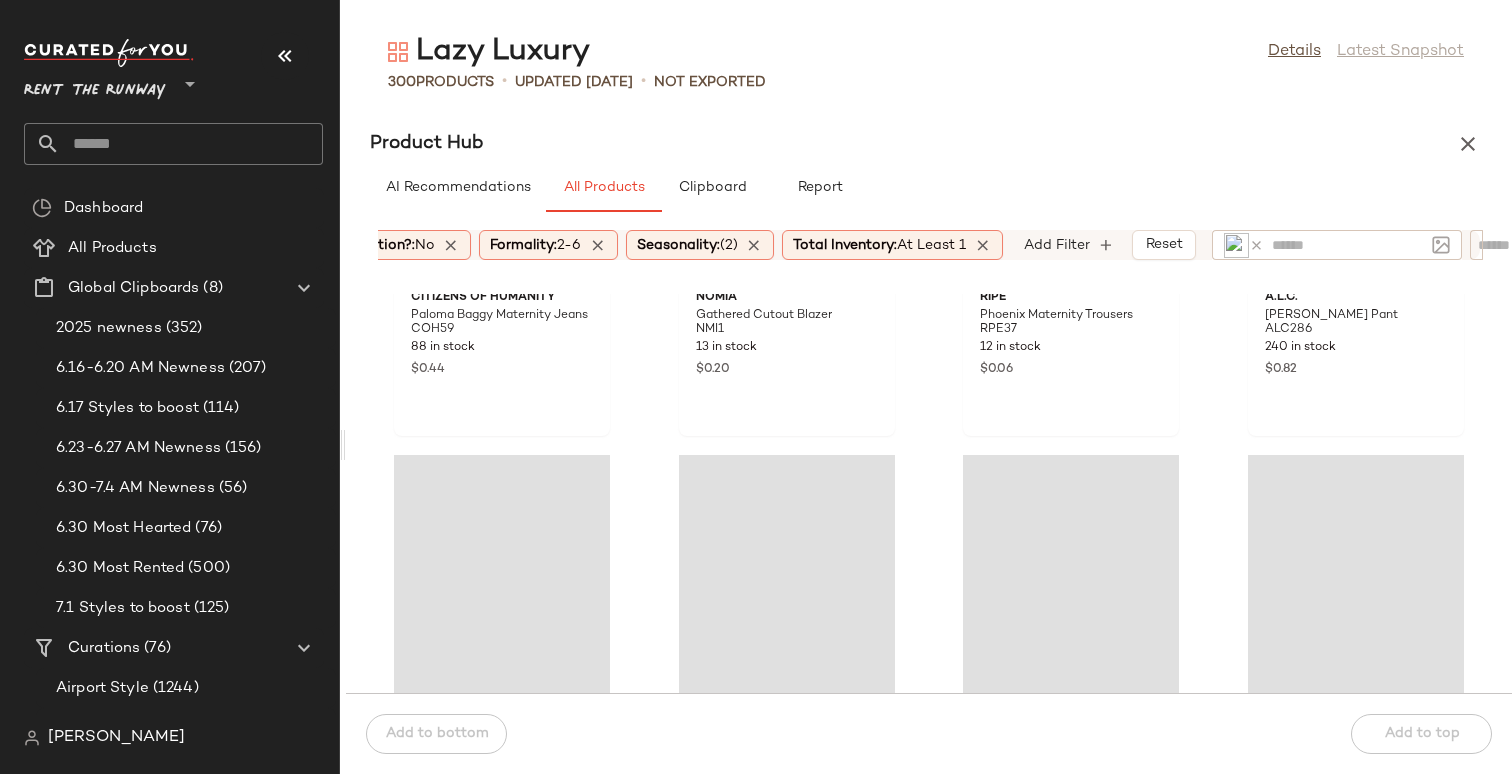 scroll, scrollTop: 0, scrollLeft: 0, axis: both 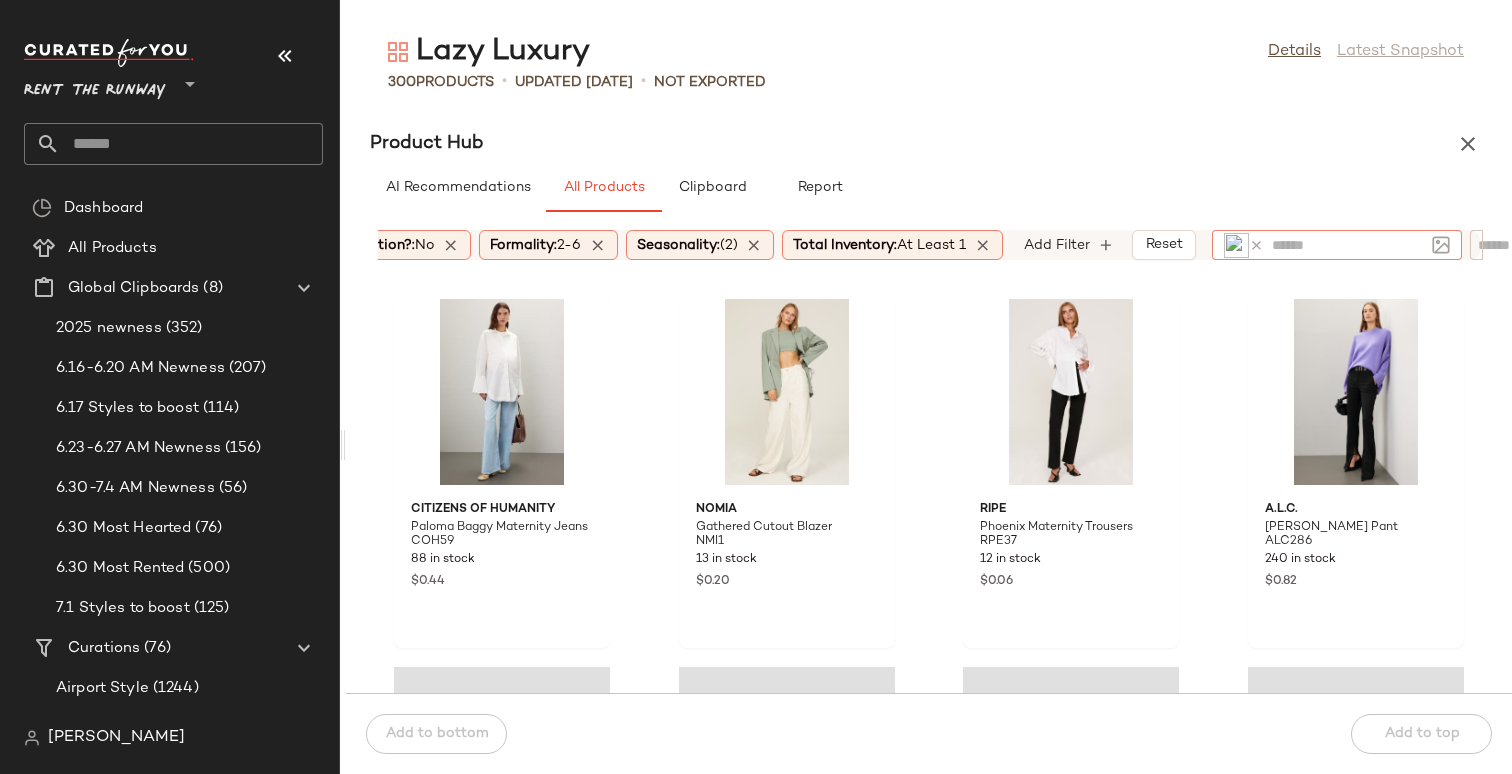 click 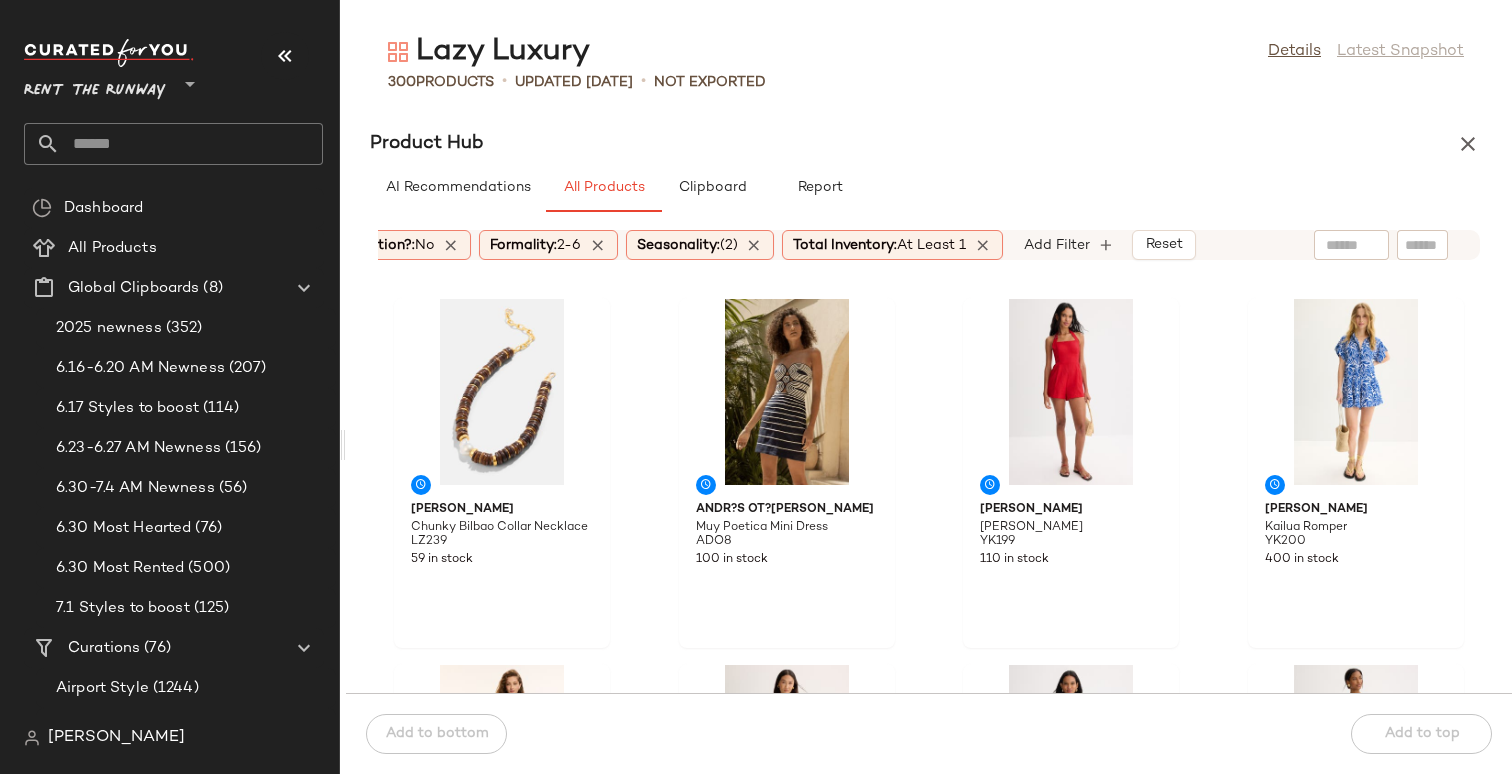 click on "Lazy Luxury  Details   Latest Snapshot" 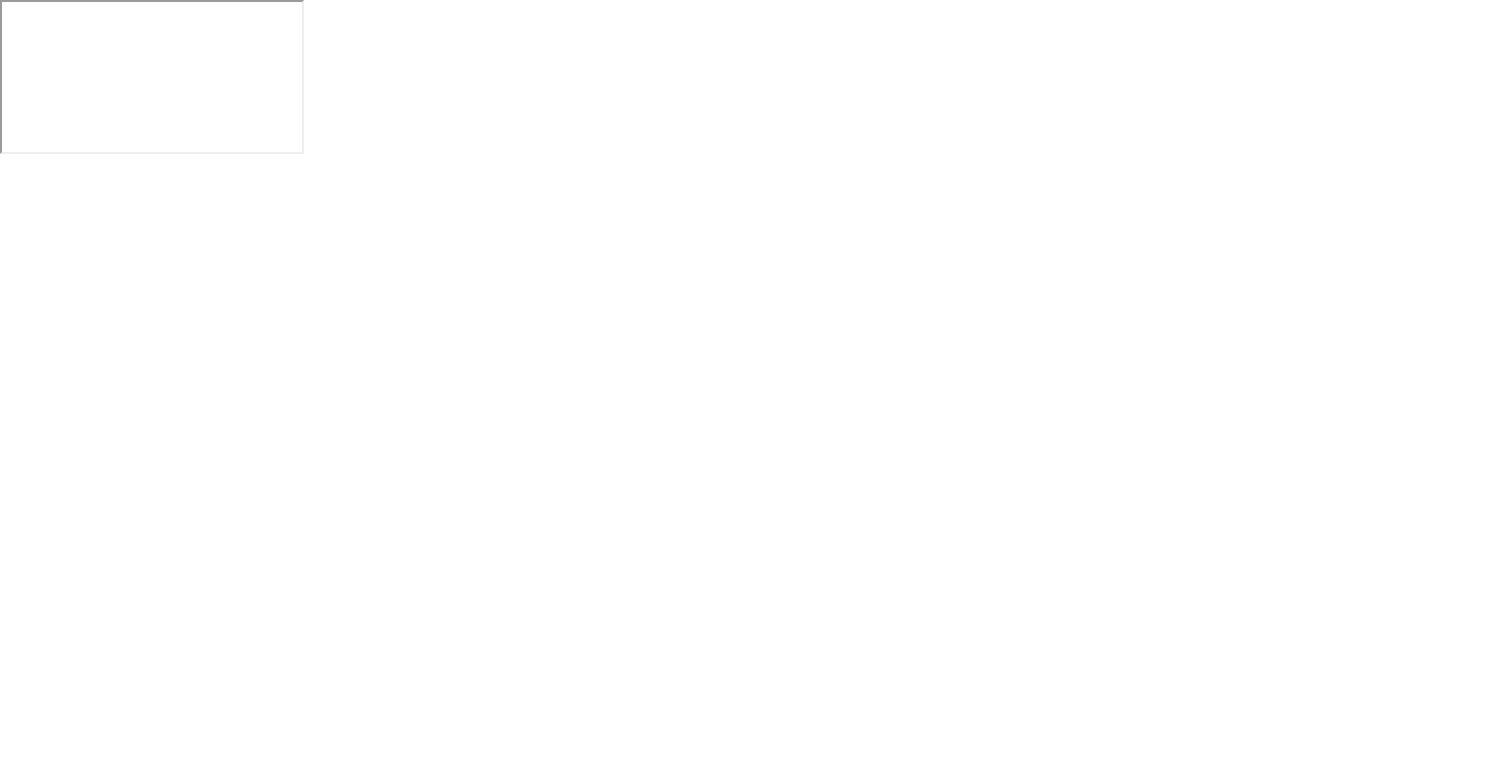 scroll, scrollTop: 0, scrollLeft: 0, axis: both 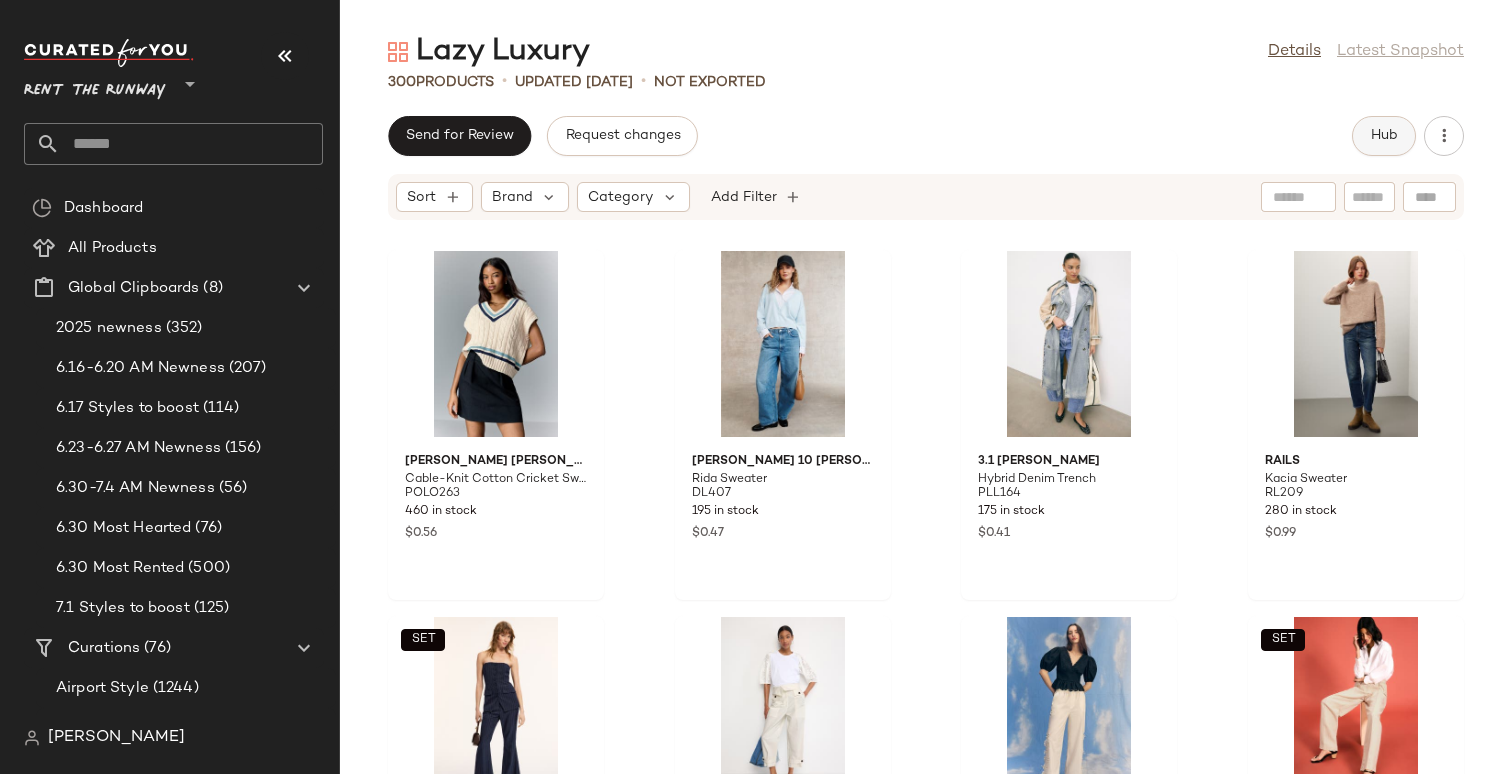 click on "Hub" at bounding box center (1384, 136) 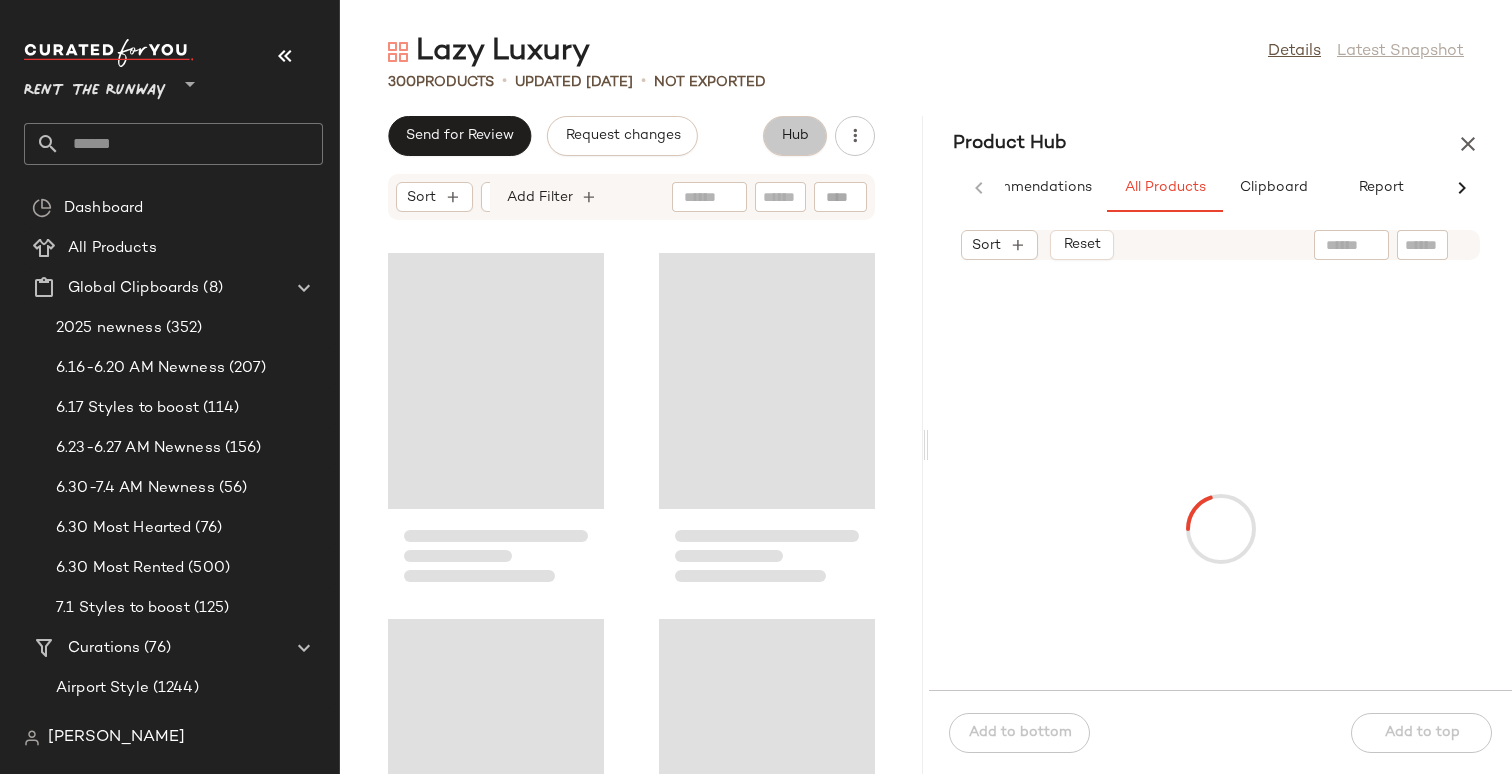 scroll, scrollTop: 0, scrollLeft: 77, axis: horizontal 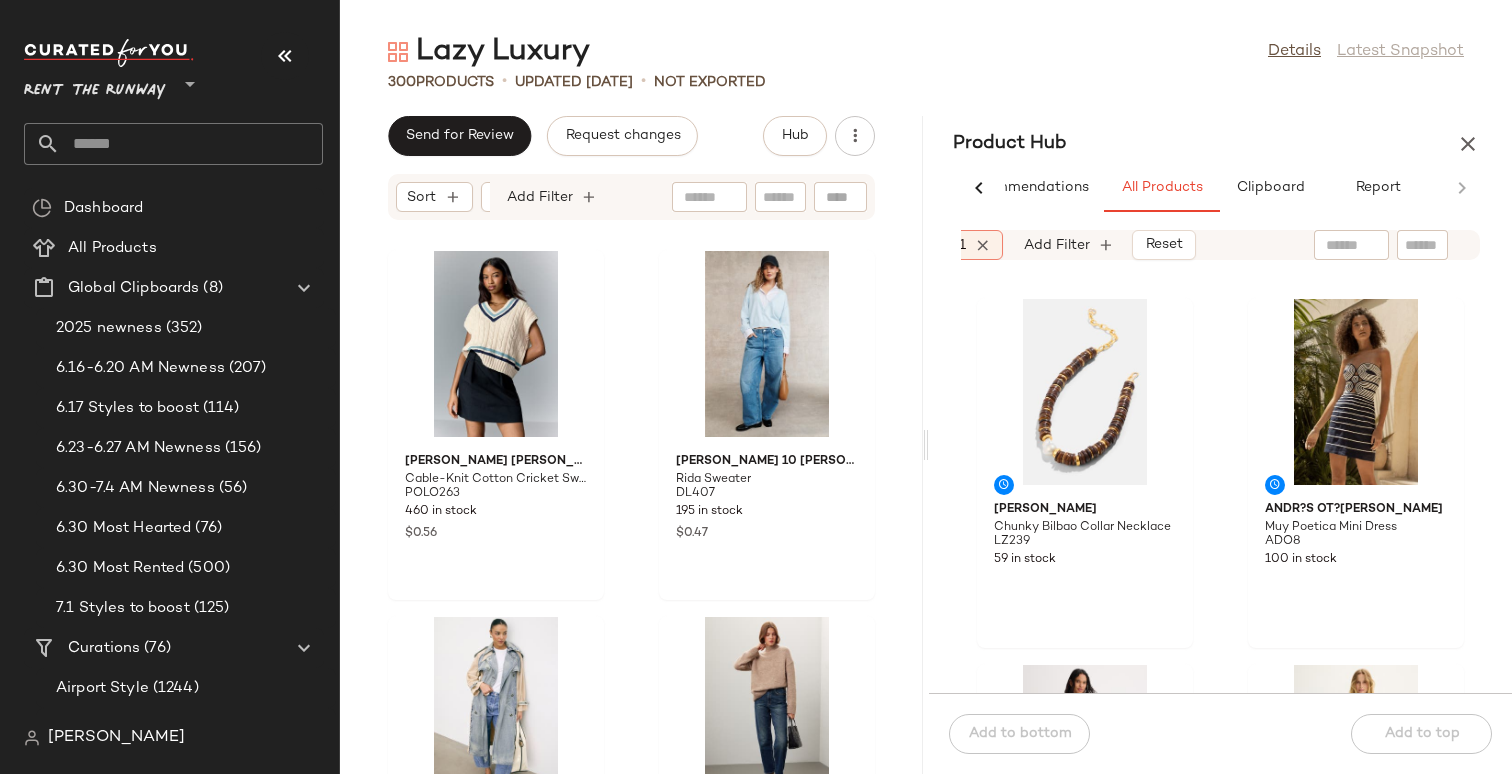 click 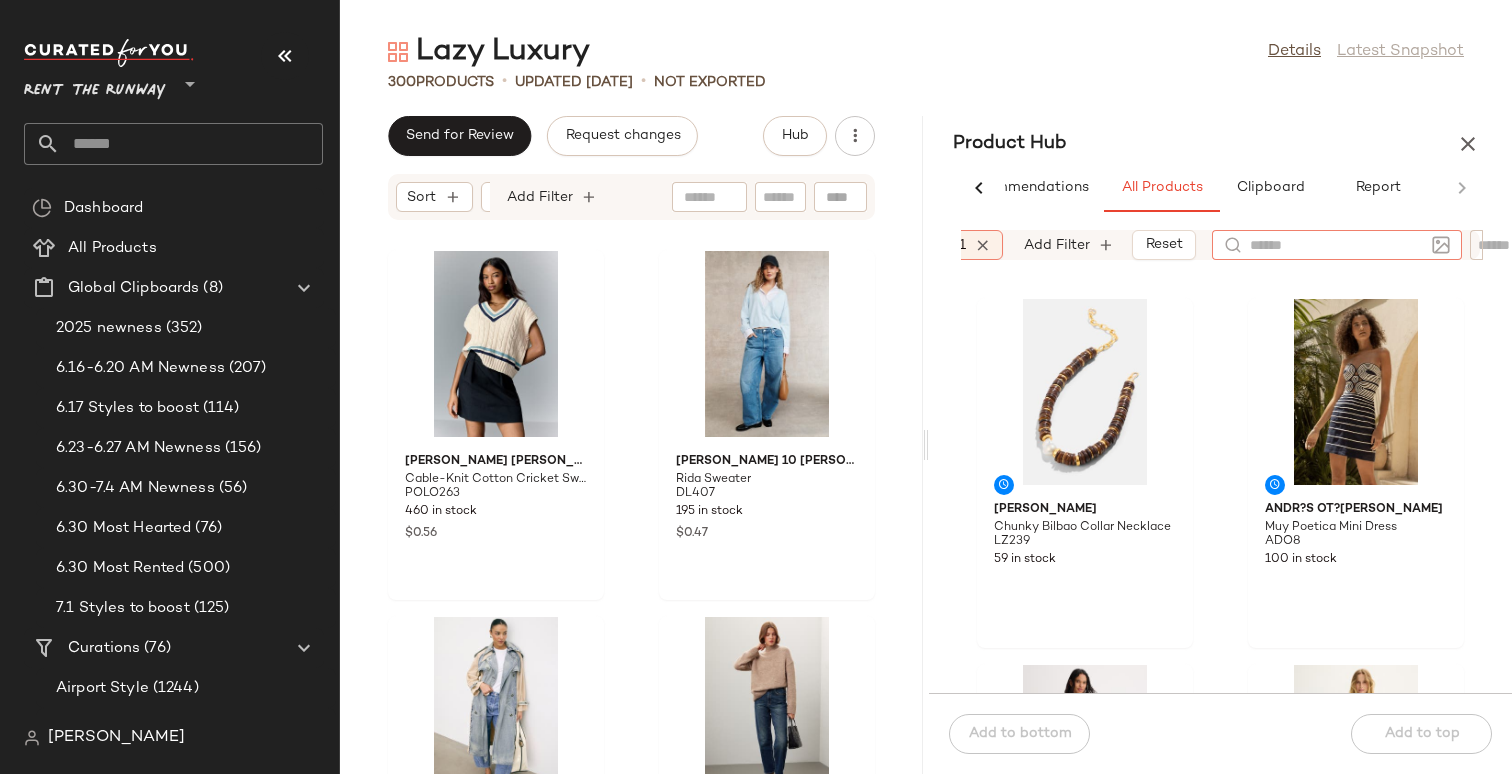 click 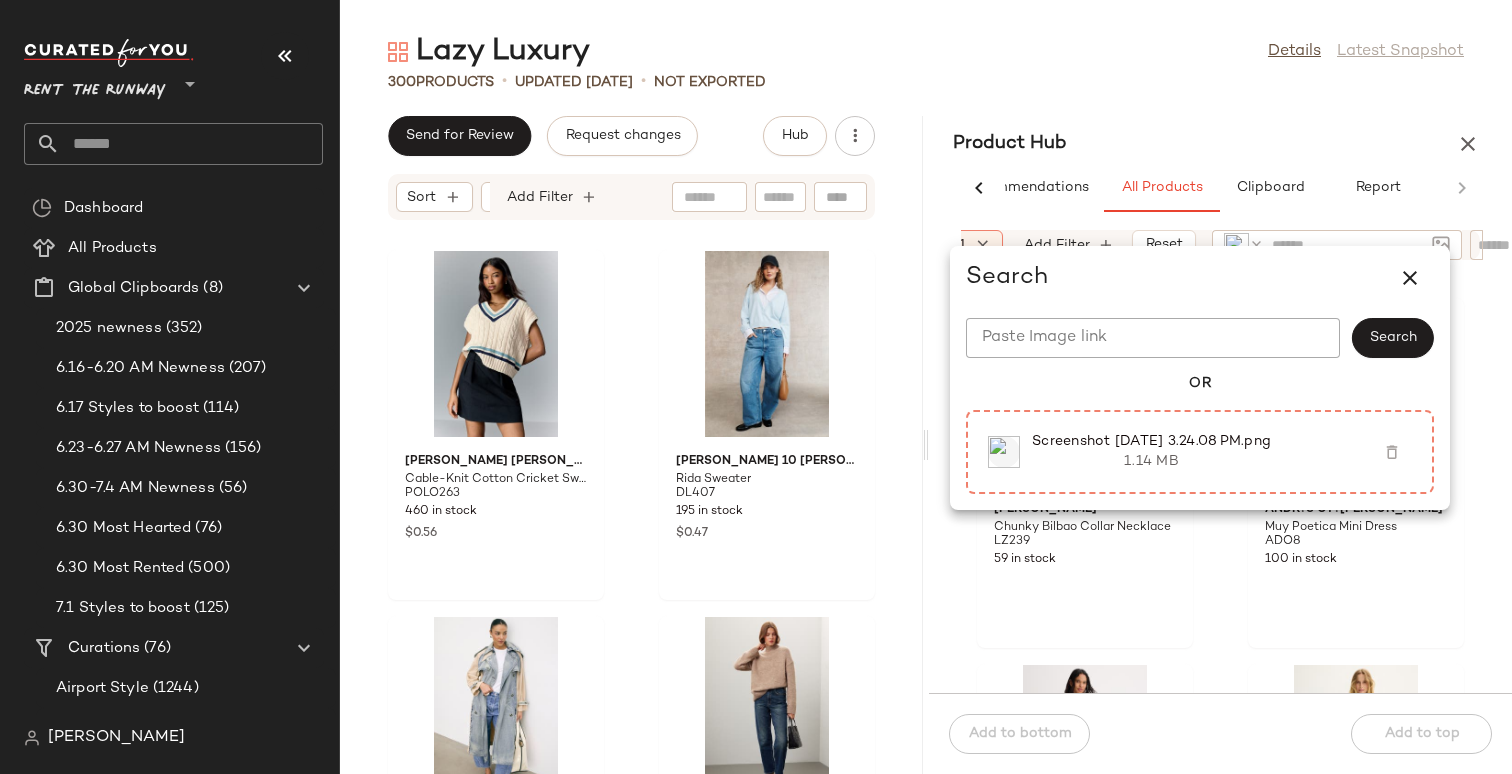 click on "Product Hub  AI Recommendations   All Products   Clipboard   Report  Sort:   (1) Brand  Category  In Curation?:   No Formality:   2-6 Seasonality:   (2) Total Inventory:   At least 1 Add Filter   Reset  [PERSON_NAME] Chunky Bilbao Collar Necklace LZ239 59 in stock Andr?s Ot?[PERSON_NAME] Muy Poetica Mini Dress ADO8 100 in stock YUMI [PERSON_NAME] Romper YK199 110 in stock [PERSON_NAME] Romper YK200 400 in stock YUMI [PERSON_NAME] Dress YK201 500 in stock [PERSON_NAME] Racer Tie Front Midi Dress TOC114 501 in stock [PERSON_NAME] [PERSON_NAME] Denim Mini Dress VB207 400 in stock [PERSON_NAME] [PERSON_NAME] Blouse VB212 800 in stock  Add to bottom   Add to top" 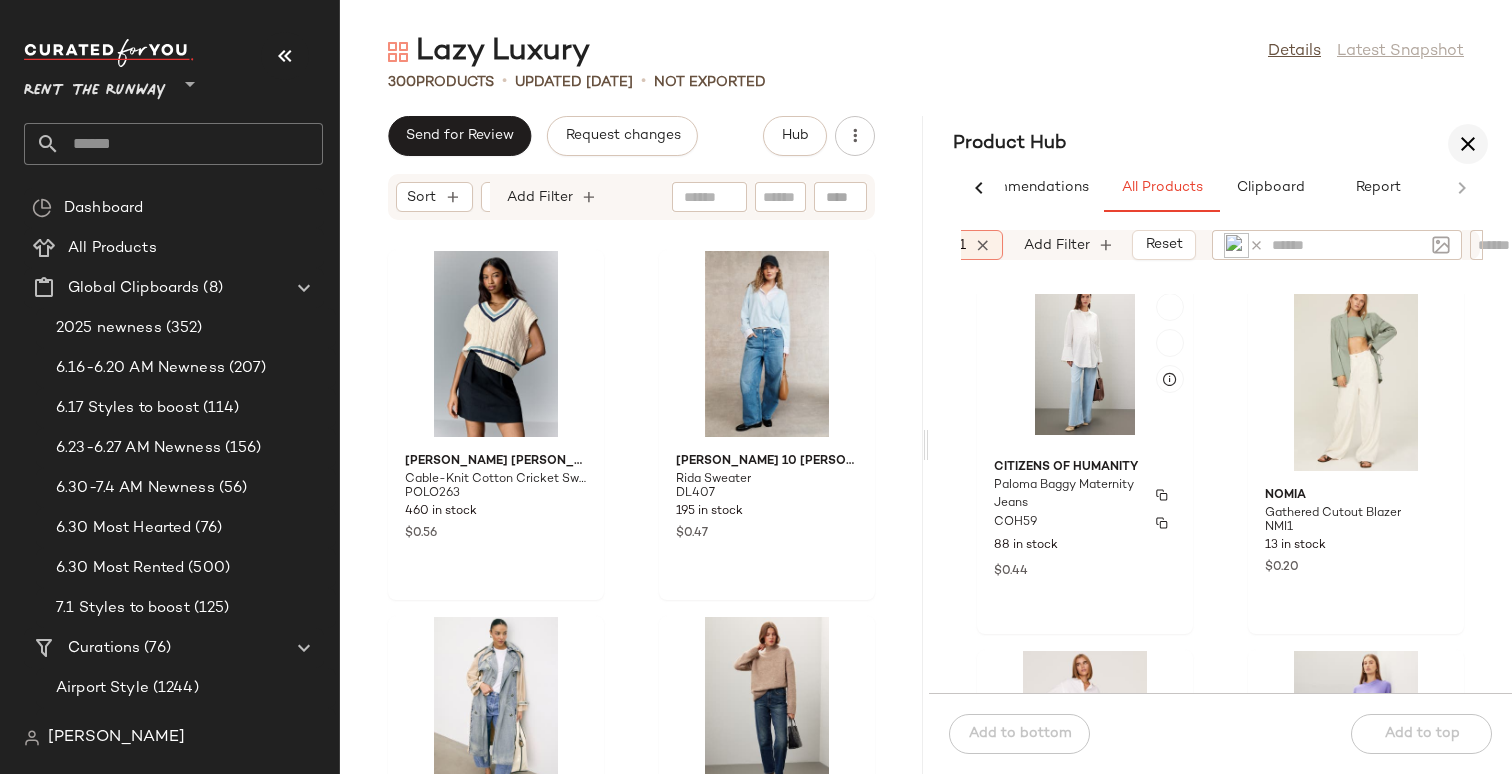 scroll, scrollTop: 0, scrollLeft: 0, axis: both 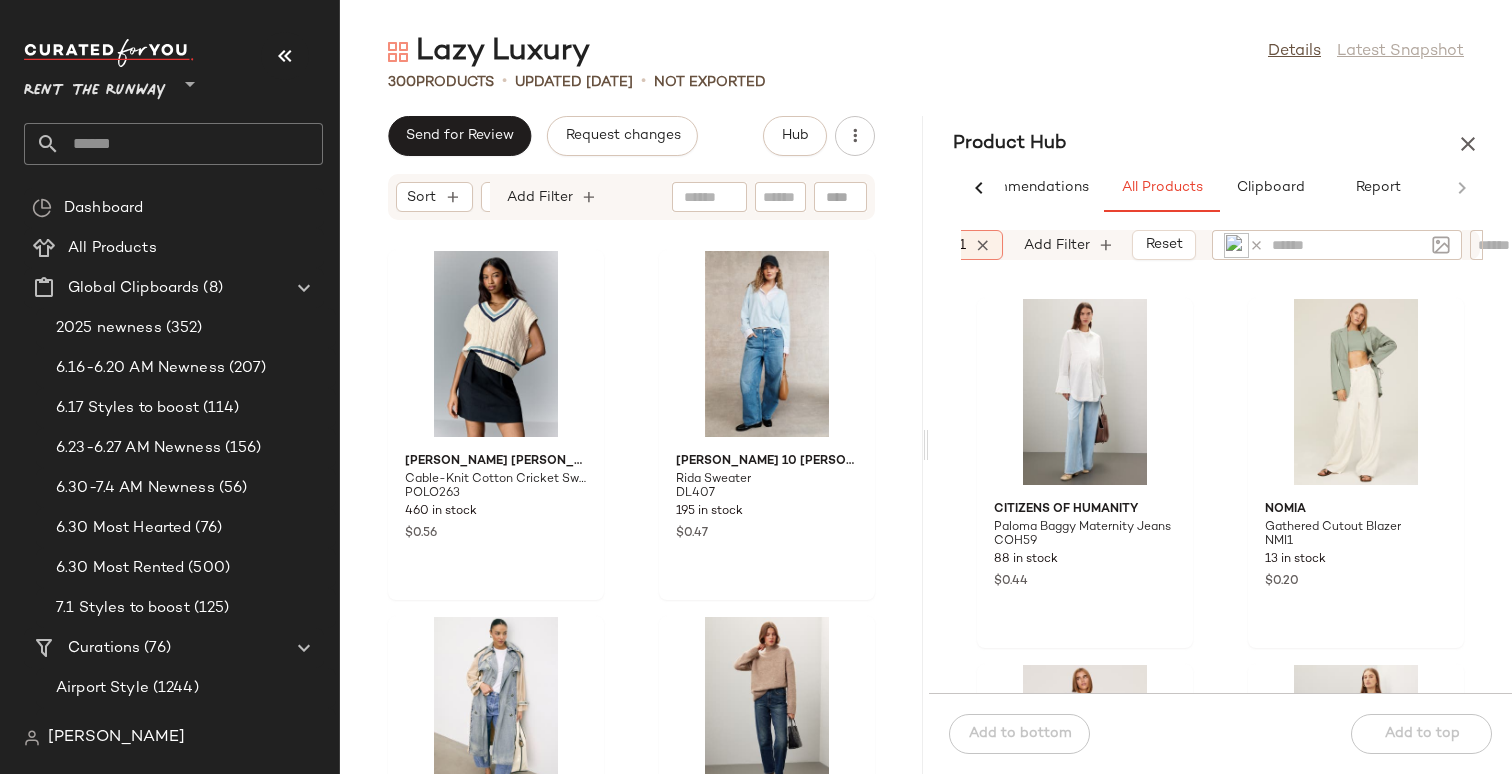 click 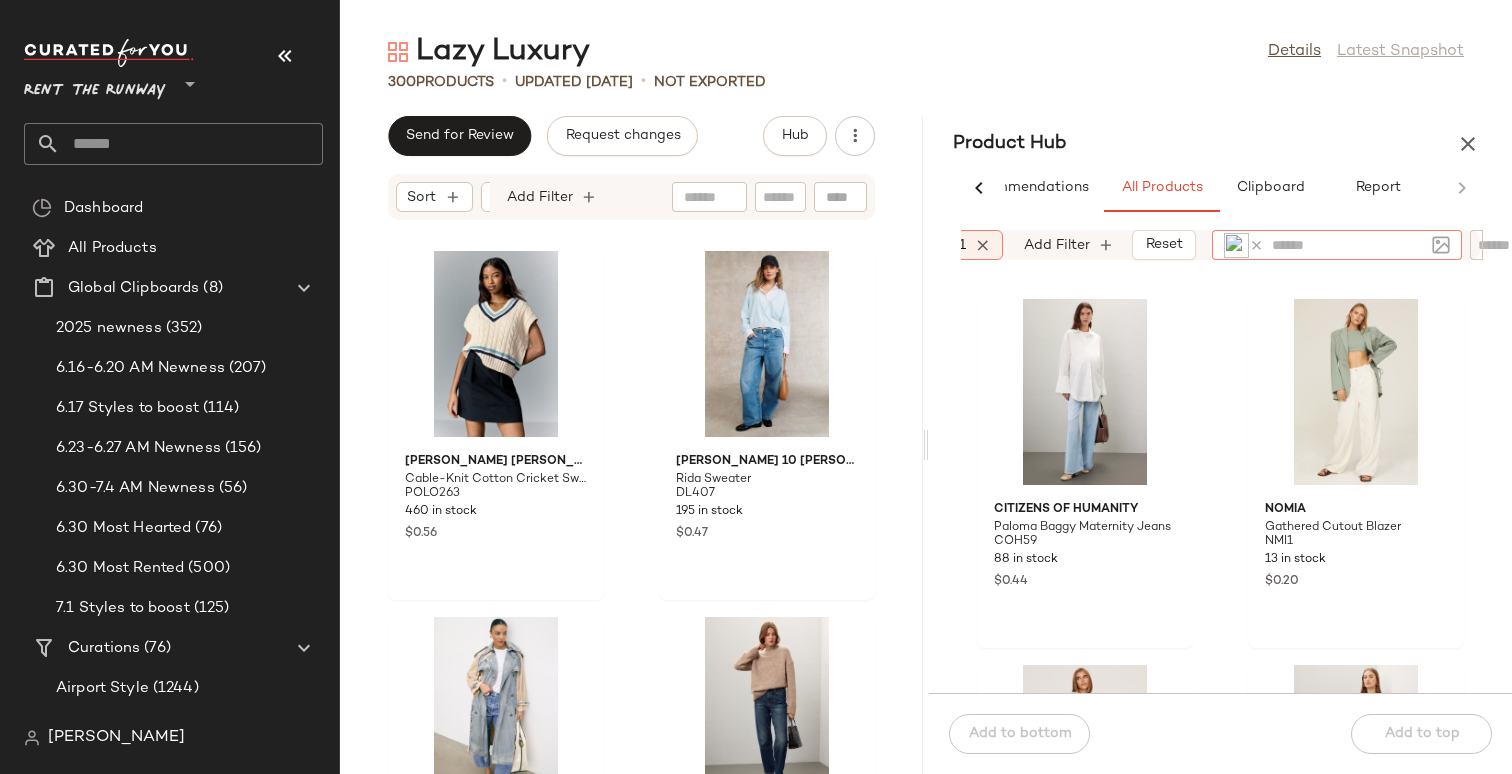 click 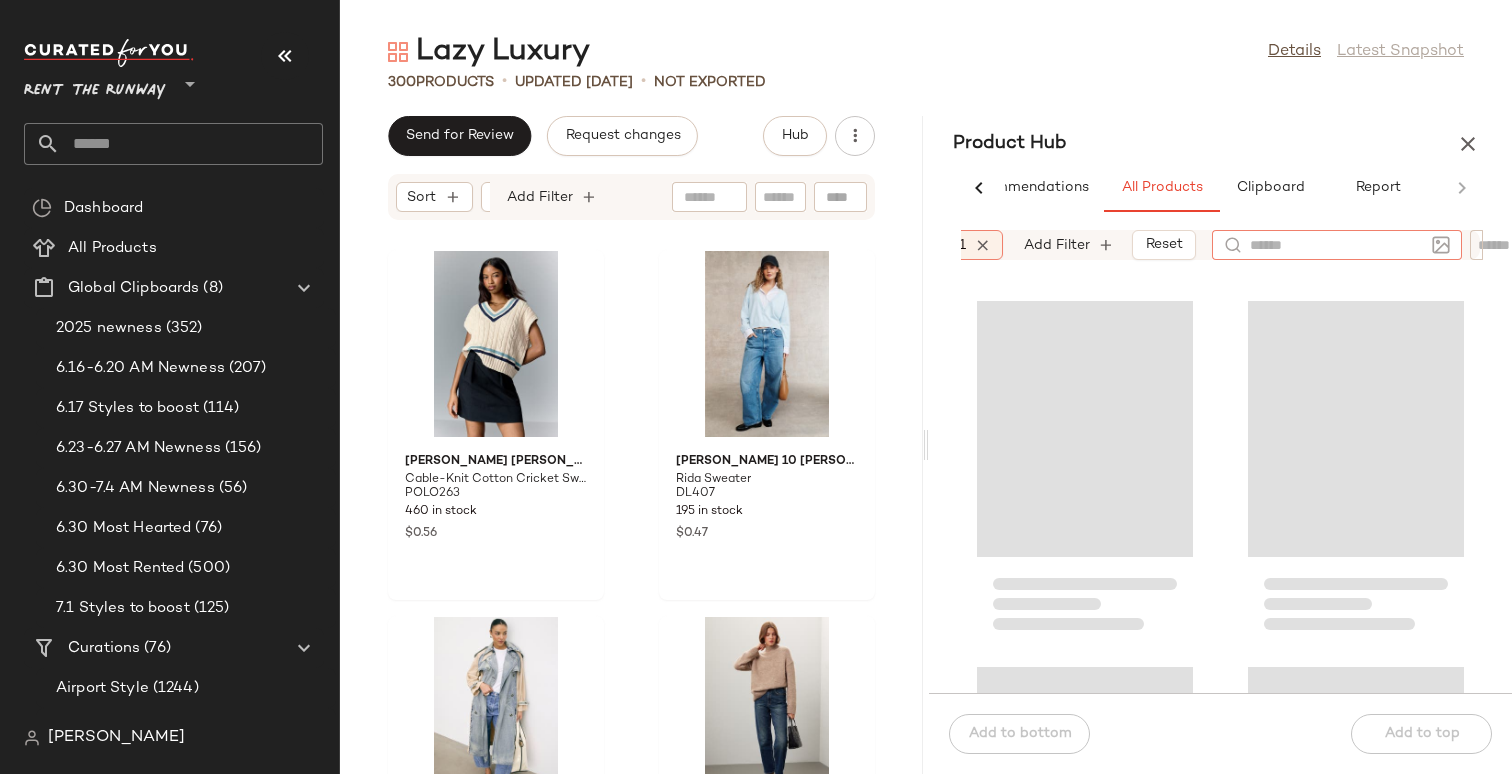 click on "Lazy Luxury  Details   Latest Snapshot  300   Products   •   updated [DATE]  •   Not Exported   Send for Review   Request changes   Hub  Sort  Brand  Category  Add Filter  [PERSON_NAME] [PERSON_NAME] Cable-Knit Cotton Cricket Sweater Vest POLO263 460 in stock $0.56 [PERSON_NAME] 10 [PERSON_NAME] Rida Sweater DL407 195 in stock $0.47 3.1 [PERSON_NAME] Hybrid Denim Trench PLL164 175 in stock $0.41 Rails Kacia Sweater RL209 280 in stock $0.99  SET  Favorite Daughter [PERSON_NAME] FAVD41 135 in stock $0.35 3.1 [PERSON_NAME] x RTR Structured Banana Trousers PHLC45 289 in stock $0.43 Sea NY x RTR Poplin Cover Up Cut Out Pants SNYX12 362 in stock $0.53  SET  ba&sh Peanut Pants BSH185 284 in stock $0.64 Product Hub  AI Recommendations   All Products   Clipboard   Report  Sort:   (1) Brand  Category  In Curation?:   No Formality:   2-6 Seasonality:   (2) Total Inventory:   At least 1 Add Filter   Reset   Add to bottom   Add to top" at bounding box center [926, 403] 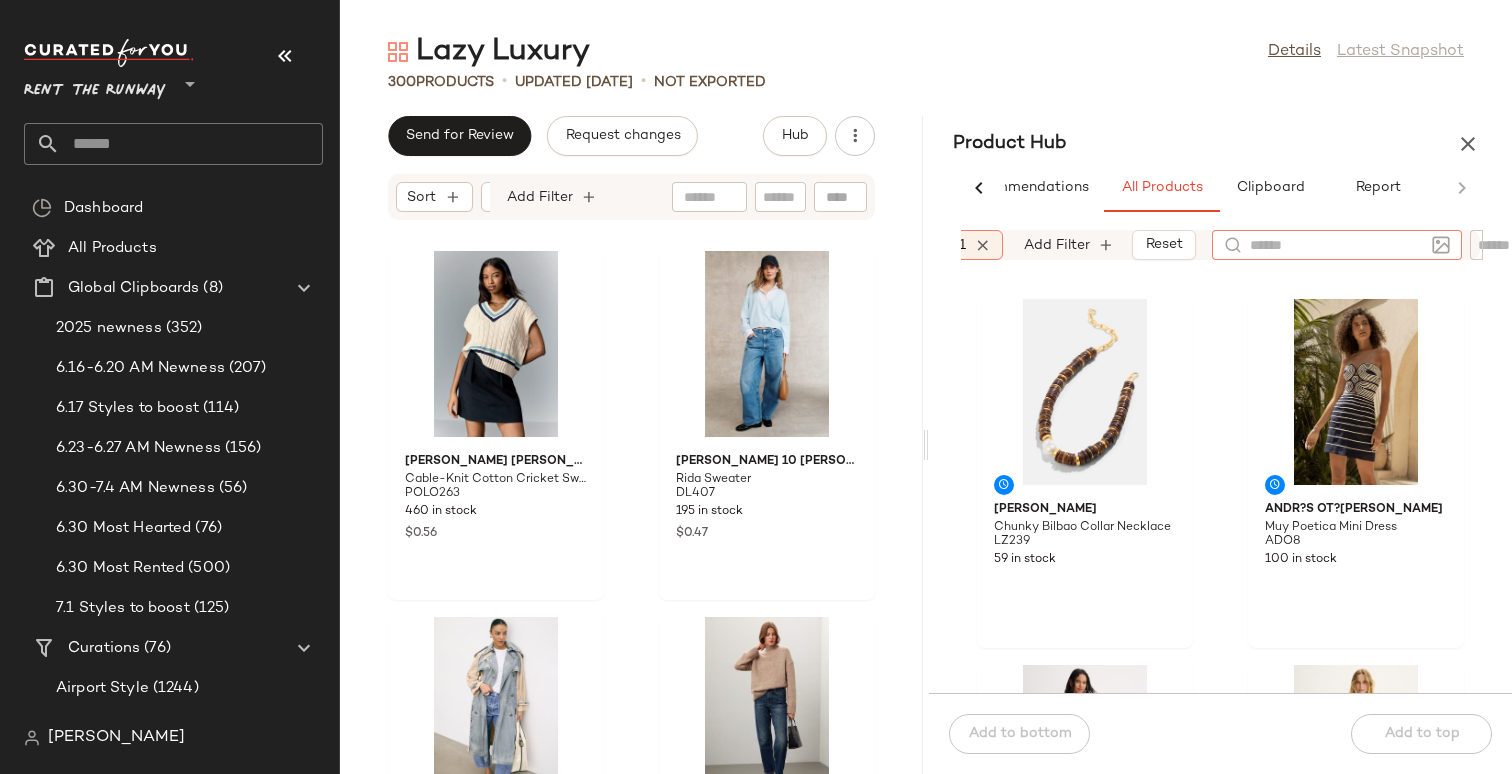 click 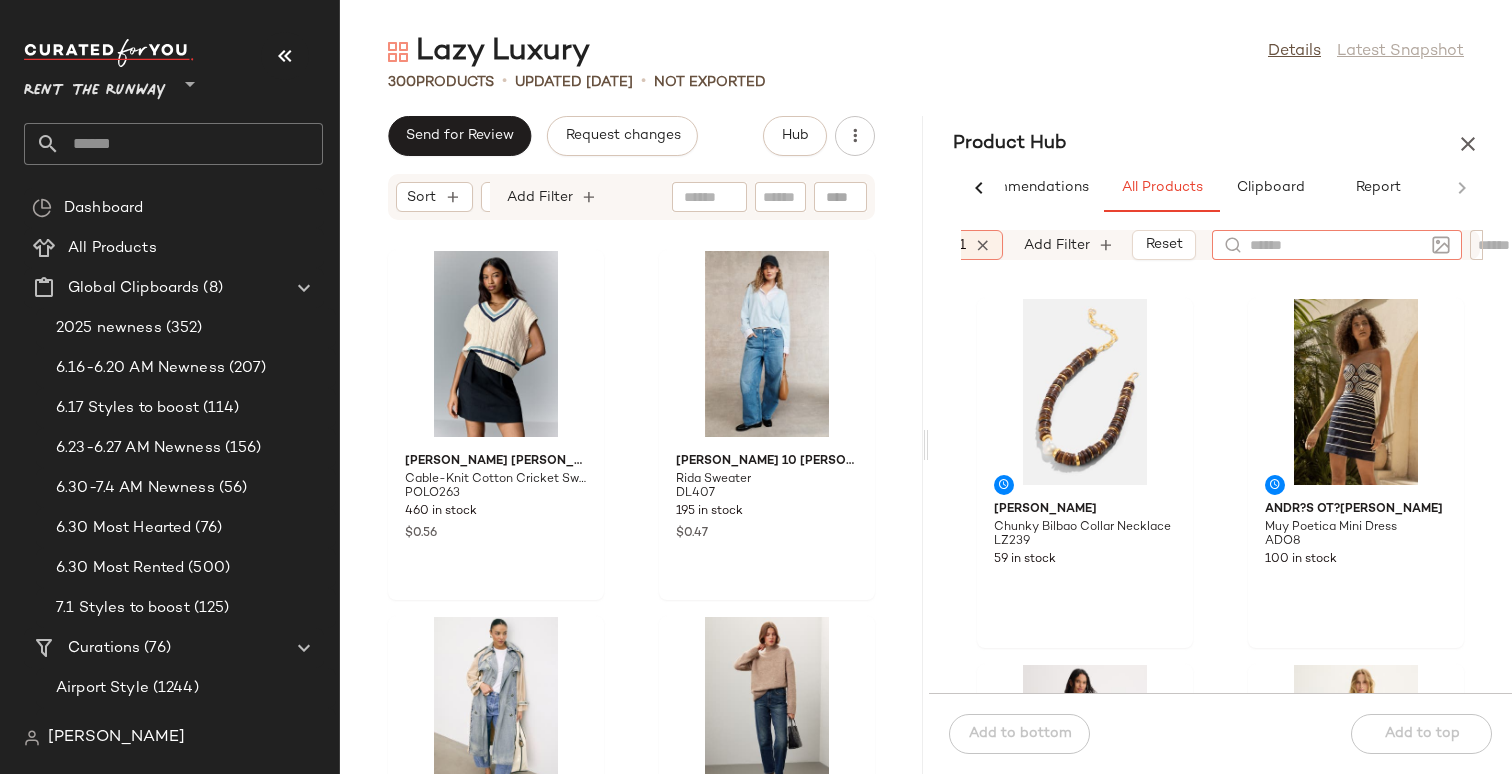 click 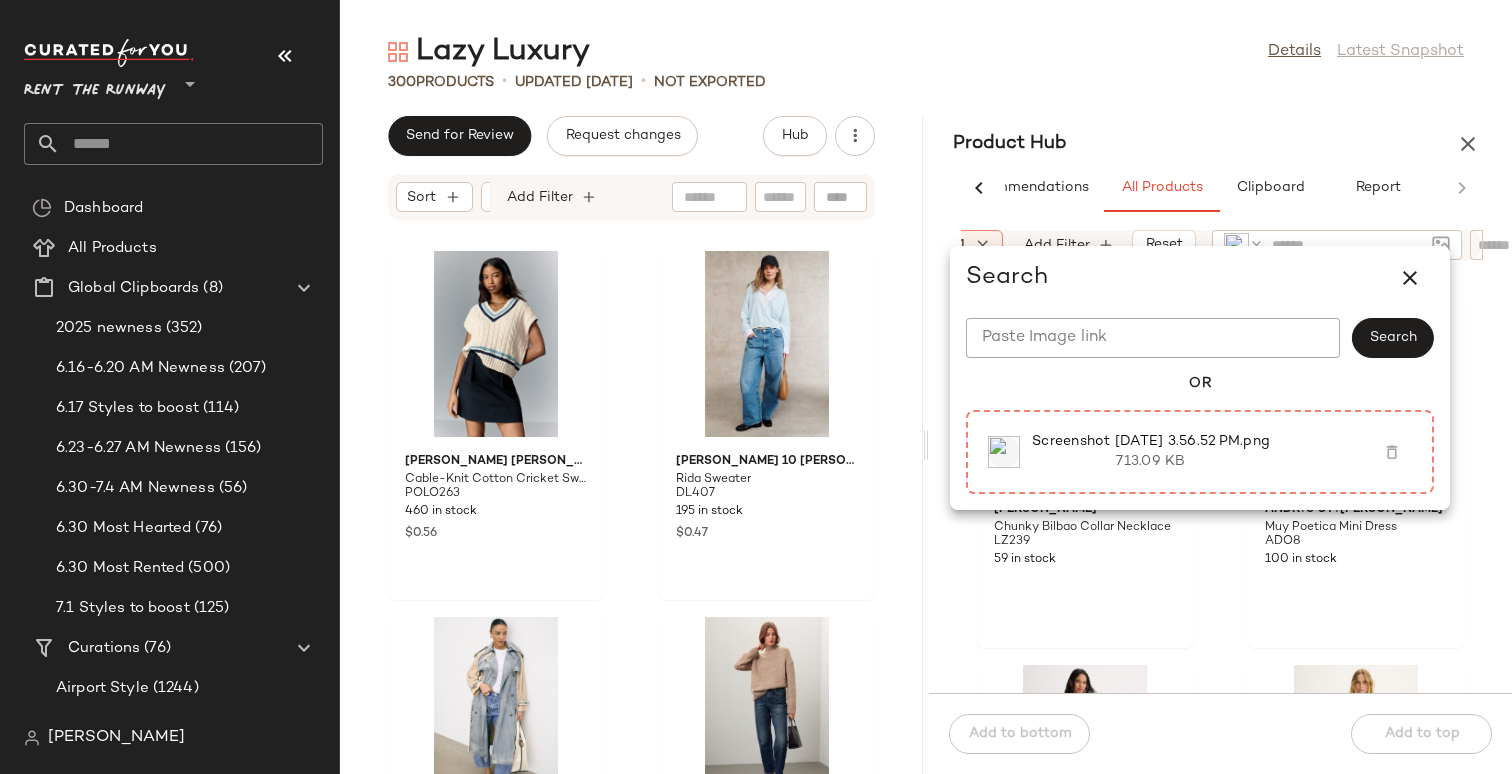 click on "Product Hub  AI Recommendations   All Products   Clipboard   Report  Sort:   (1) Brand  Category  In Curation?:   No Formality:   2-6 Seasonality:   (2) Total Inventory:   At least 1 Add Filter   Reset  [PERSON_NAME] Chunky Bilbao Collar Necklace LZ239 59 in stock Andr?s Ot?[PERSON_NAME] Muy Poetica Mini Dress ADO8 100 in stock YUMI [PERSON_NAME] Romper YK199 110 in stock [PERSON_NAME] Romper YK200 400 in stock YUMI [PERSON_NAME] Dress YK201 500 in stock [PERSON_NAME] Racer Tie Front Midi Dress TOC114 501 in stock [PERSON_NAME] [PERSON_NAME] Denim Mini Dress VB207 400 in stock [PERSON_NAME] [PERSON_NAME] Blouse VB212 800 in stock  Add to bottom   Add to top" 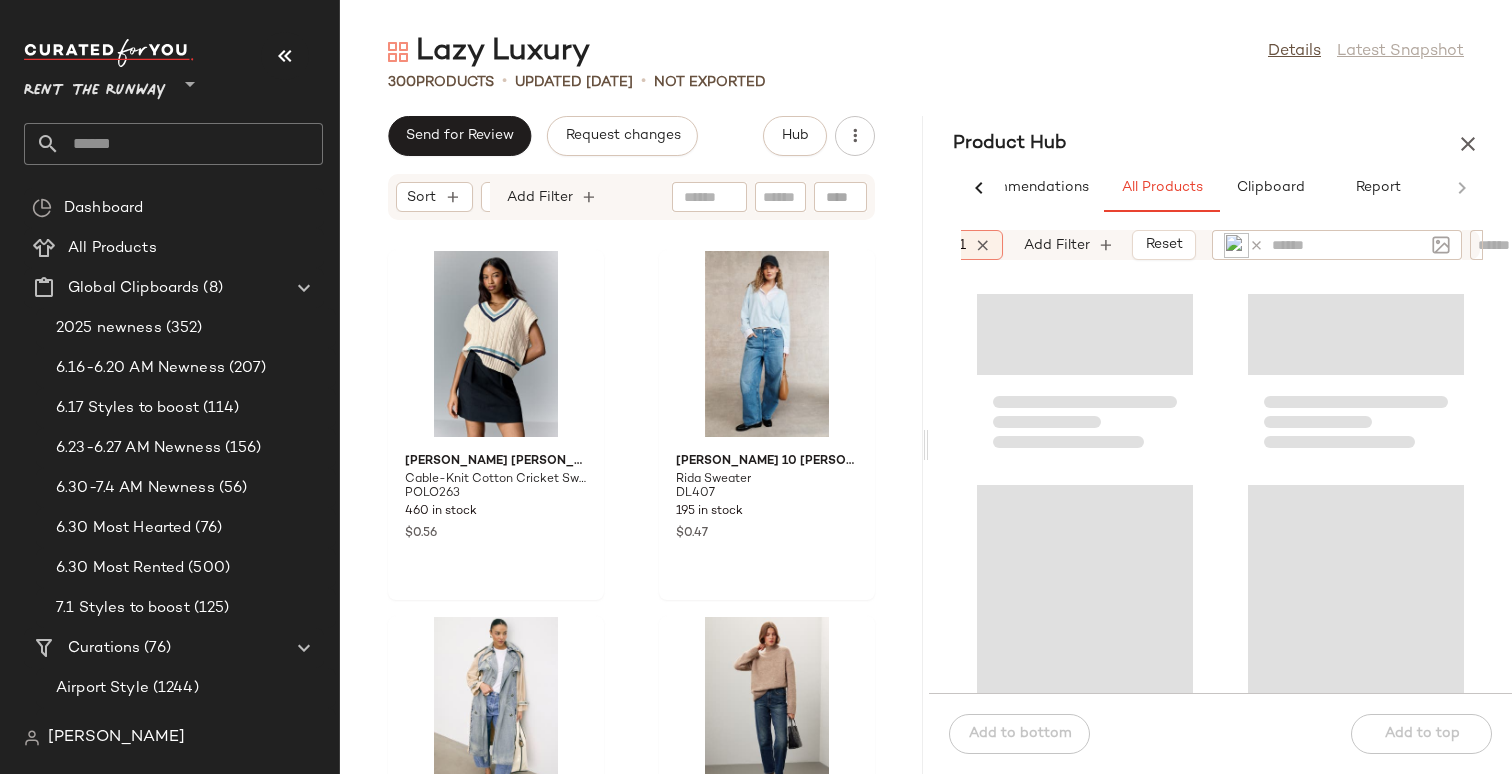 scroll, scrollTop: 4520, scrollLeft: 0, axis: vertical 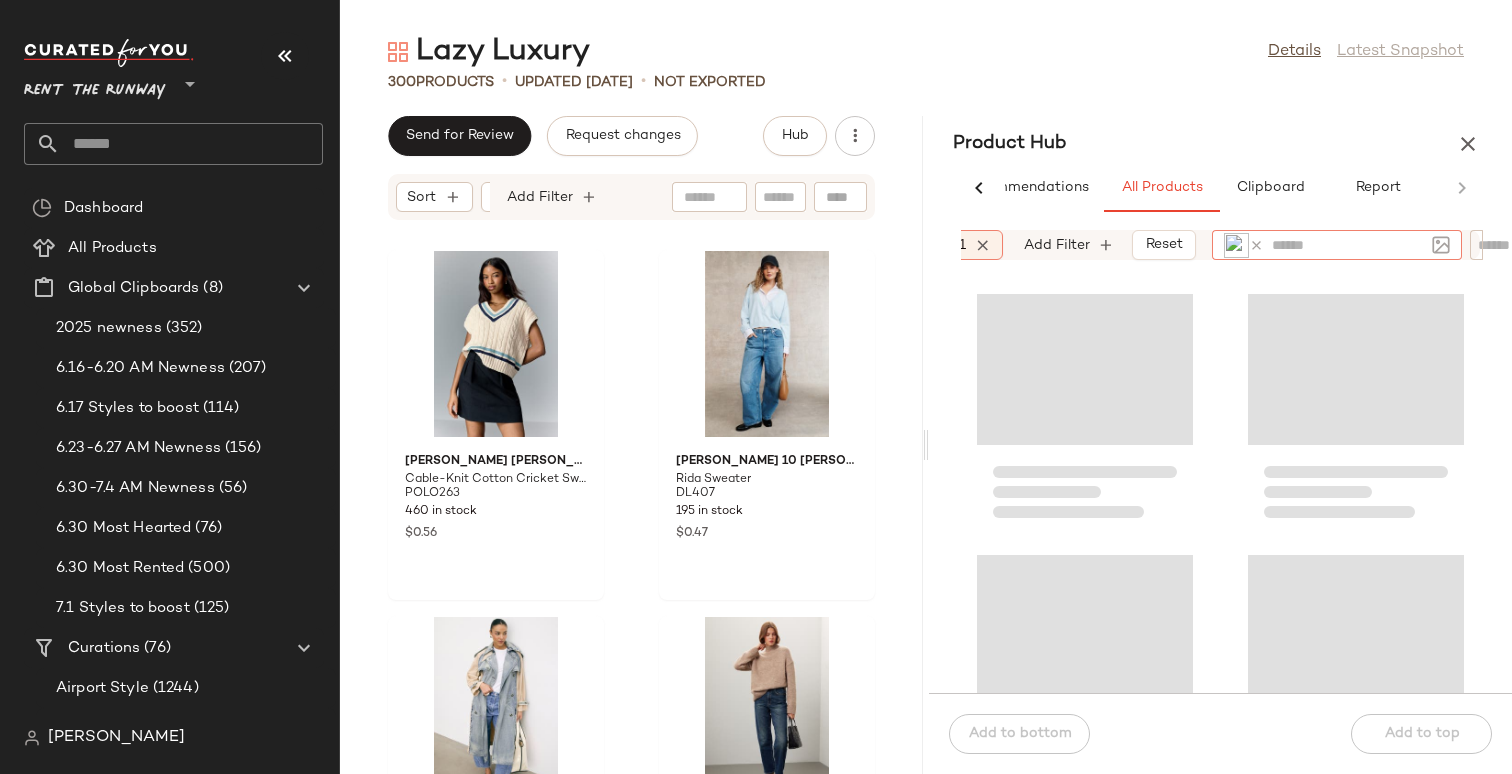 click 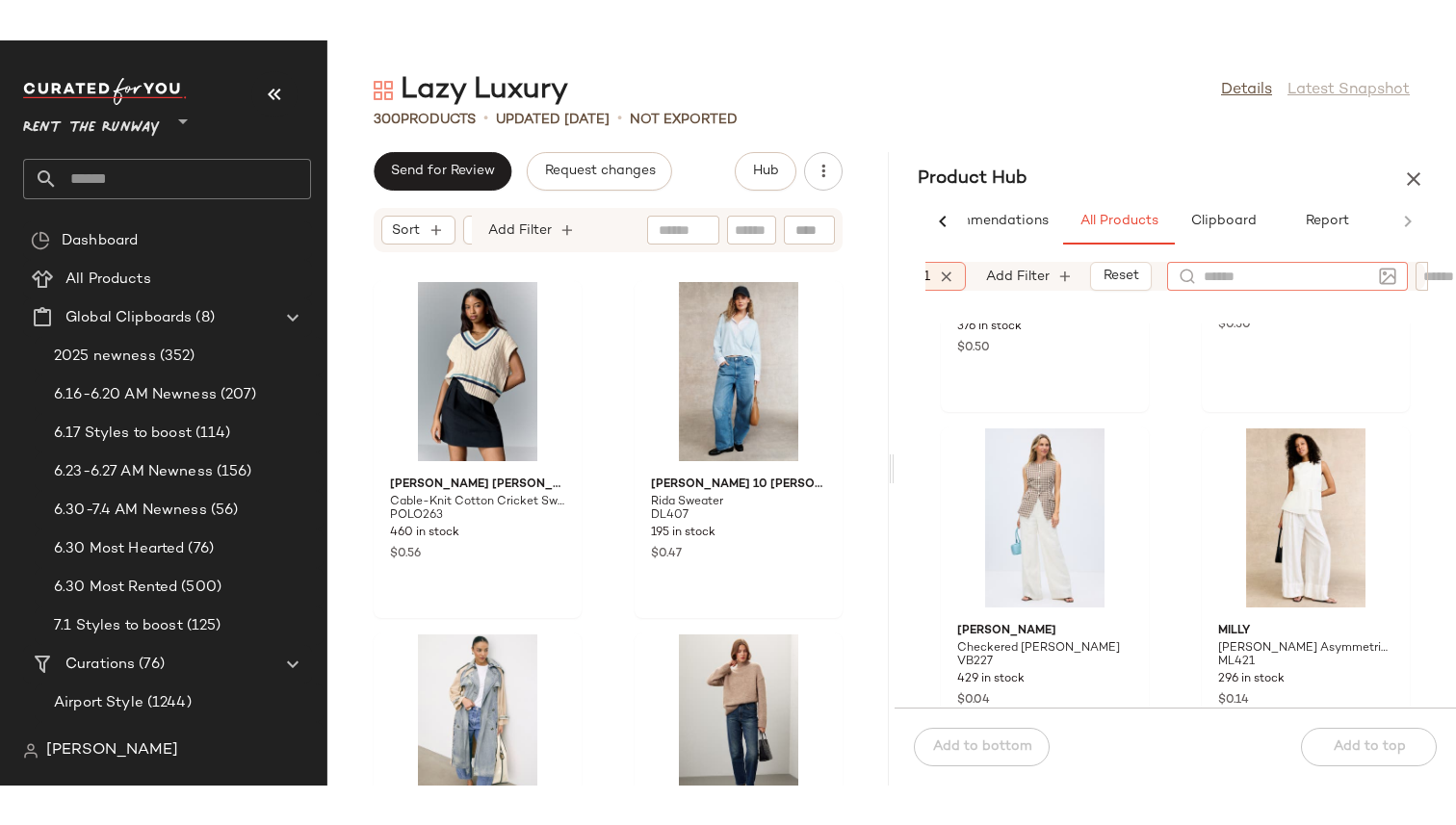 scroll, scrollTop: 0, scrollLeft: 0, axis: both 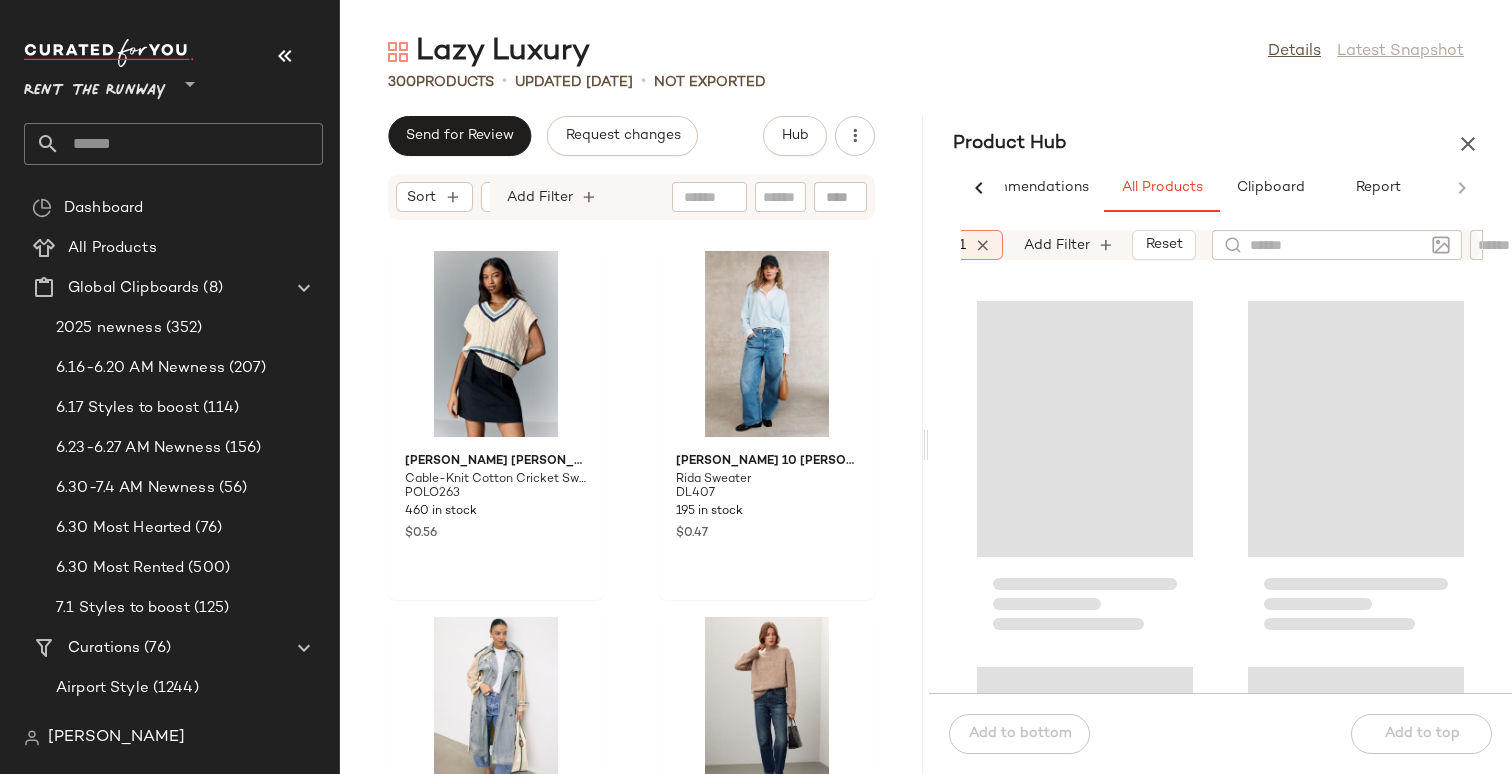 click on "Product Hub" at bounding box center [1220, 144] 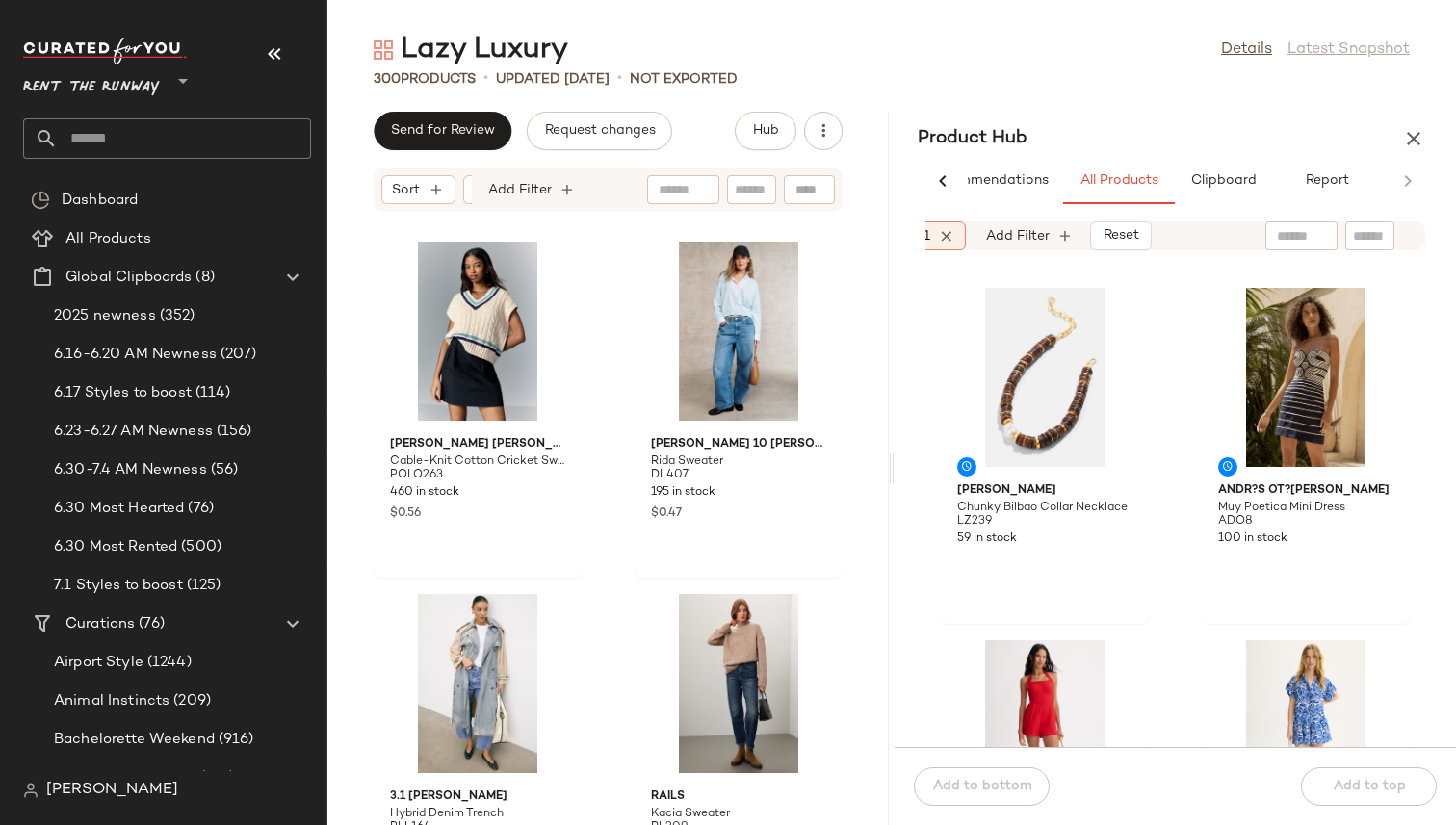 click on "Lazy Luxury  Details   Latest Snapshot" 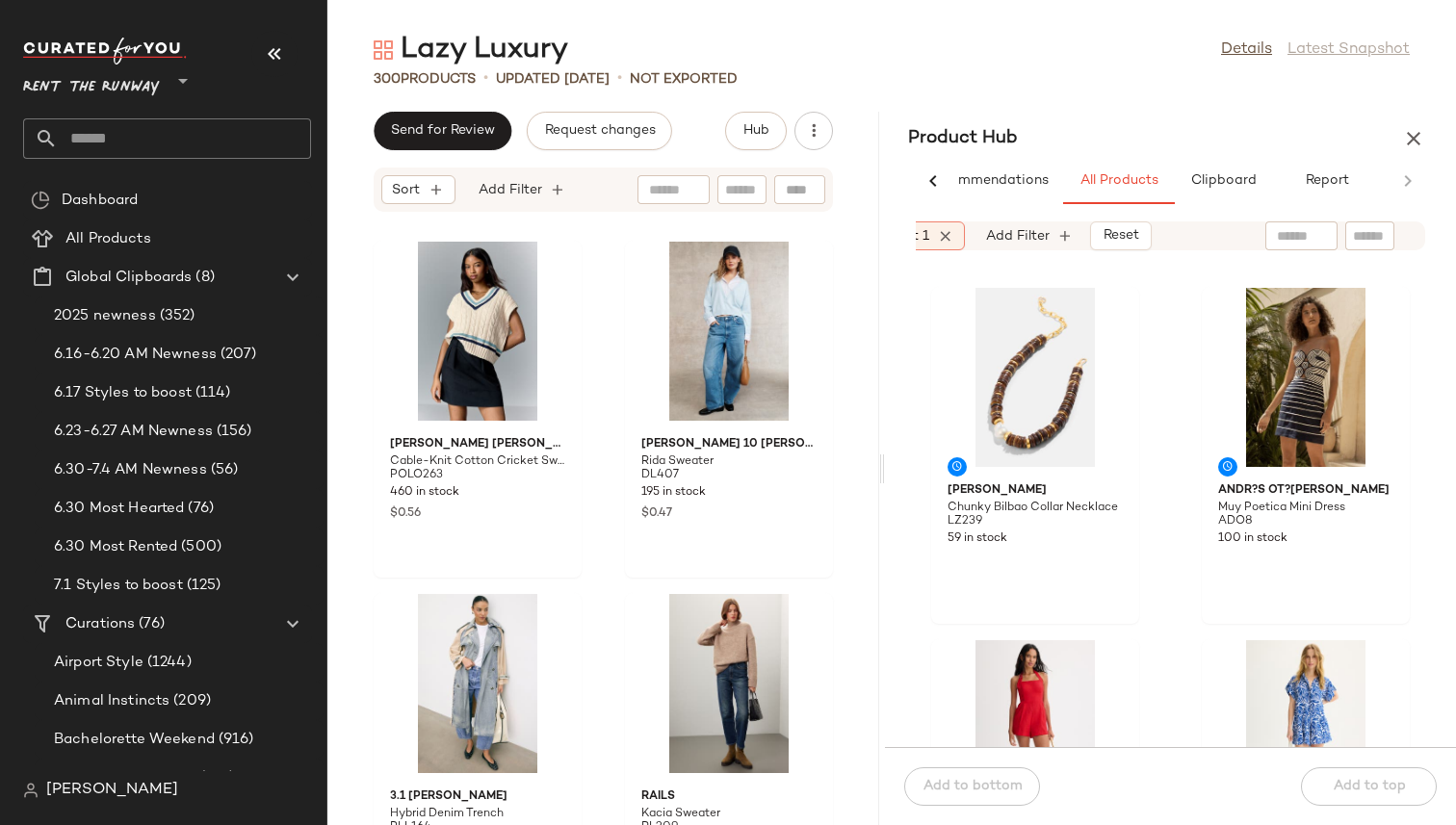 scroll, scrollTop: 0, scrollLeft: 516, axis: horizontal 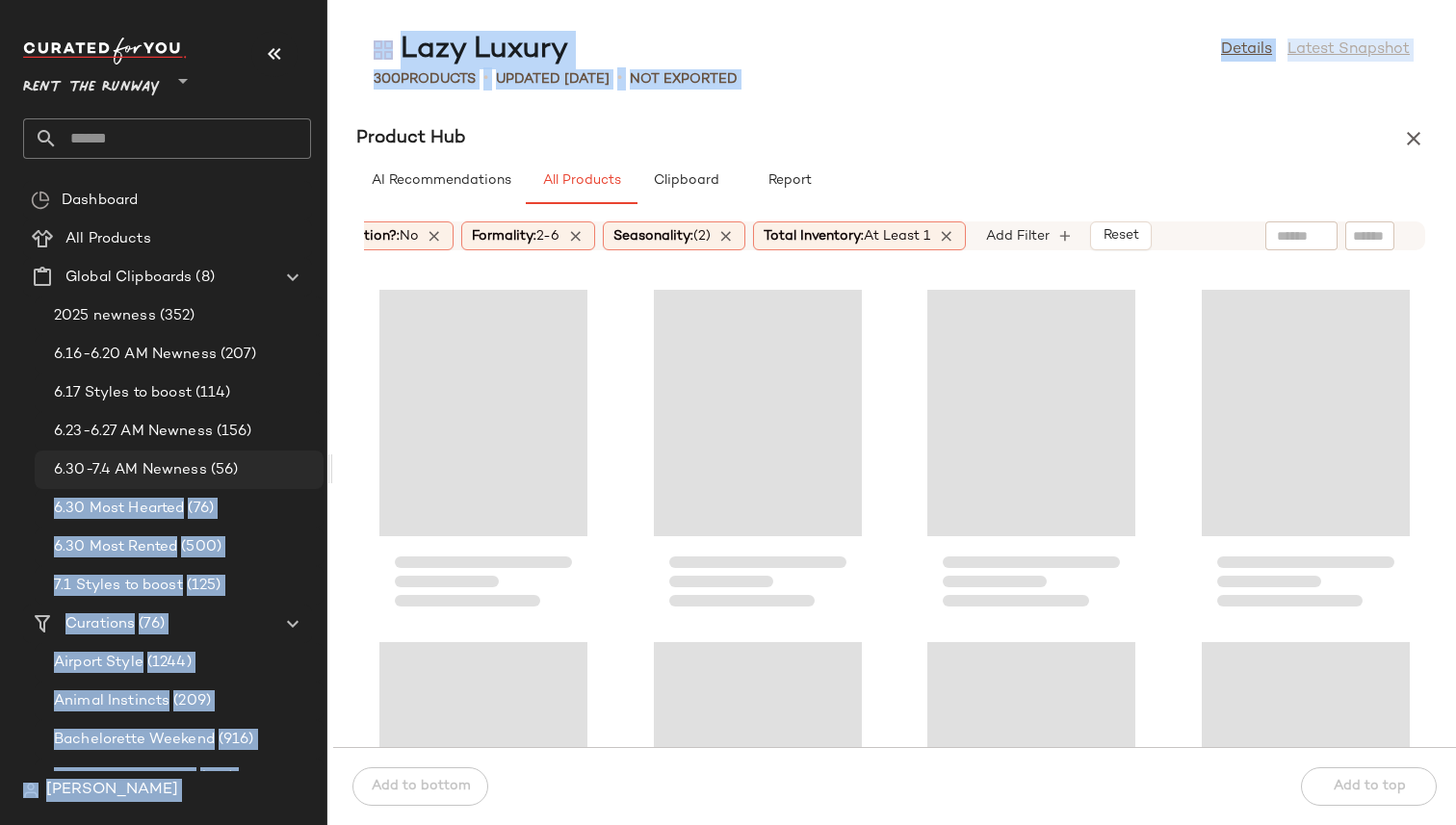 drag, startPoint x: 887, startPoint y: 465, endPoint x: 286, endPoint y: 472, distance: 601.04076 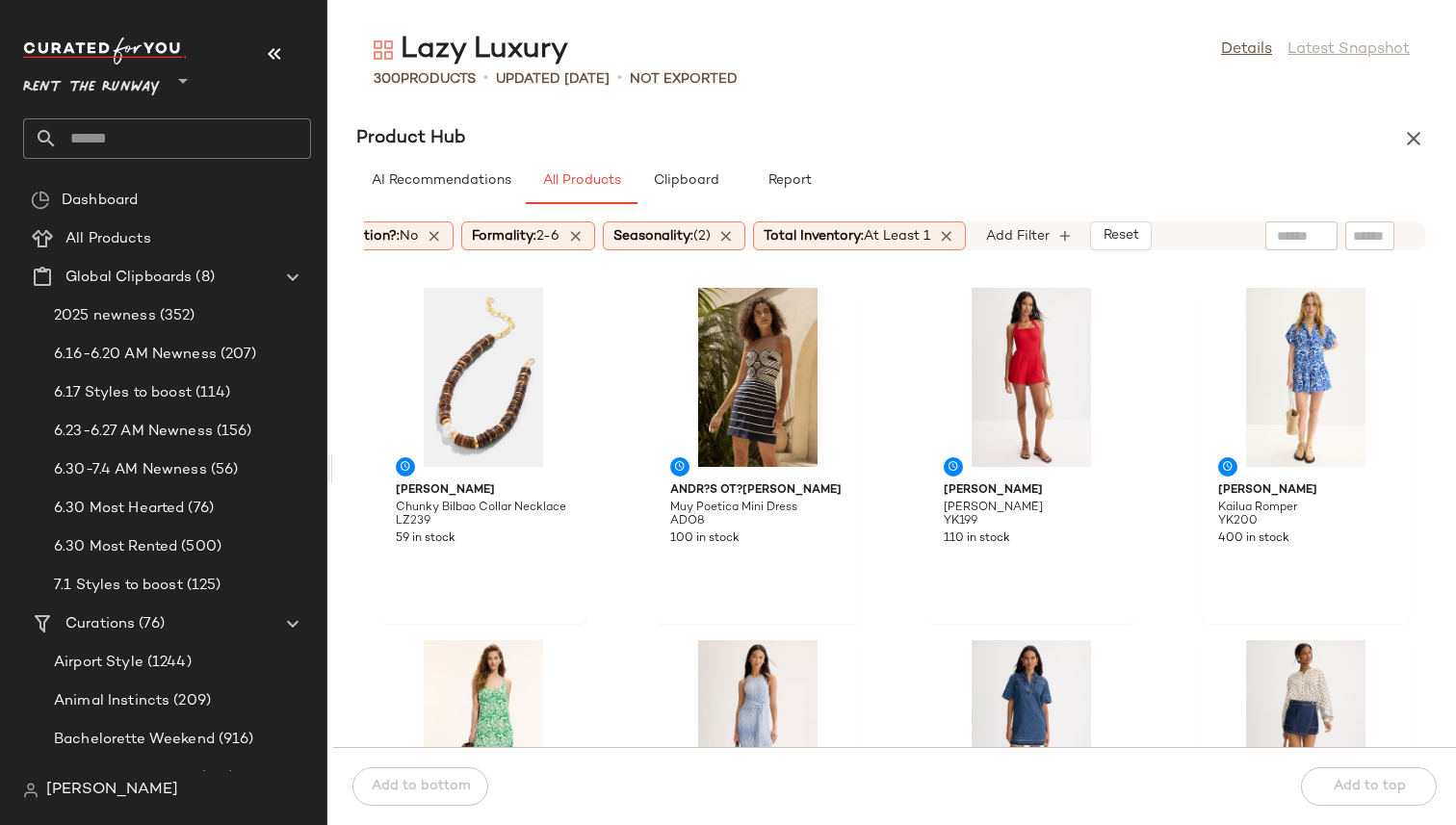 click on "Product Hub" at bounding box center [895, 139] 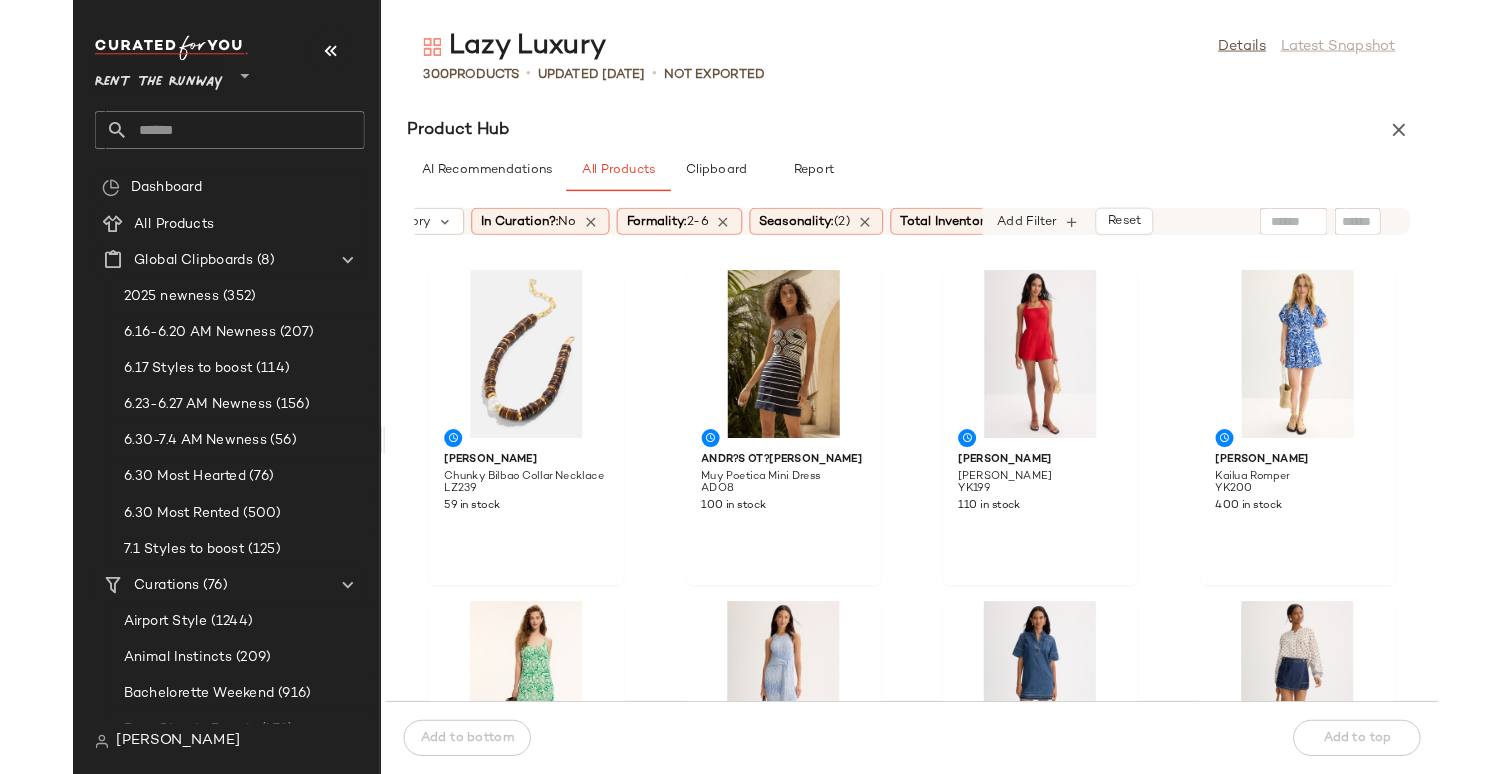 scroll, scrollTop: 0, scrollLeft: 408, axis: horizontal 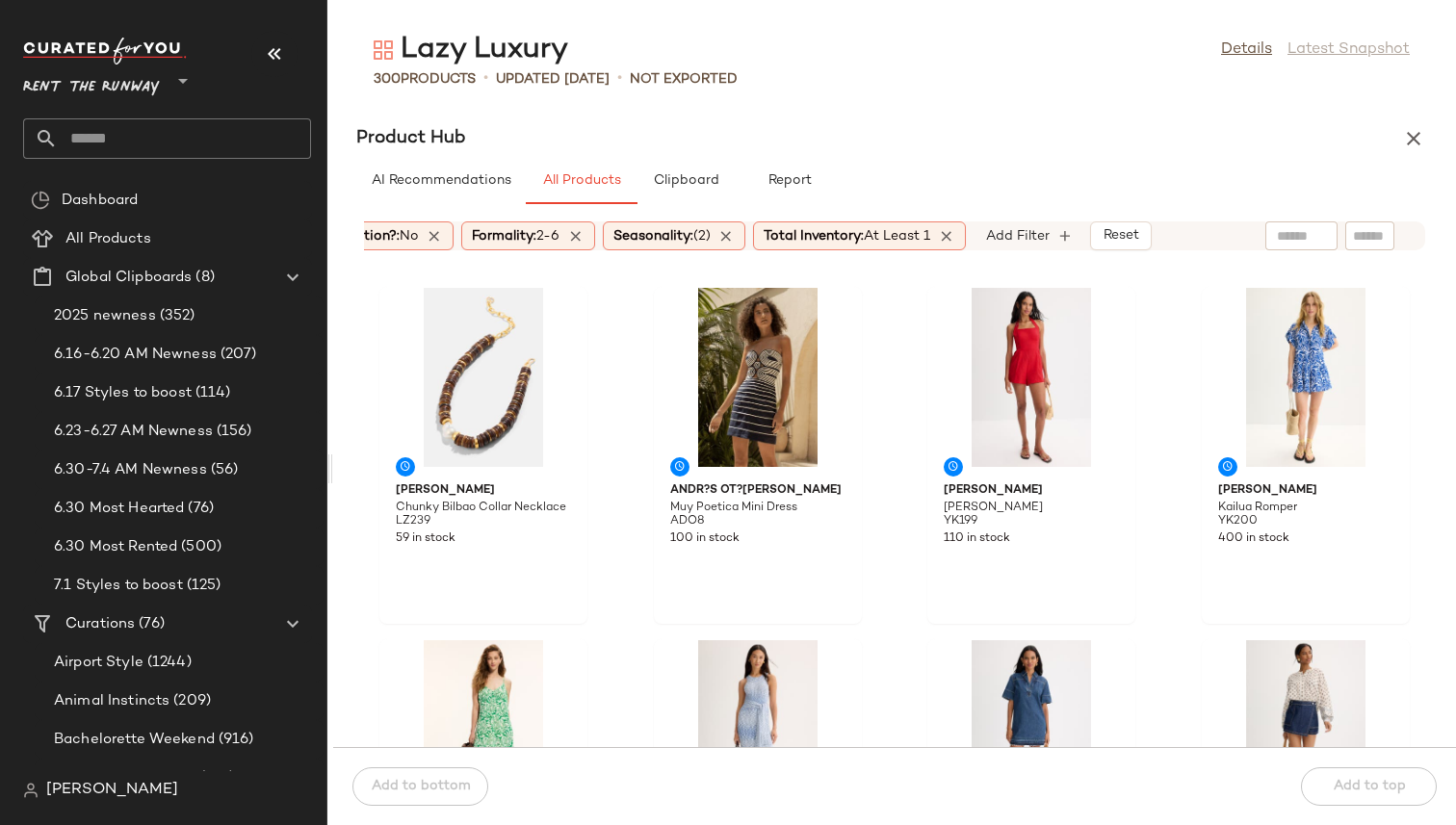 click 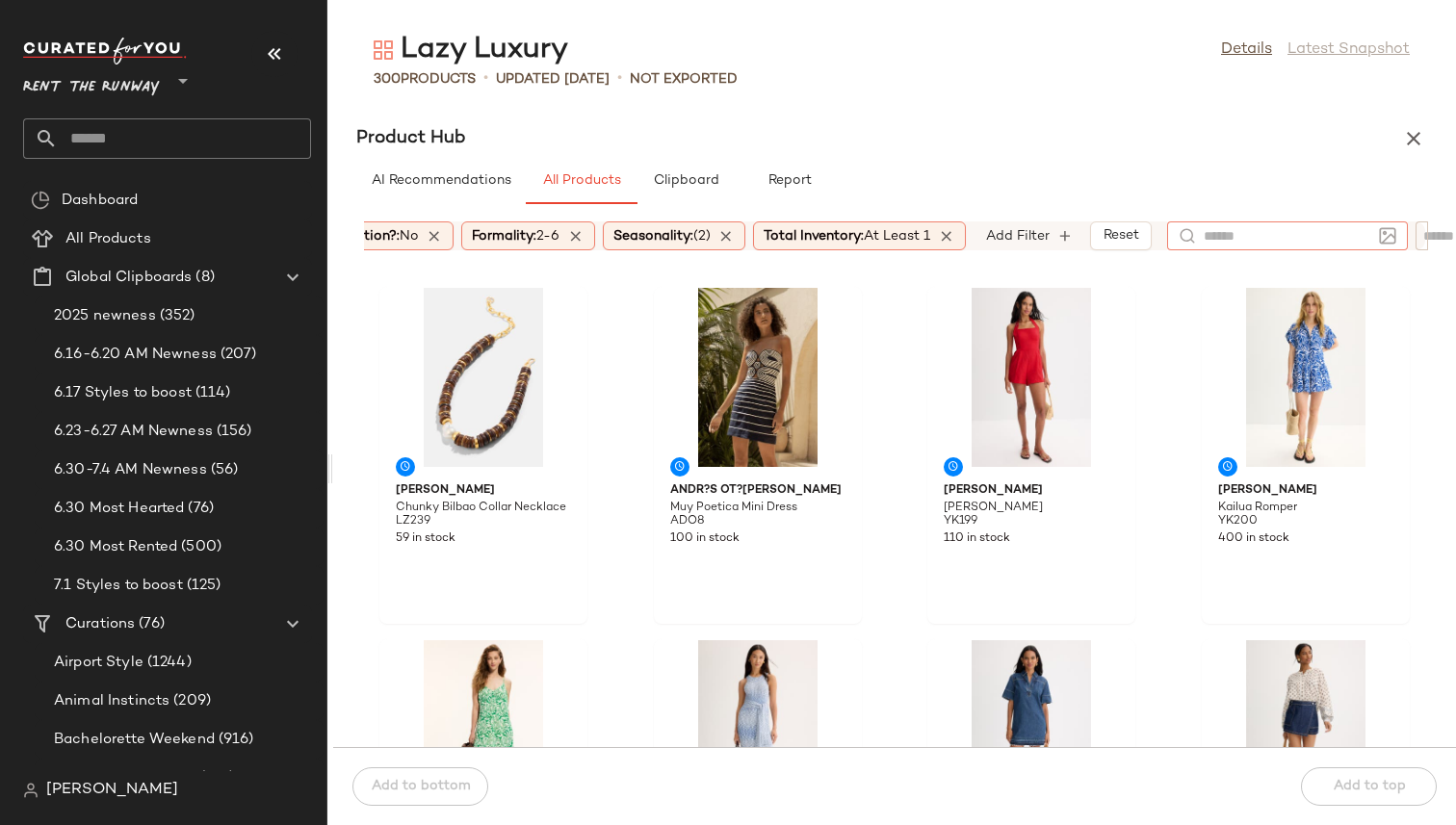 click 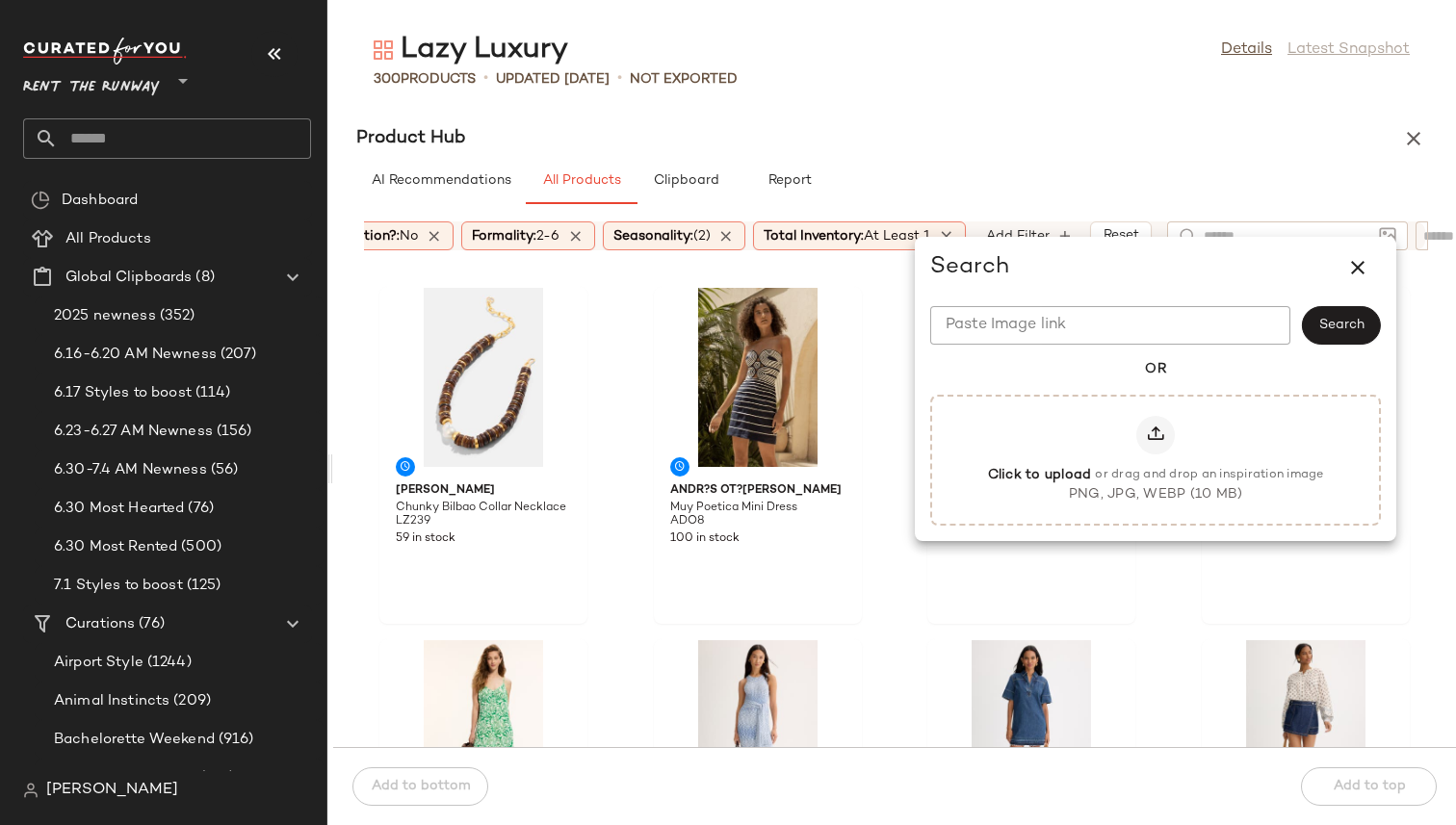 click on "AI Recommendations   All Products   Clipboard   Report" at bounding box center (895, 181) 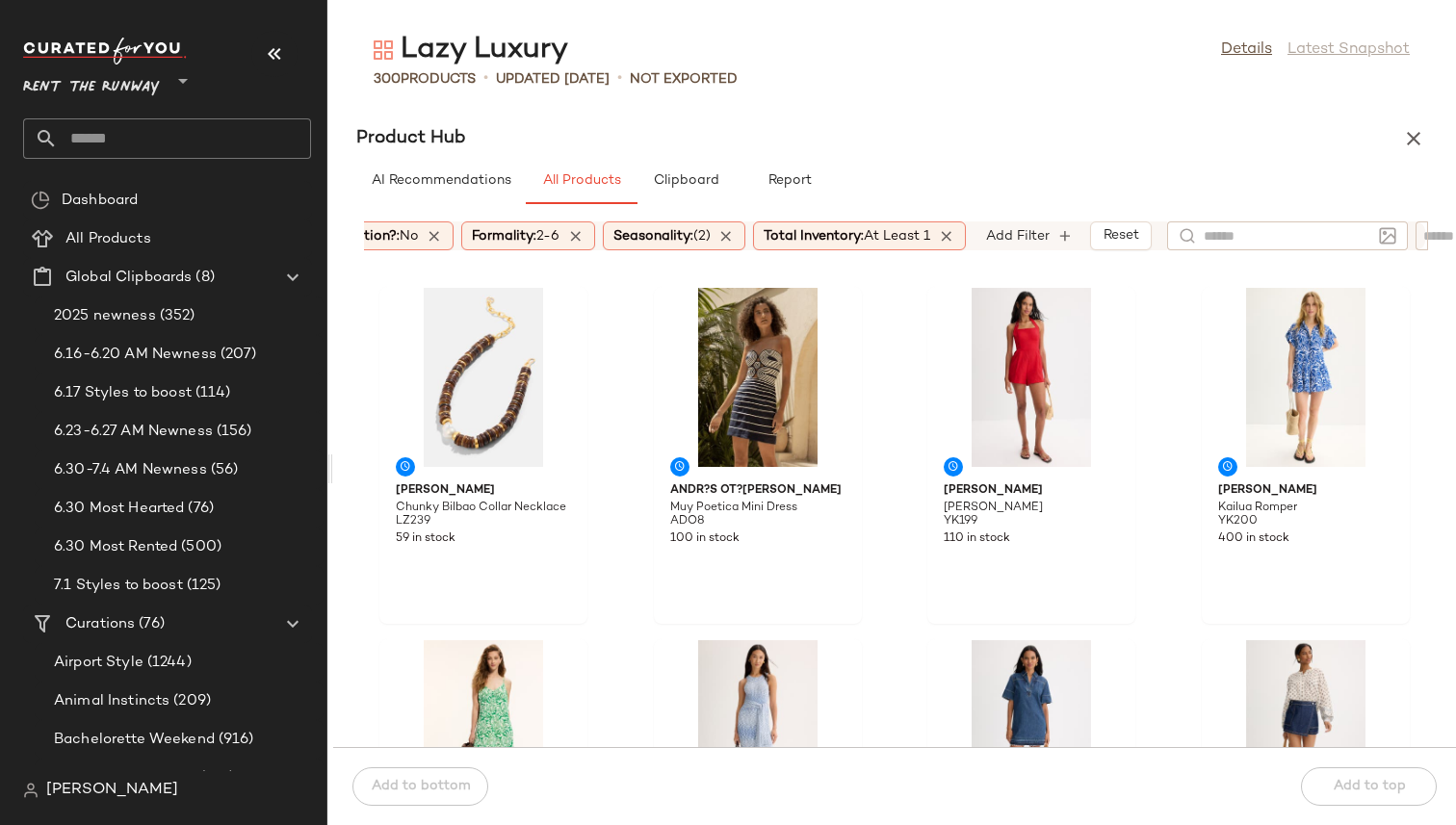 type on "CompanyProducts" 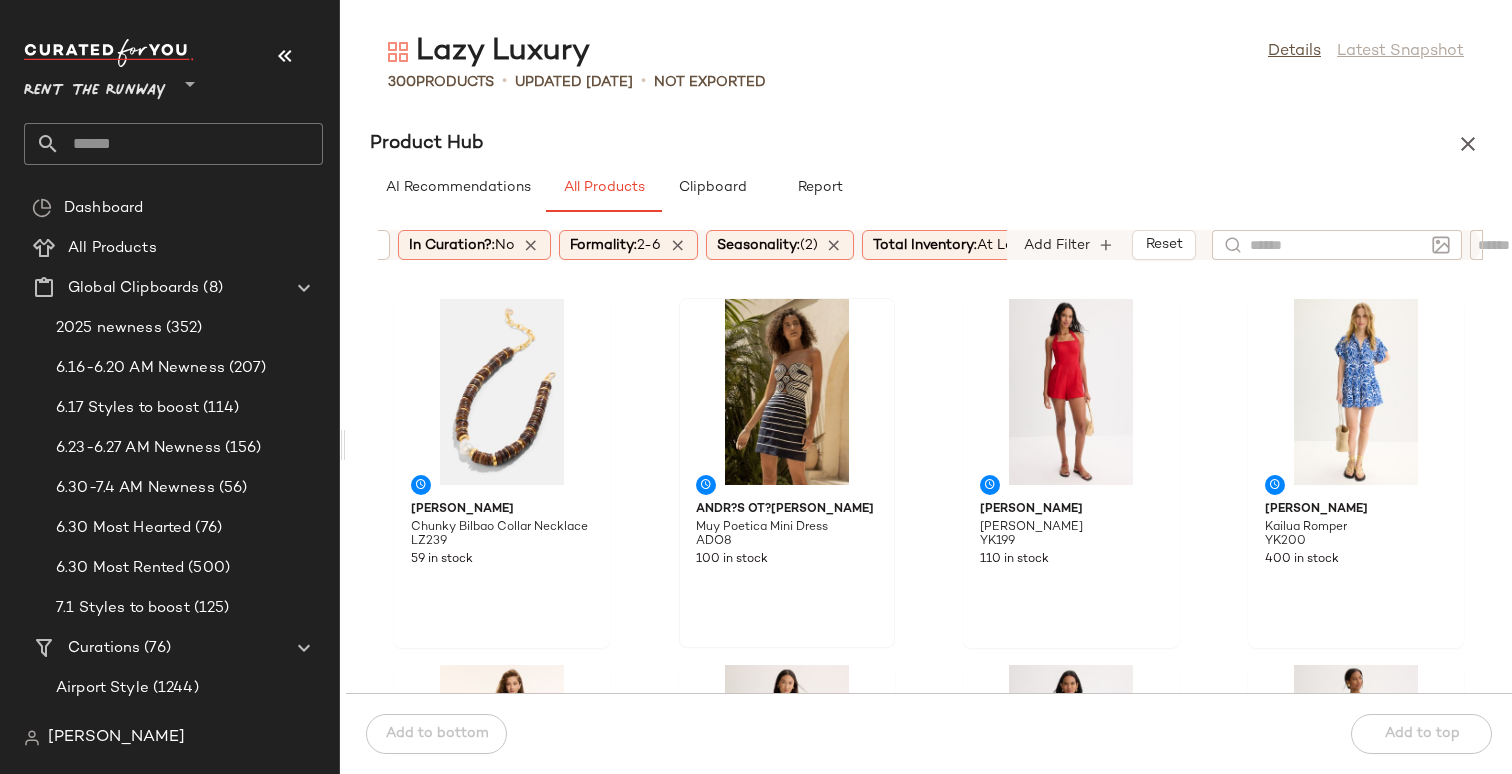 scroll, scrollTop: 0, scrollLeft: 408, axis: horizontal 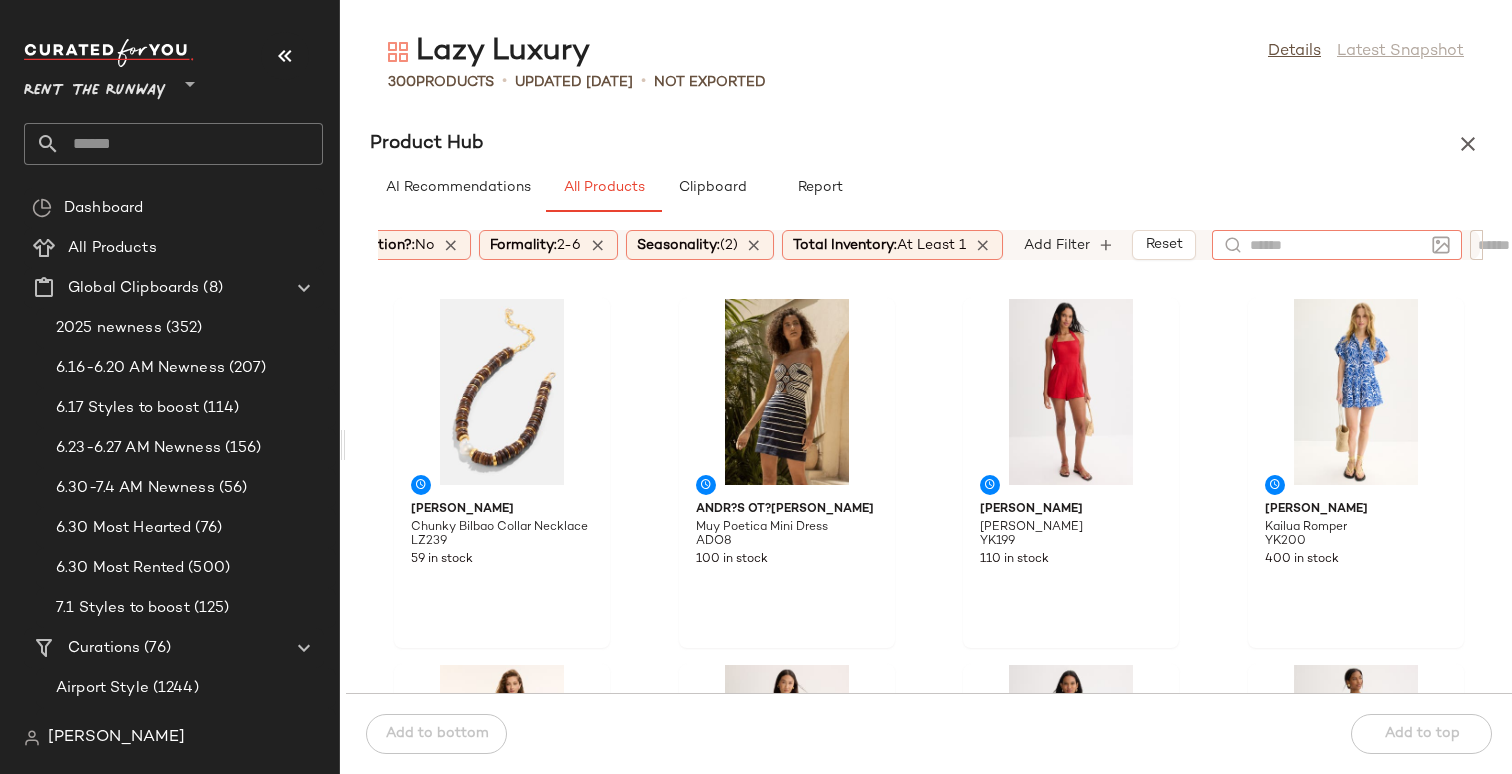click 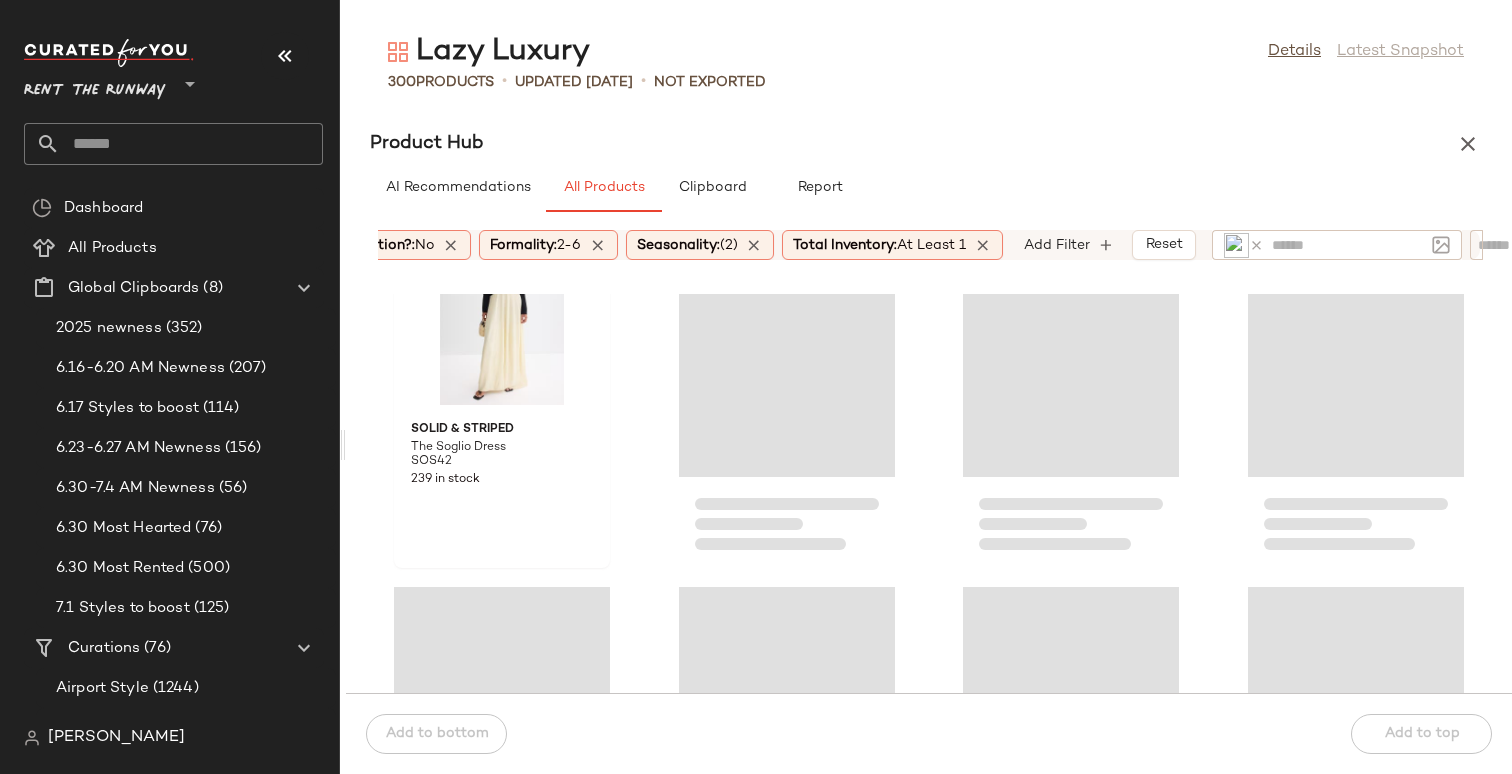 scroll, scrollTop: 464, scrollLeft: 0, axis: vertical 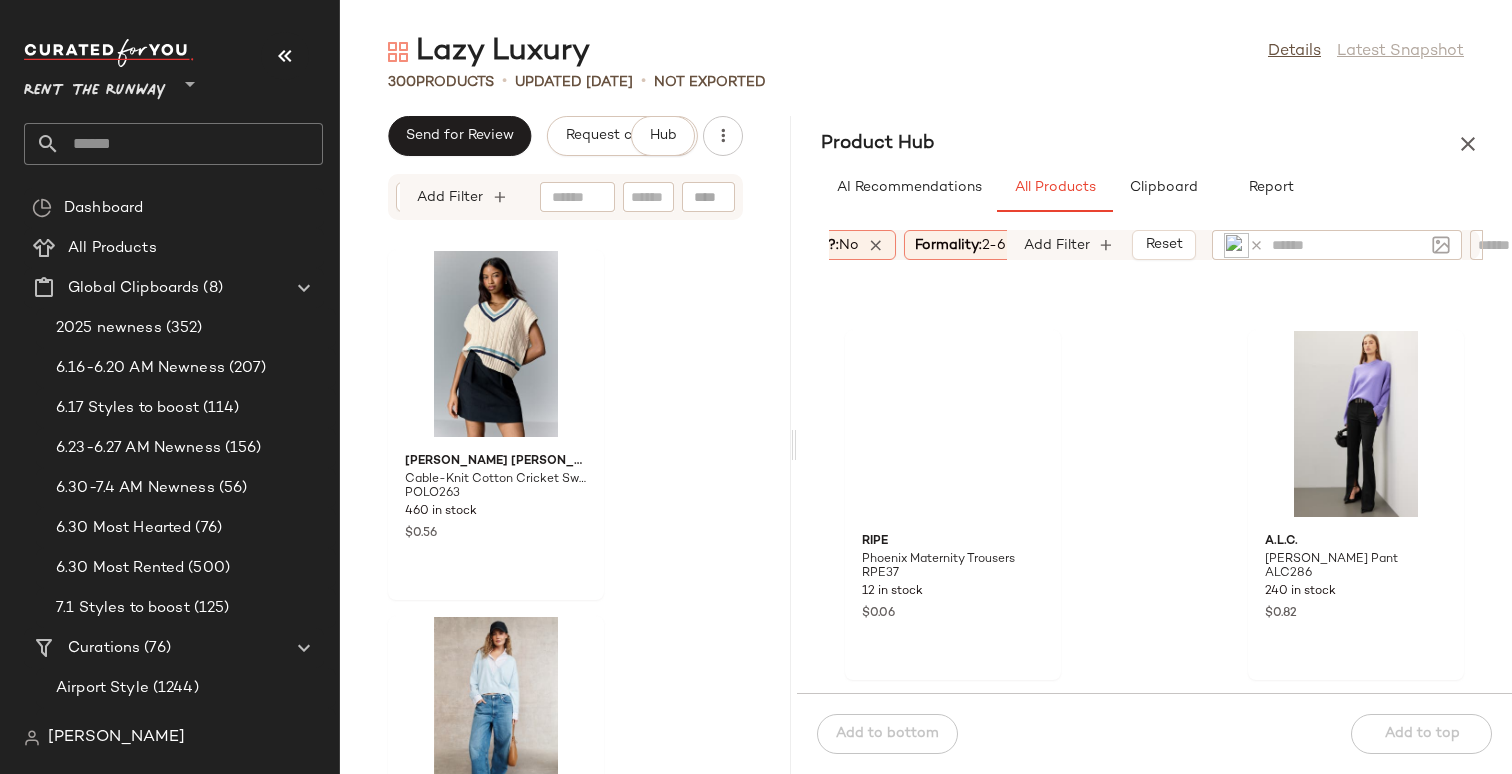 drag, startPoint x: 344, startPoint y: 285, endPoint x: 798, endPoint y: 274, distance: 454.13324 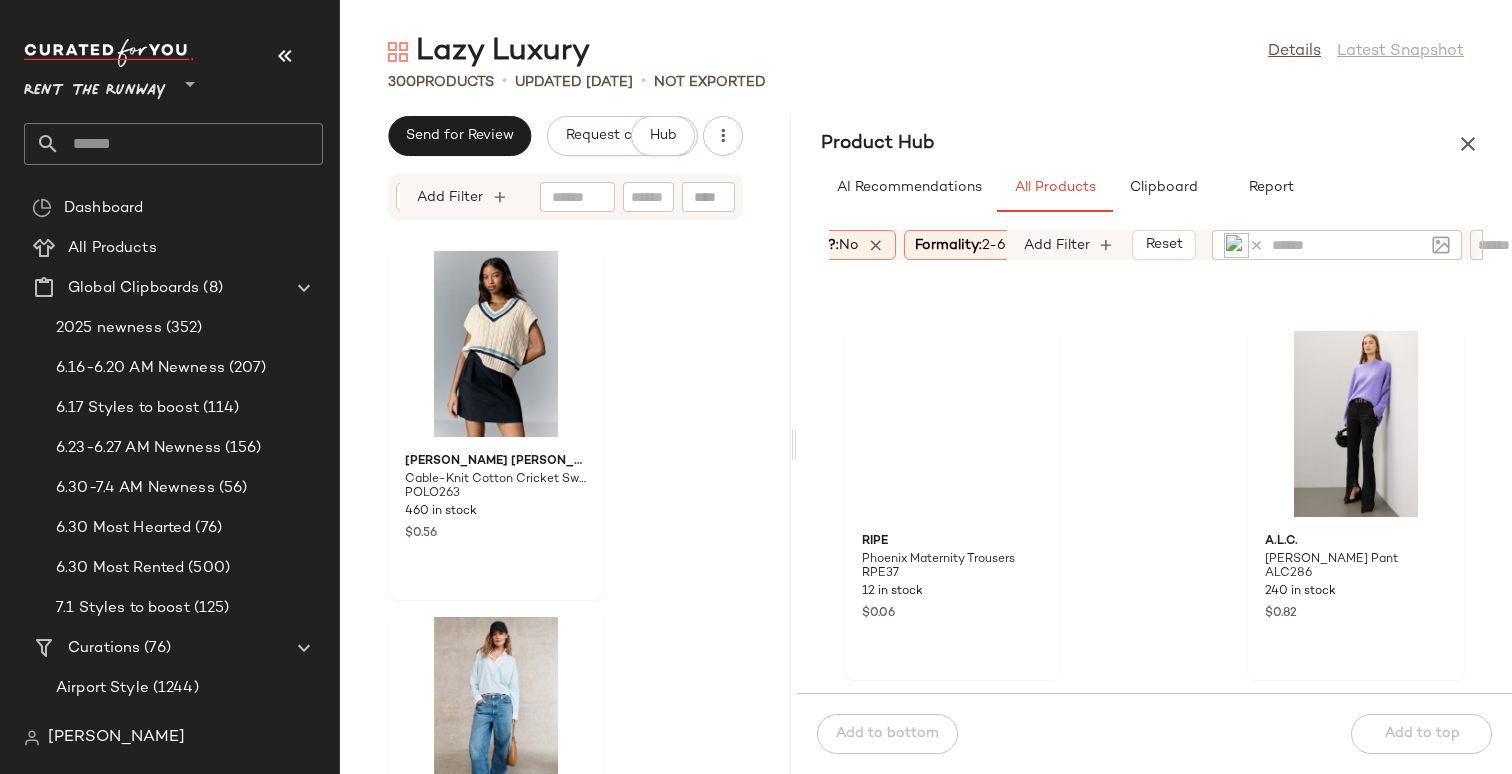click on "Lazy Luxury  Details   Latest Snapshot  300   Products   •   updated [DATE]  •   Not Exported   Send for Review   Request changes   Hub  Sort  Brand  Category  Add Filter  [PERSON_NAME] [PERSON_NAME] Cable-Knit Cotton Cricket Sweater Vest POLO263 460 in stock $0.56 [PERSON_NAME] 10 [PERSON_NAME] Rida Sweater DL407 195 in stock $0.47 3.1 [PERSON_NAME] Hybrid Denim Trench PLL164 175 in stock $0.41 Rails Kacia Sweater RL209 280 in stock $0.99 Product Hub  AI Recommendations   All Products   Clipboard   Report  Sort:   (1) Brand  Category  In Curation?:   No Formality:   2-6 Seasonality:   (2) Total Inventory:   At least 1 Add Filter   Reset  ripe Phoenix Maternity Trousers RPE37 12 in stock $0.06 A.L.C. [PERSON_NAME] Pant ALC286 240 in stock $0.82 Solid & Striped The Soglio Dress SOS42 239 in stock  Add to bottom   Add to top" at bounding box center (926, 403) 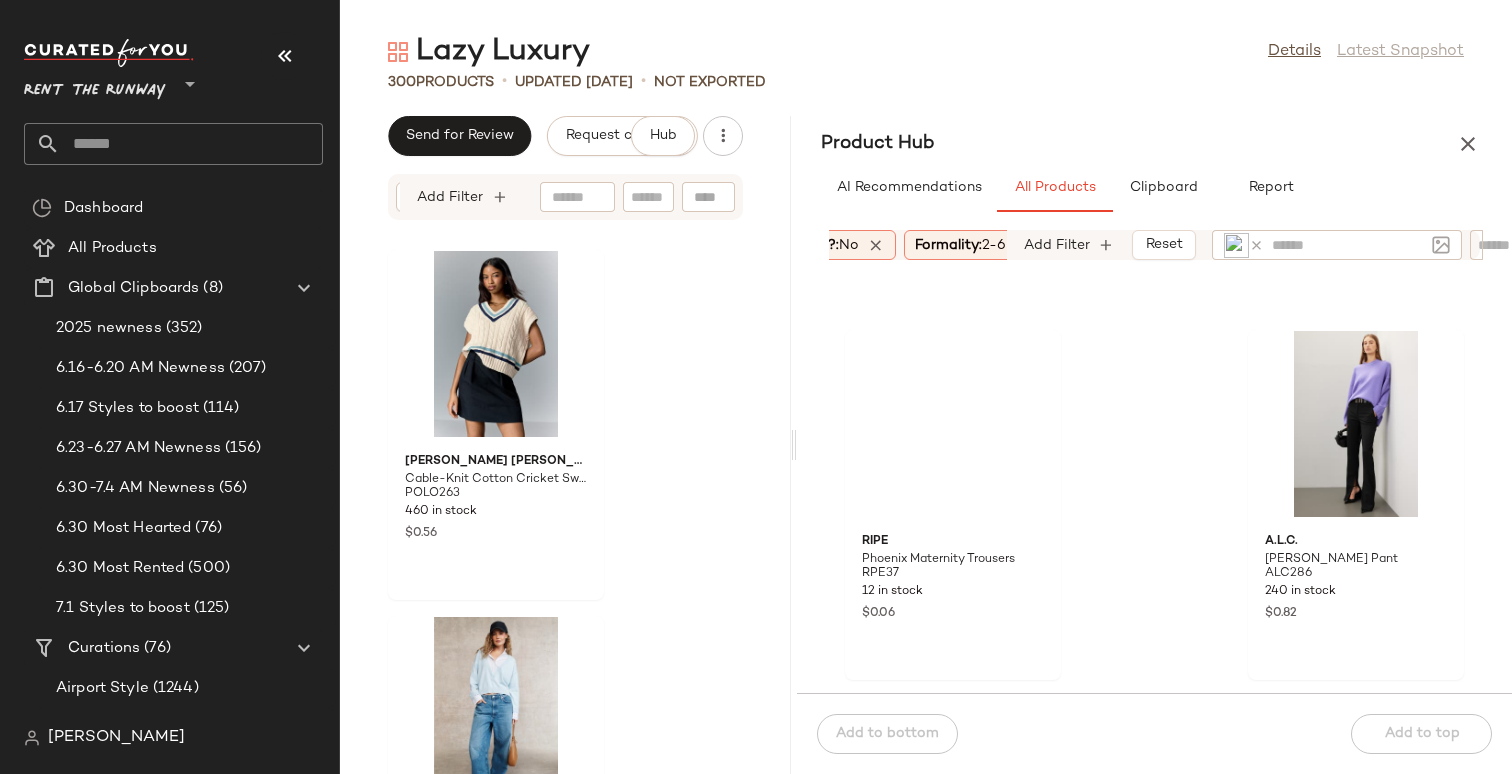 scroll, scrollTop: 382, scrollLeft: 0, axis: vertical 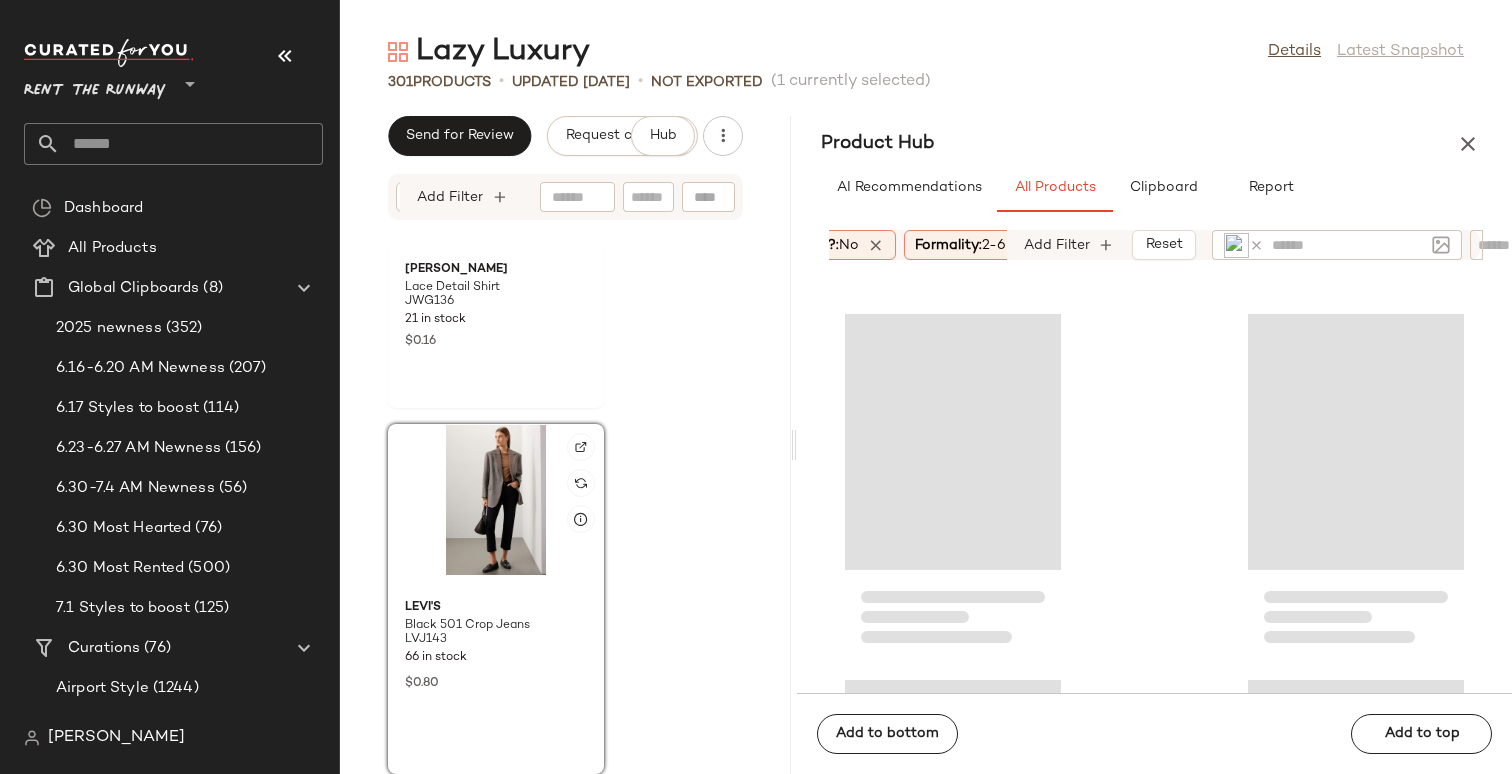 click 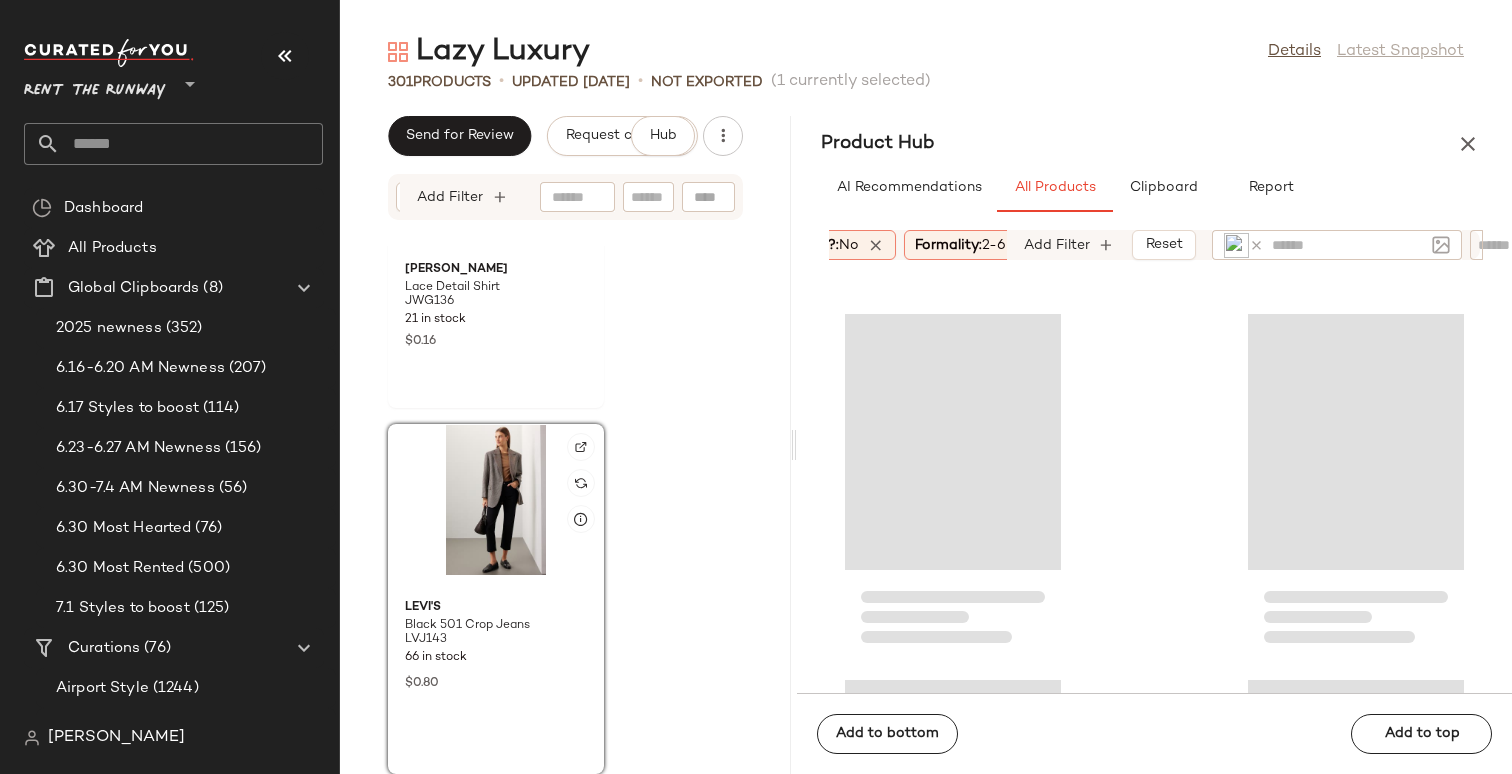 scroll, scrollTop: 109276, scrollLeft: 0, axis: vertical 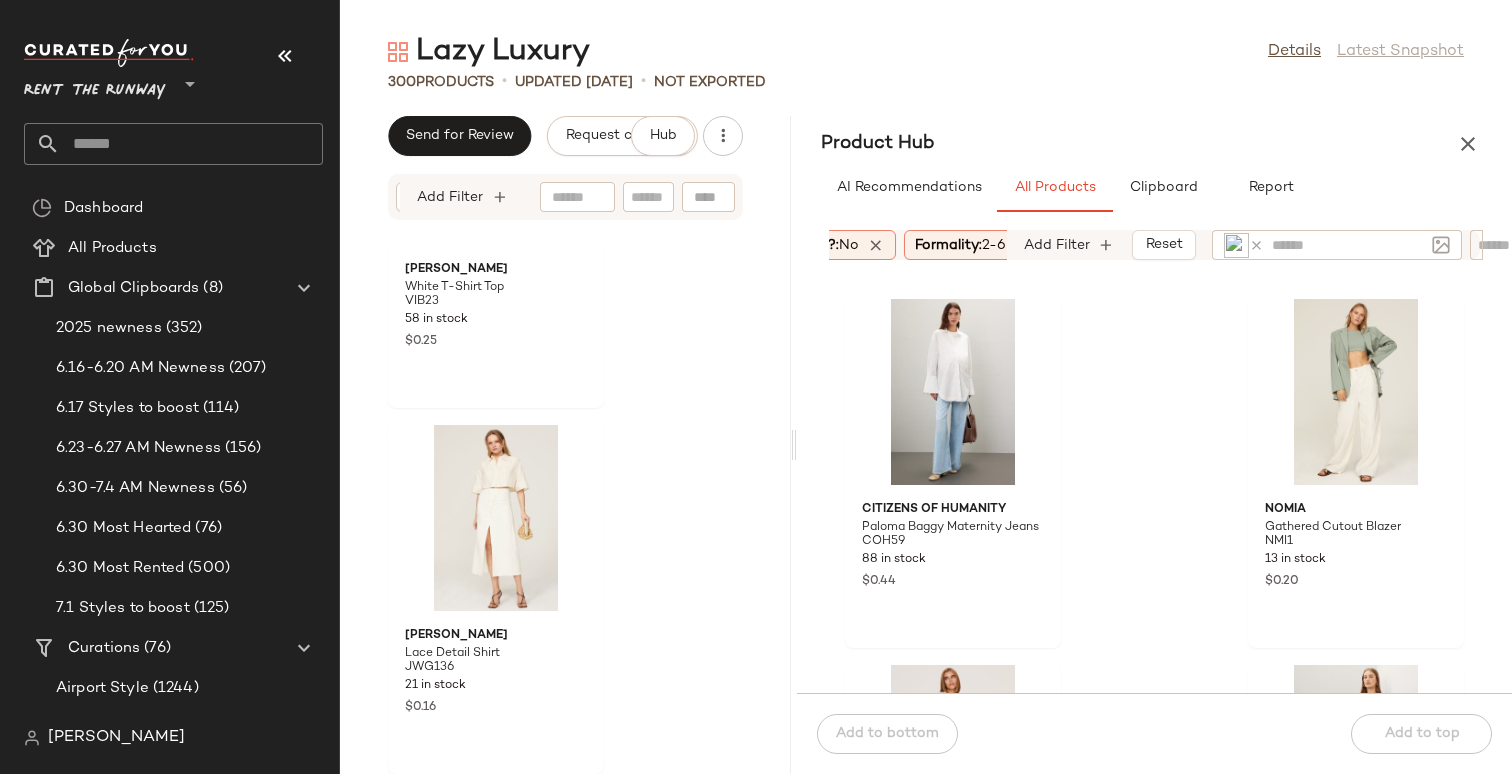 click at bounding box center [1244, 245] 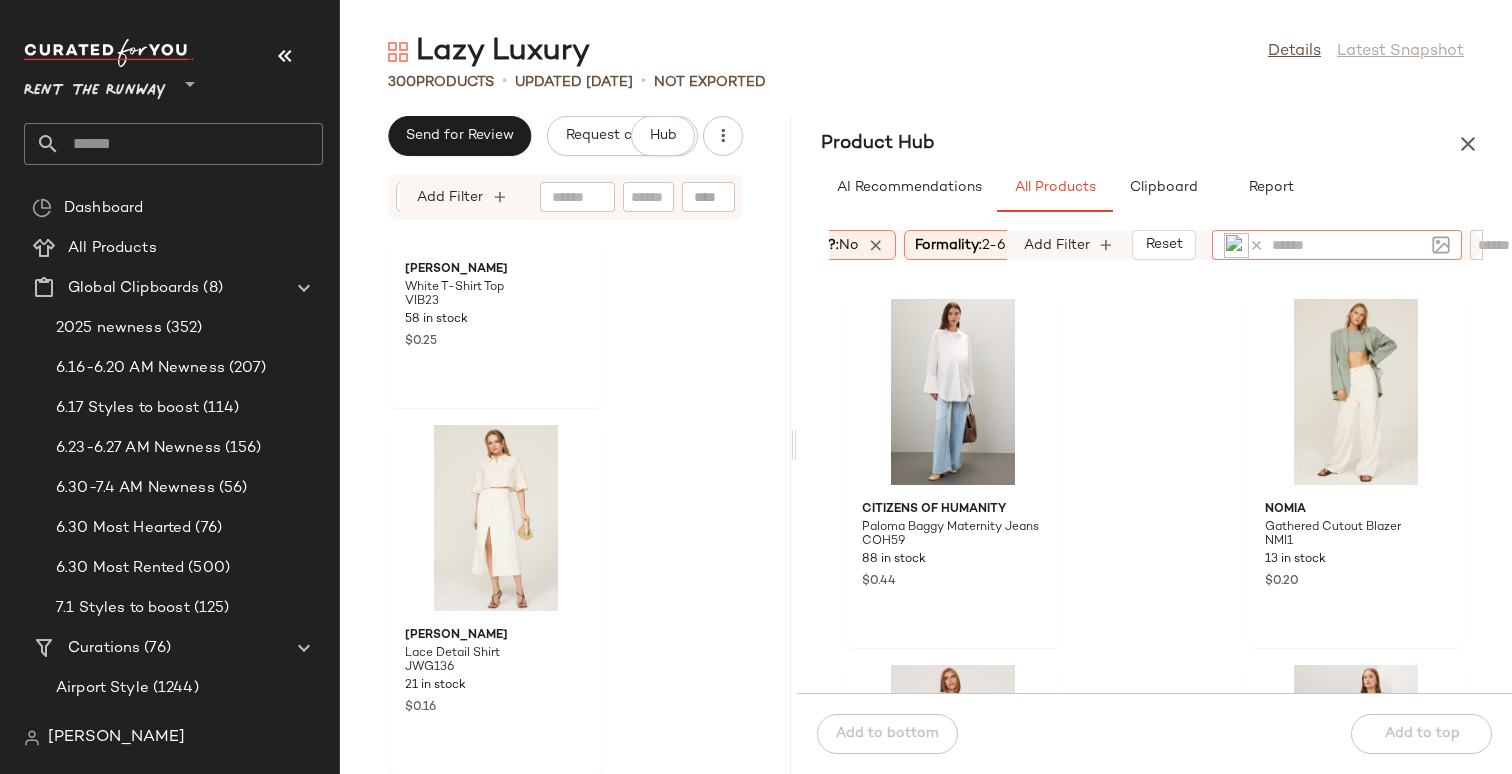 click 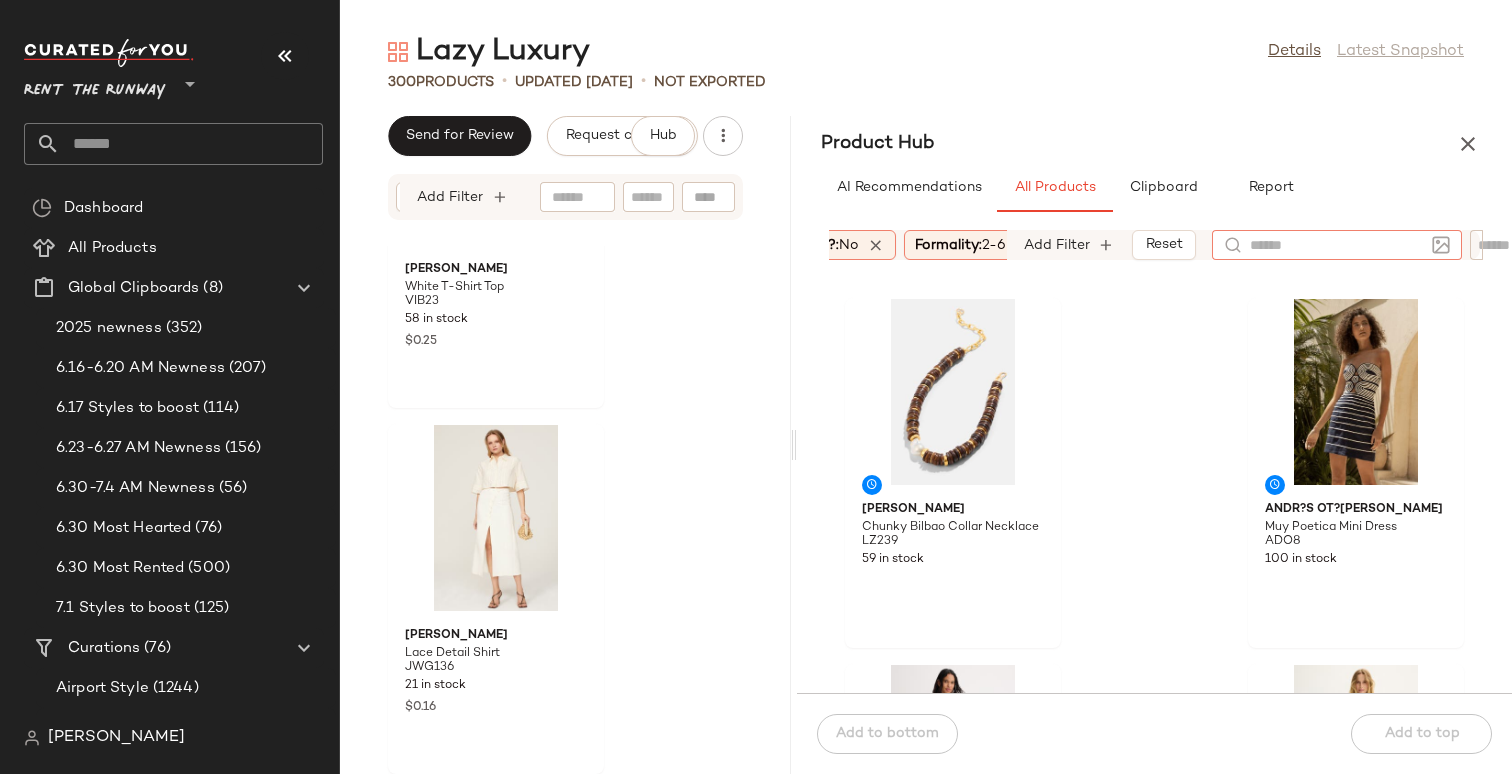 click 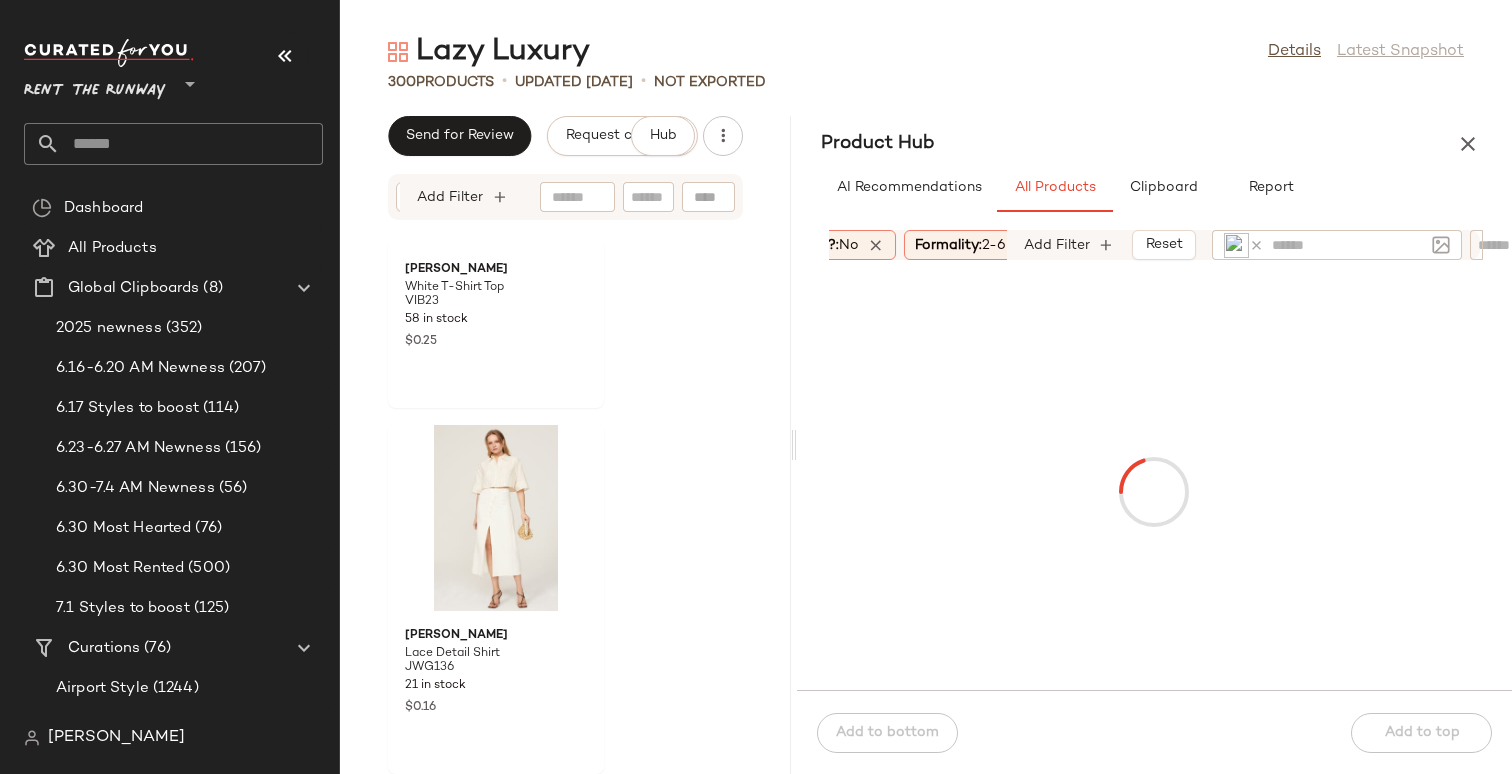 click on "Product Hub" at bounding box center [1154, 144] 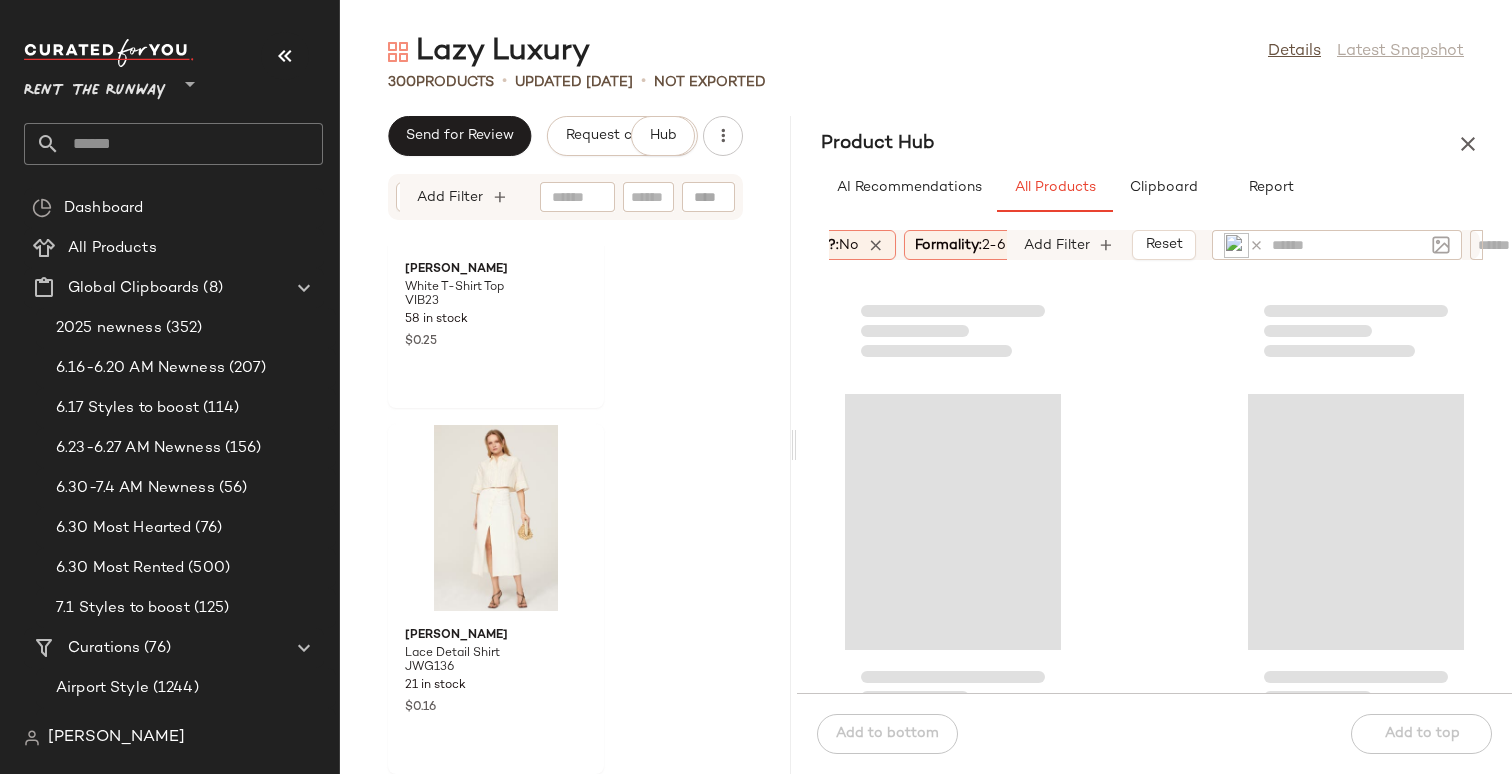 scroll, scrollTop: 8318, scrollLeft: 0, axis: vertical 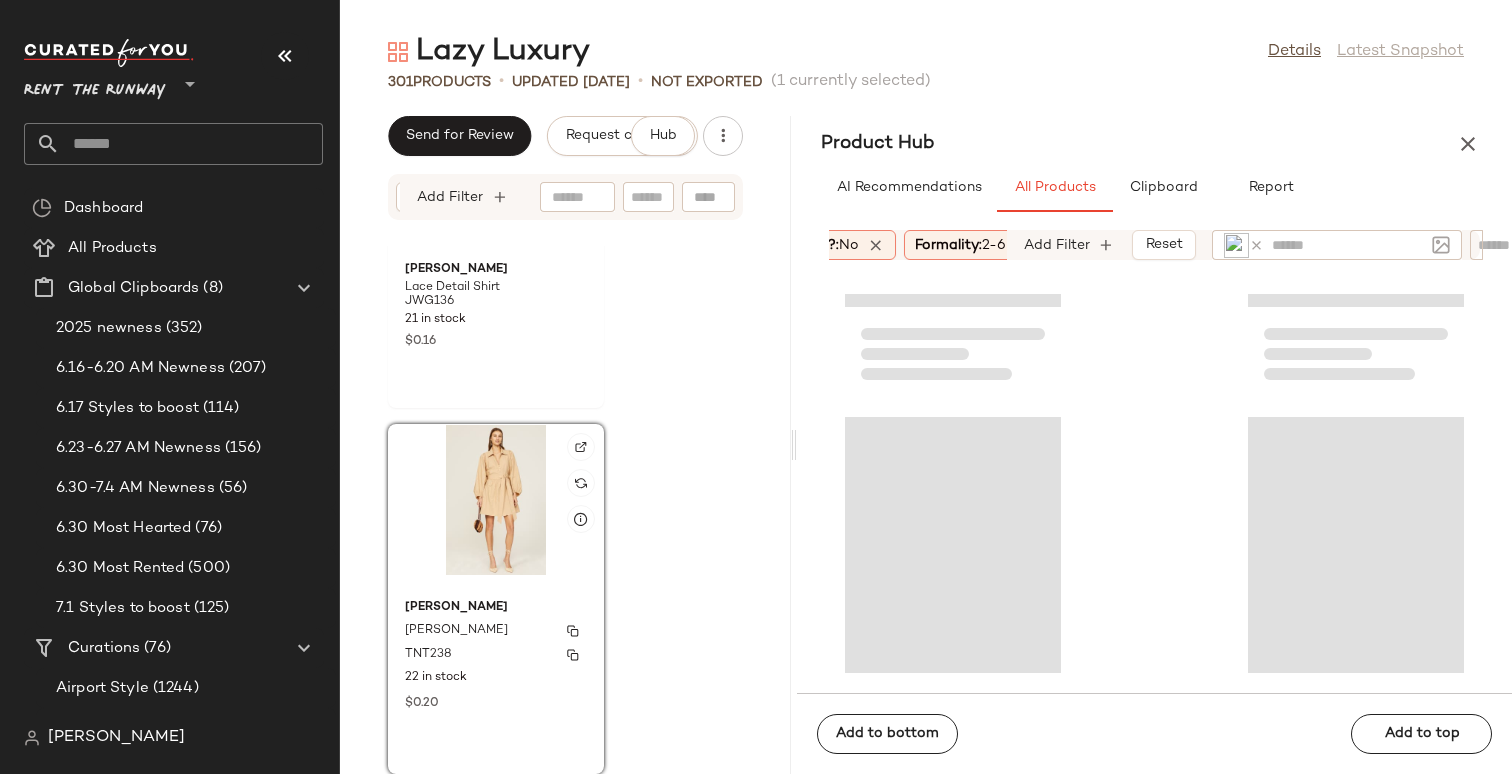 click on "[PERSON_NAME] [PERSON_NAME] Dress TNT238 22 in stock $0.20" 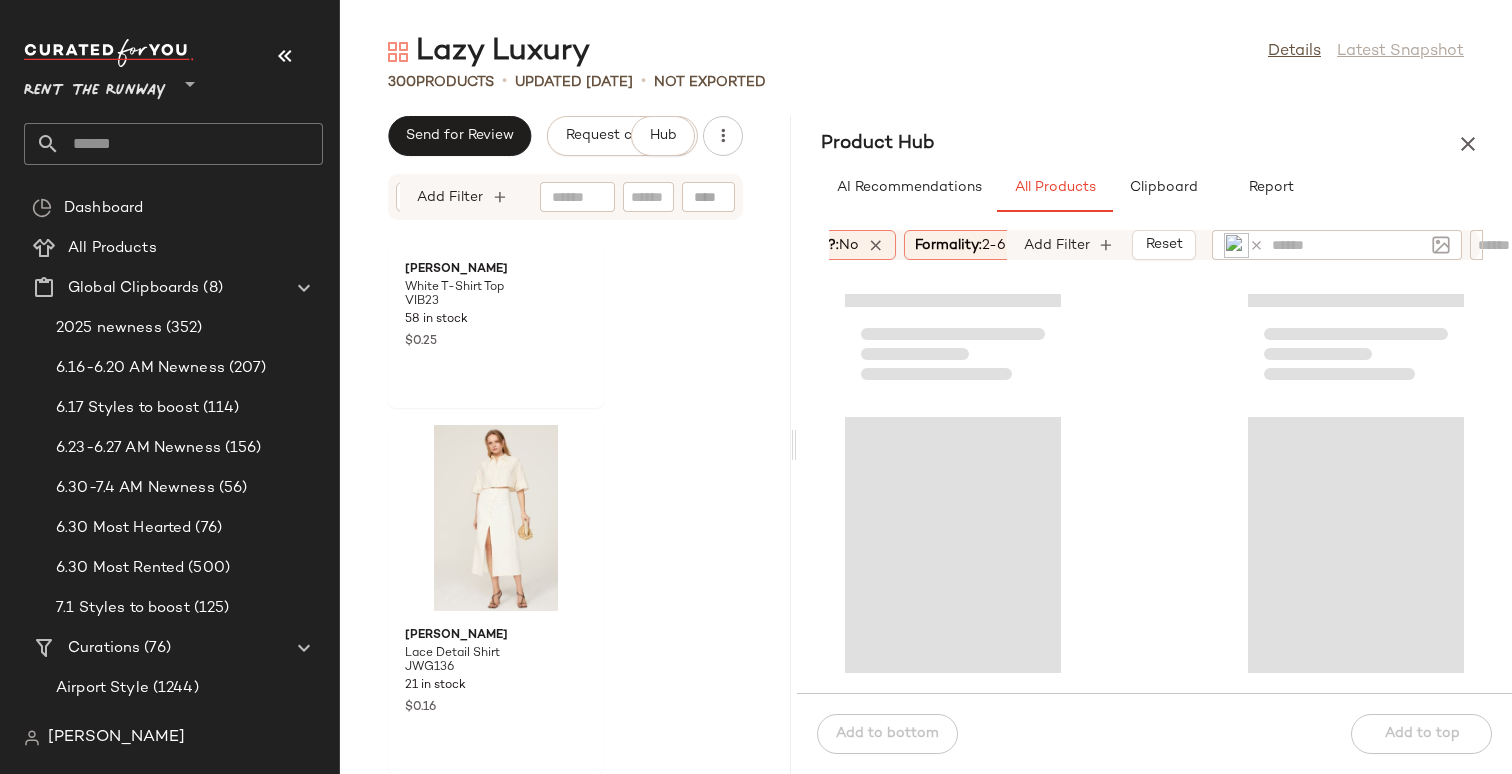 click 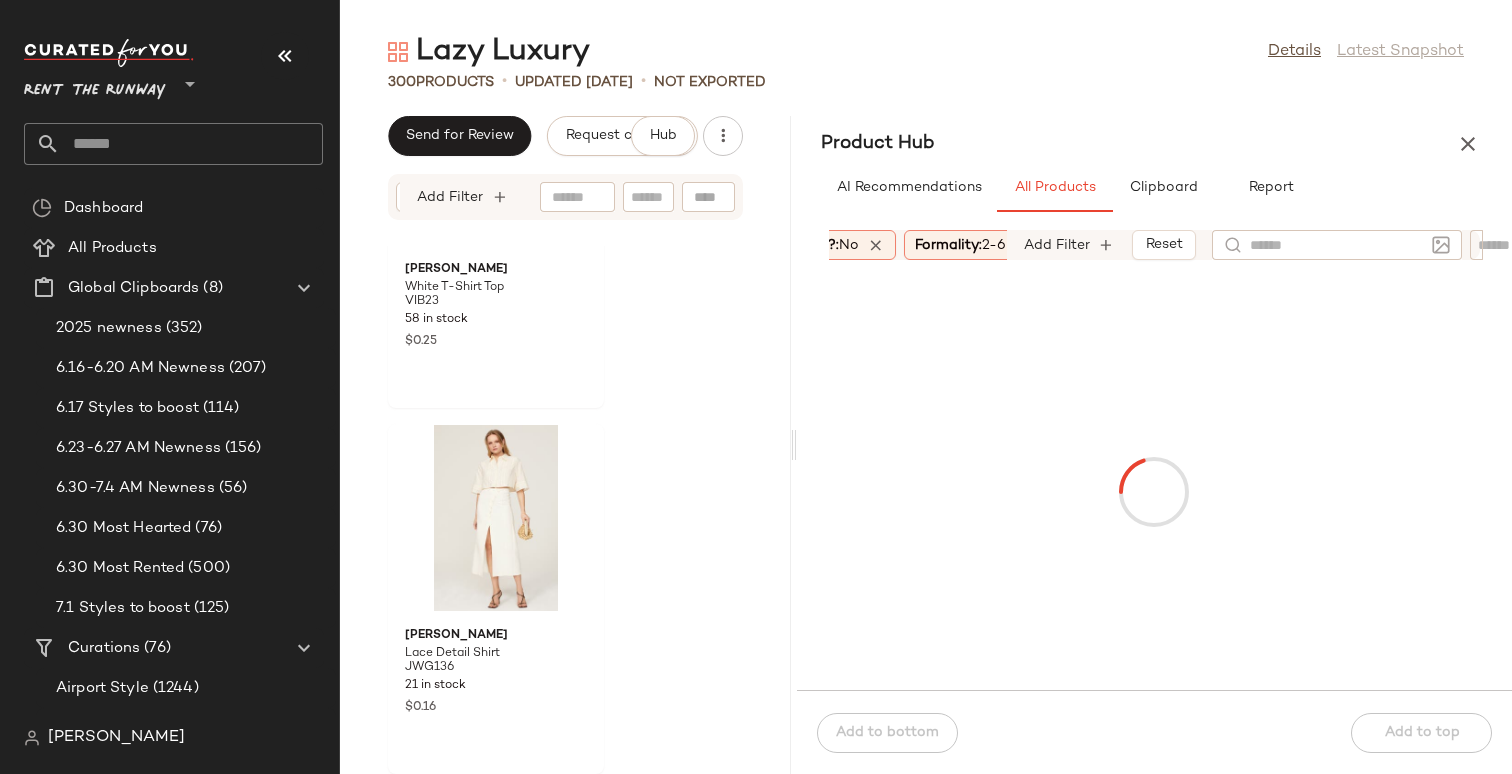 click on "Lazy Luxury  Details   Latest Snapshot  300   Products   •   updated [DATE]  •   Not Exported   Send for Review   Request changes   Hub  Sort  Brand  Category  Add Filter  [PERSON_NAME] White T-Shirt Top VIB23 58 in stock $0.25 [PERSON_NAME] Lace Detail Shirt JWG136 21 in stock $0.16 Product Hub  AI Recommendations   All Products   Clipboard   Report  Sort:   (1) Brand  Category  In Curation?:   No Formality:   2-6 Seasonality:   (2) Total Inventory:   At least 1 Add Filter   Reset   Add to bottom   Add to top" at bounding box center [926, 403] 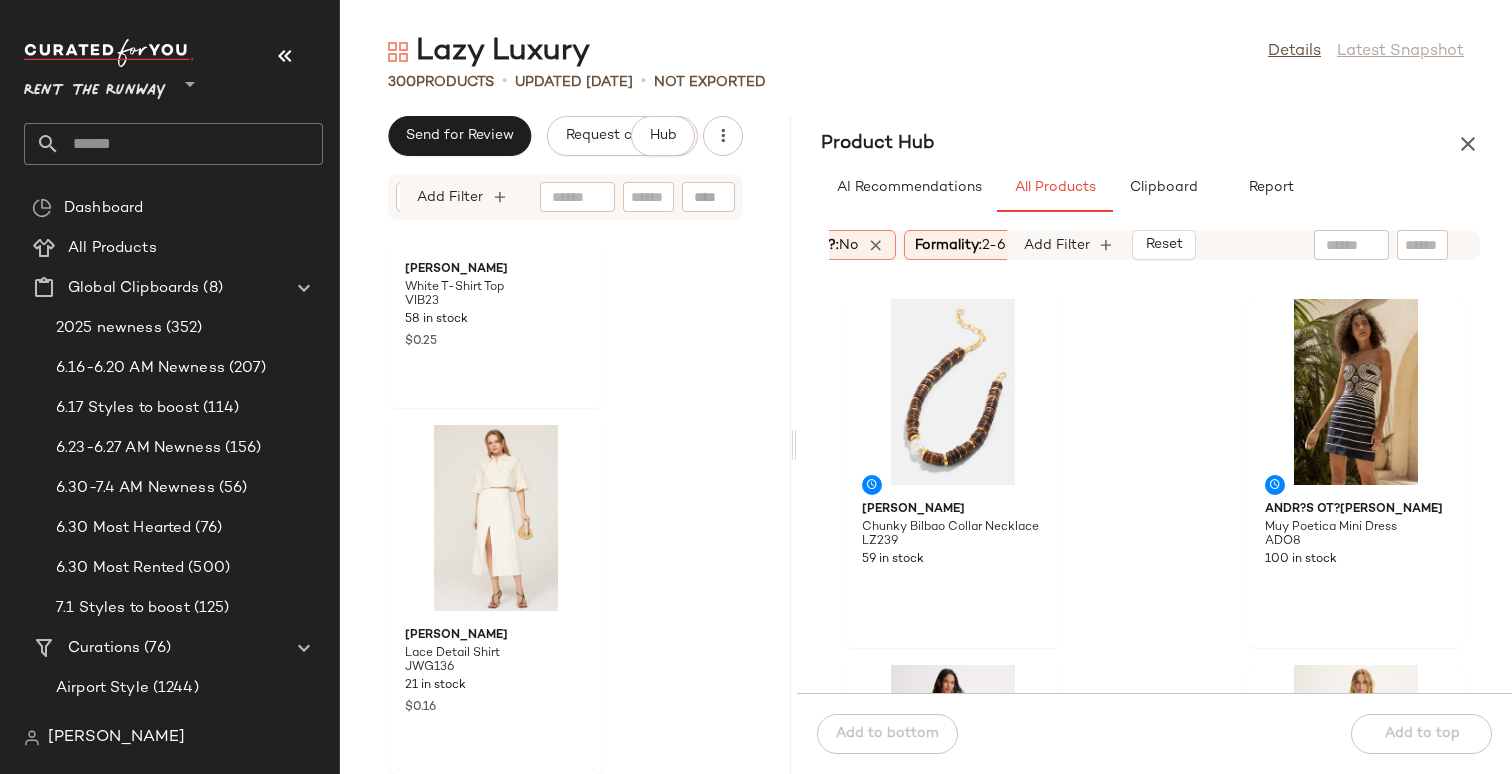 click 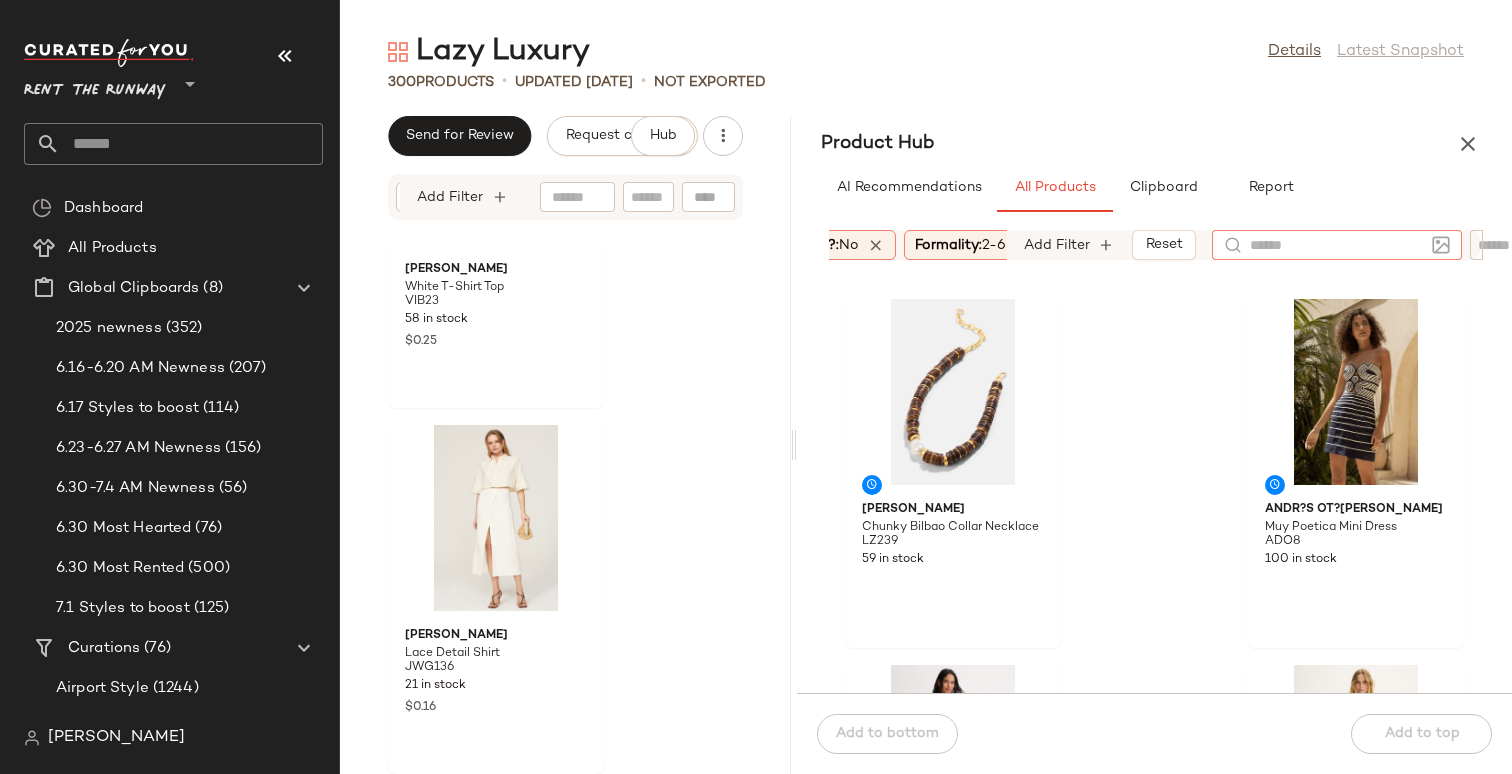 click 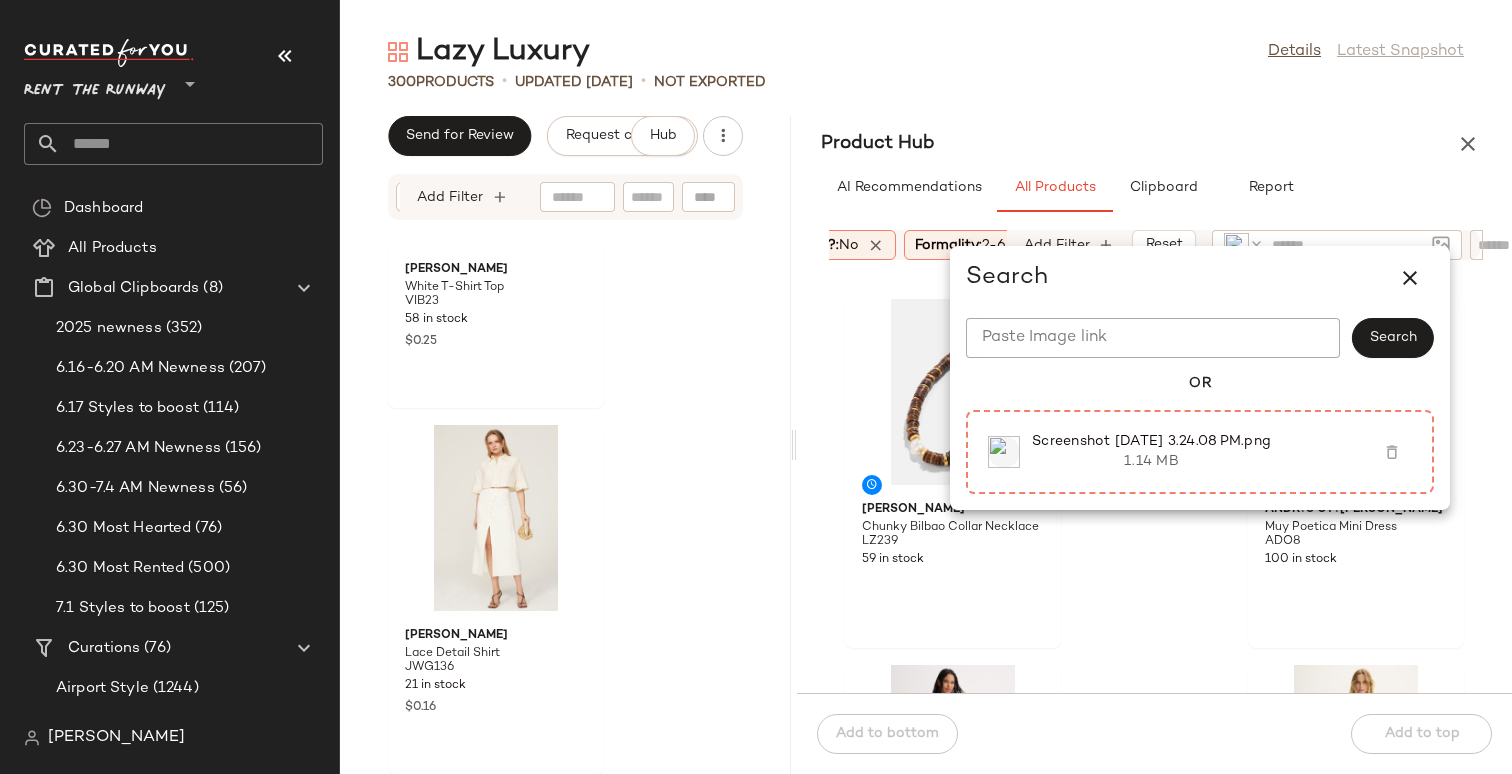 click on "300   Products   •   updated [DATE]  •   Not Exported" 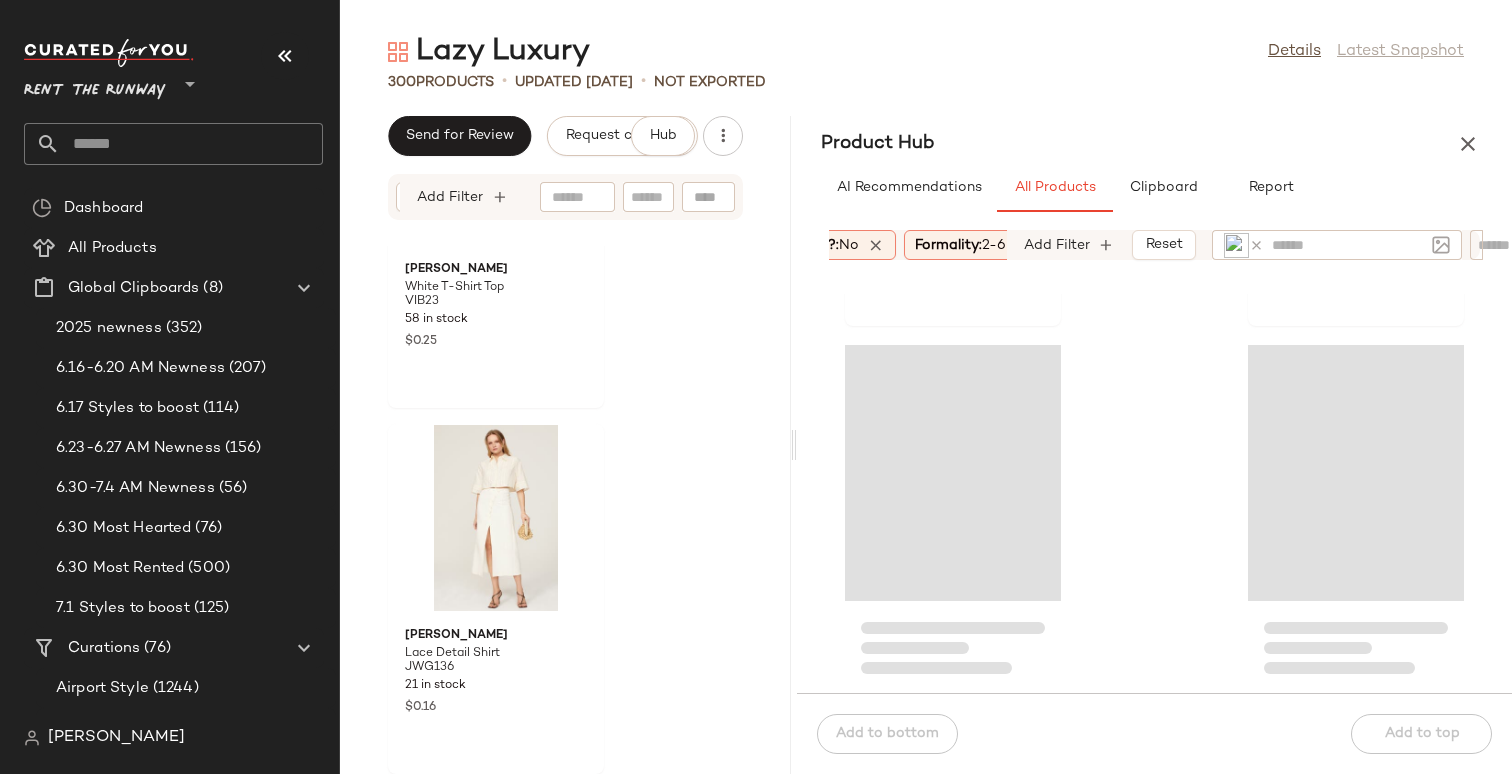 scroll, scrollTop: 789, scrollLeft: 0, axis: vertical 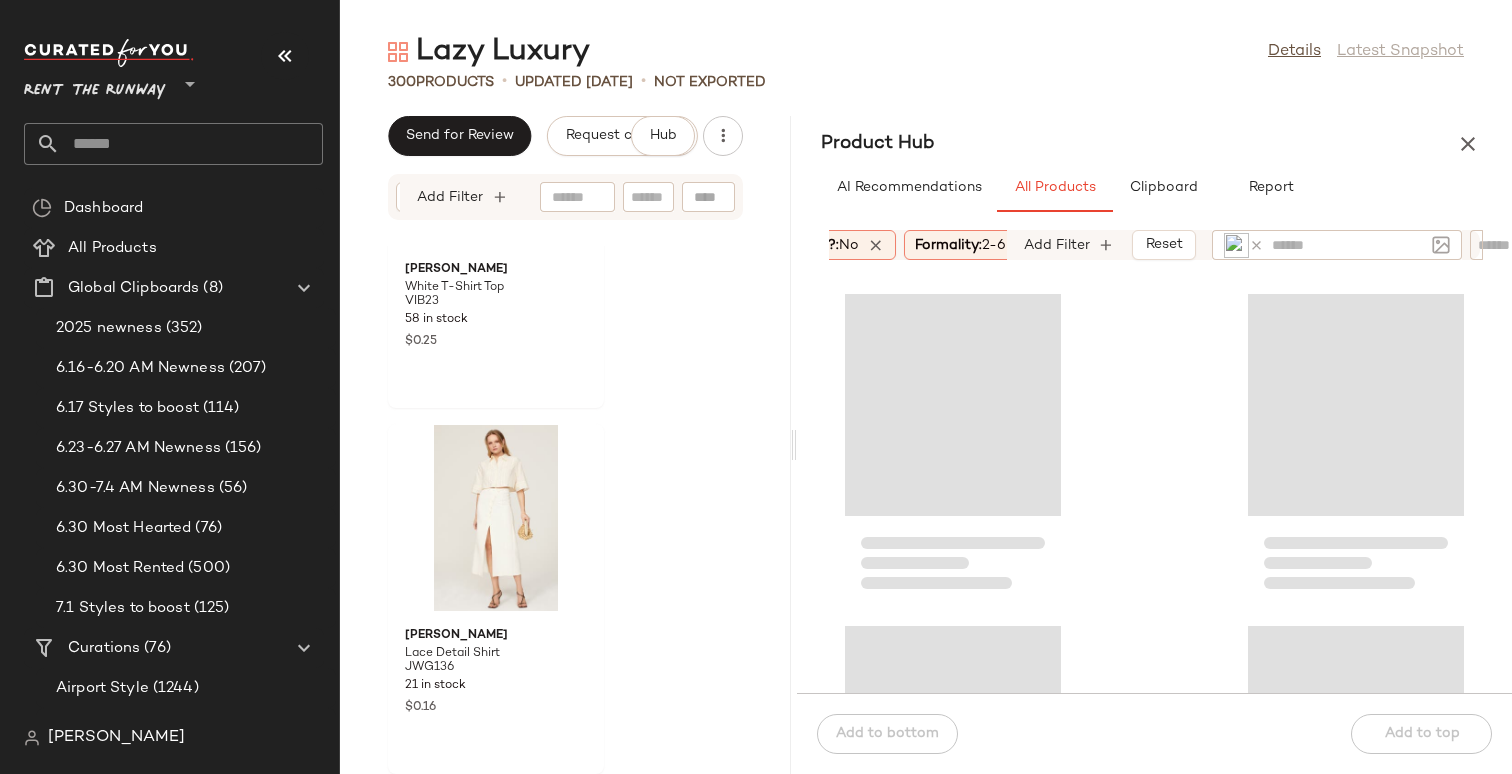 click 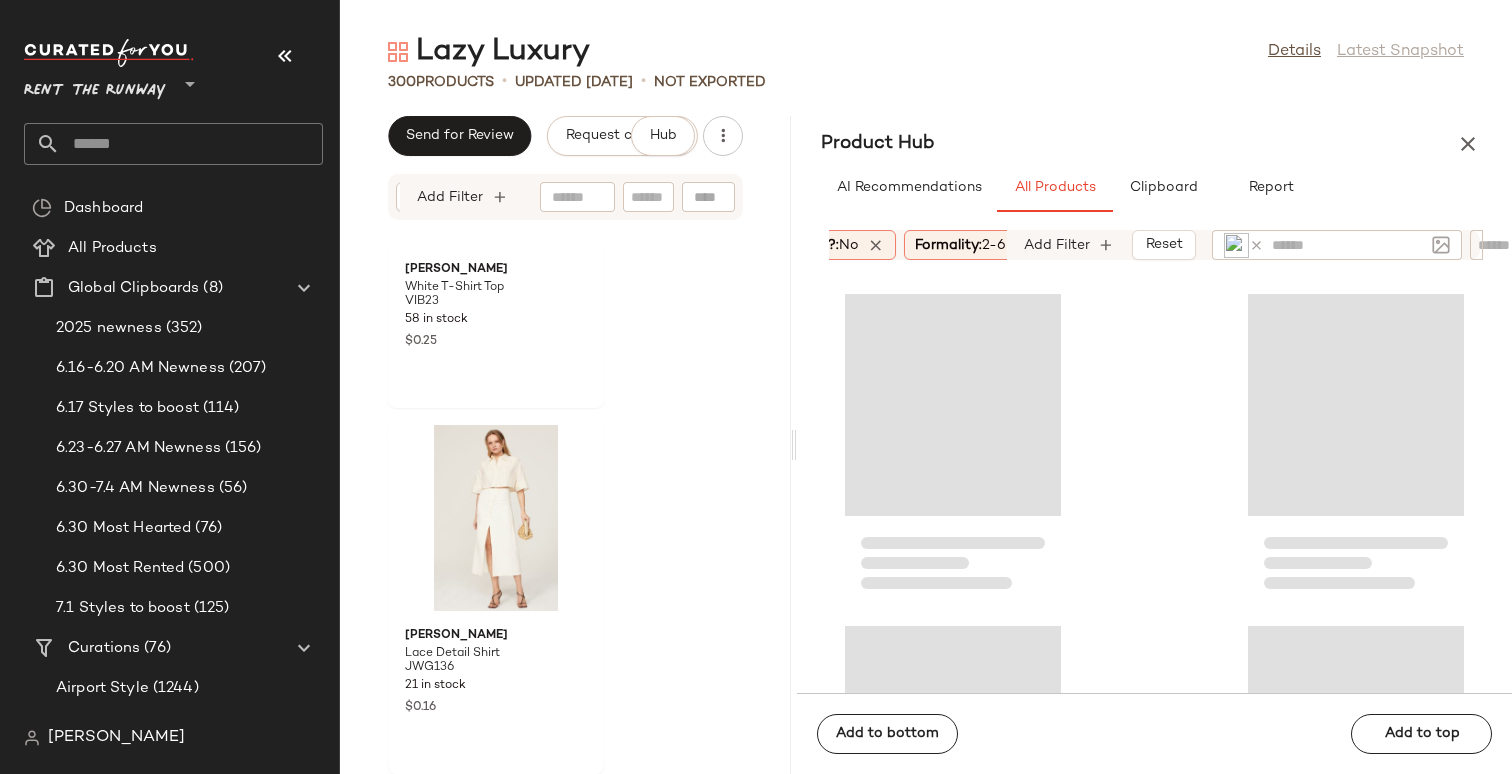 click 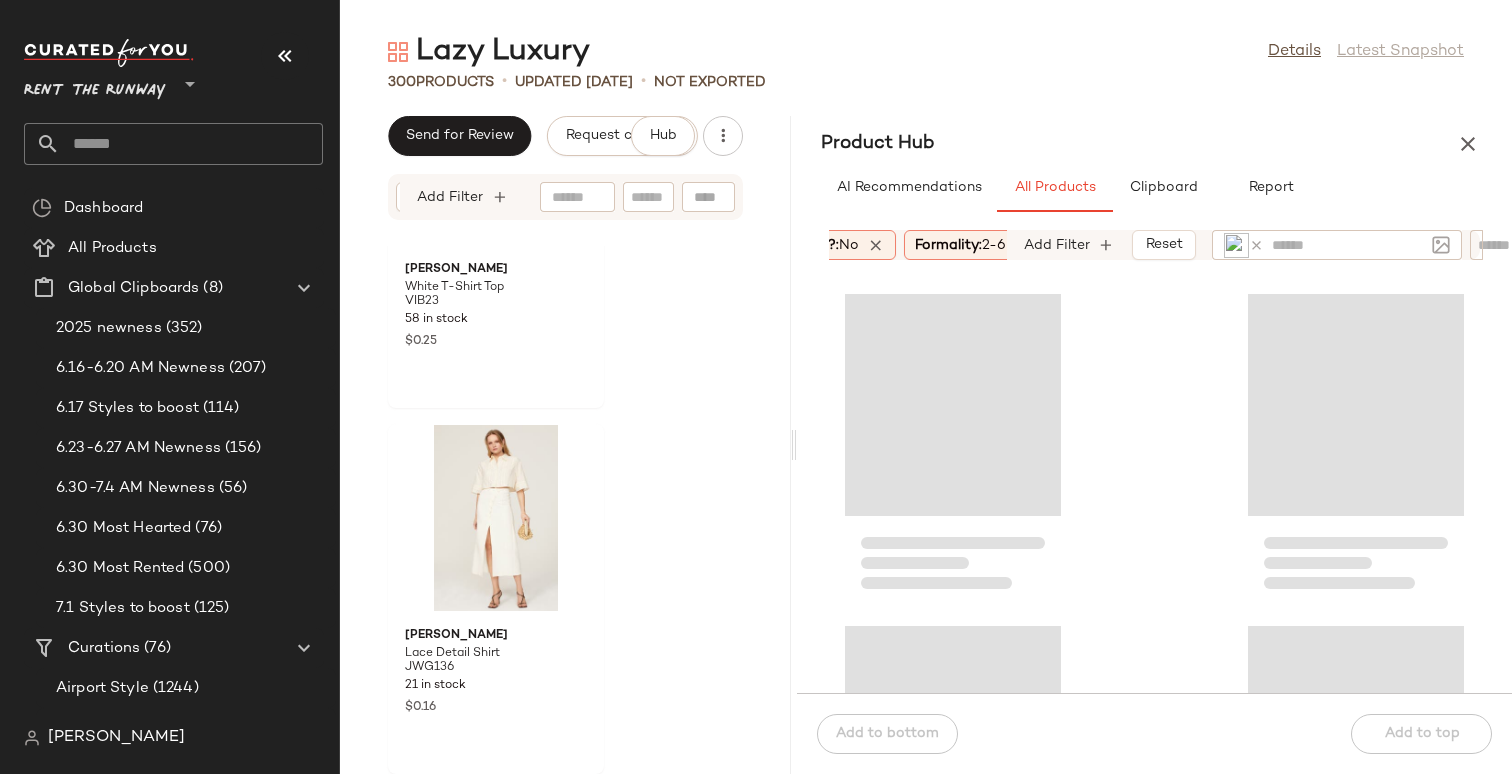 click 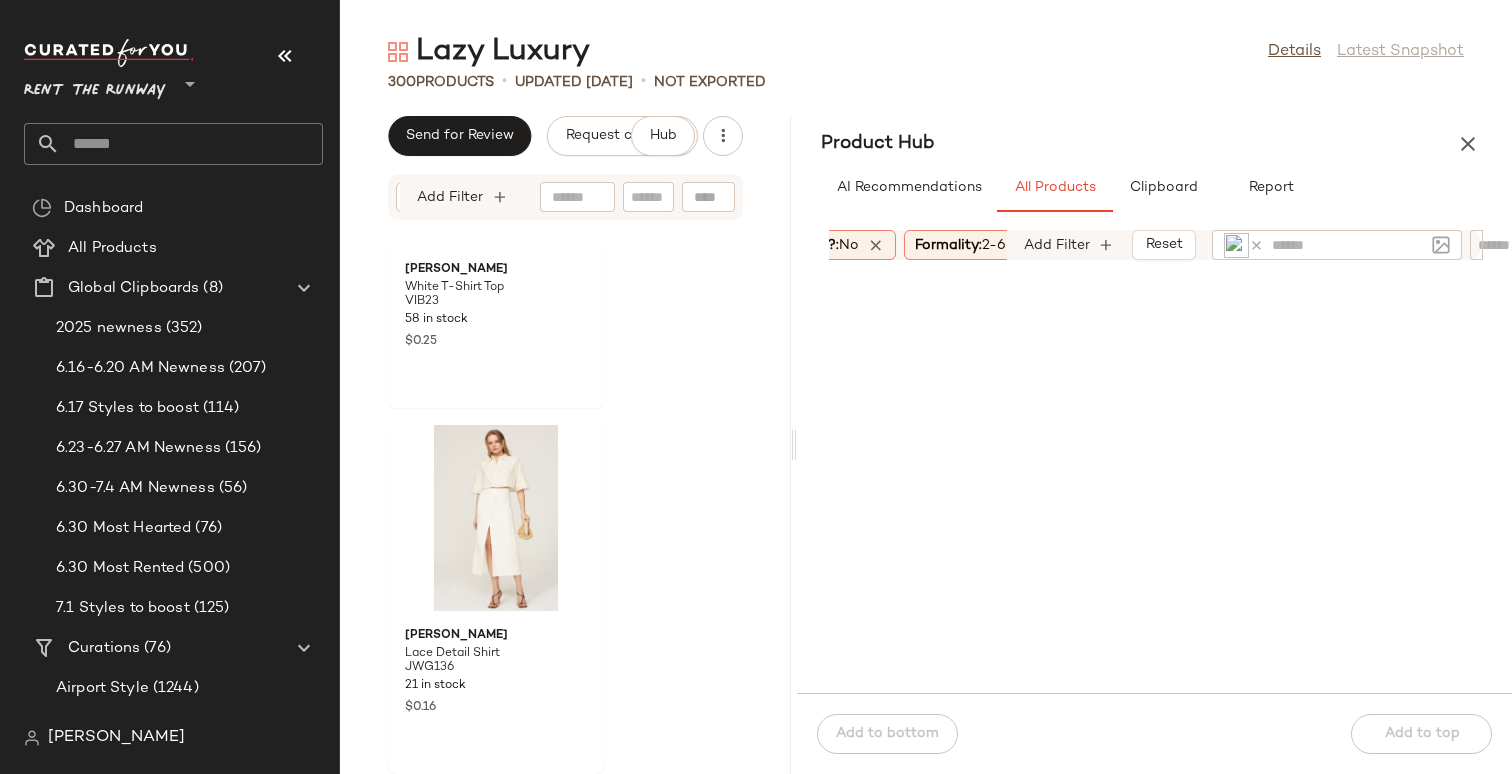 scroll, scrollTop: 25957, scrollLeft: 0, axis: vertical 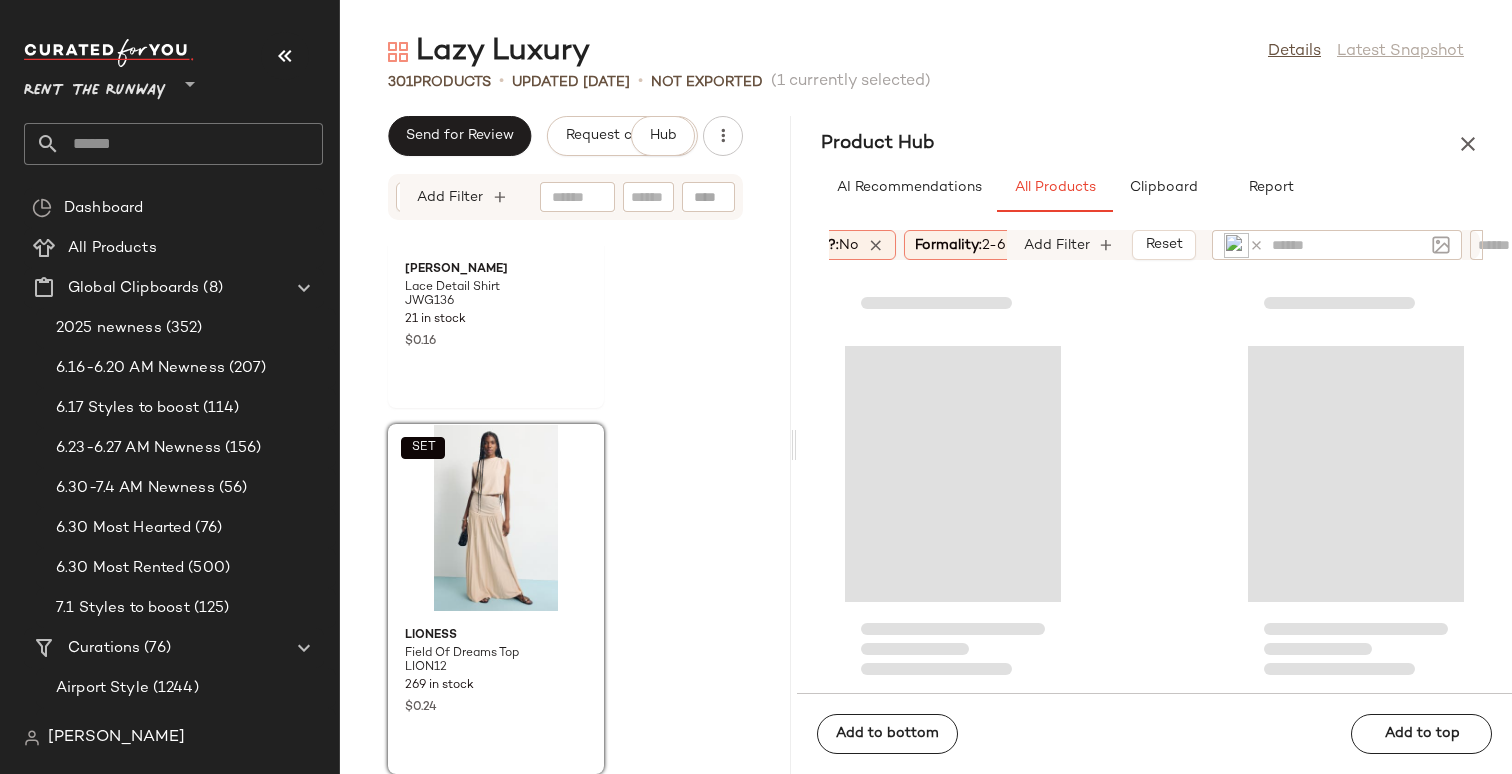 click on "[PERSON_NAME] Lace Detail Shirt JWG136 21 in stock $0.16  SET  Lioness Field Of Dreams Top LION12 269 in stock $0.24" 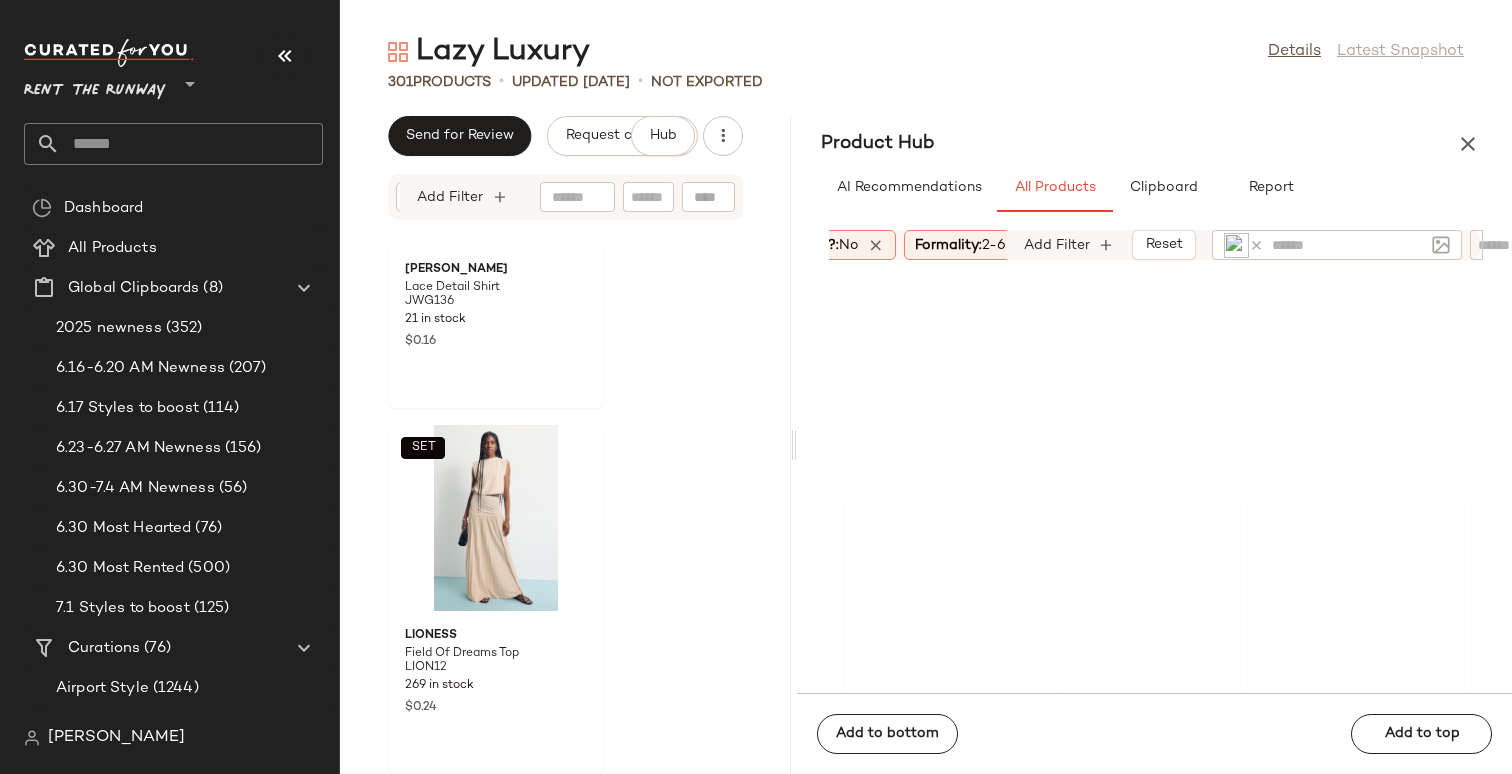 scroll, scrollTop: 0, scrollLeft: 0, axis: both 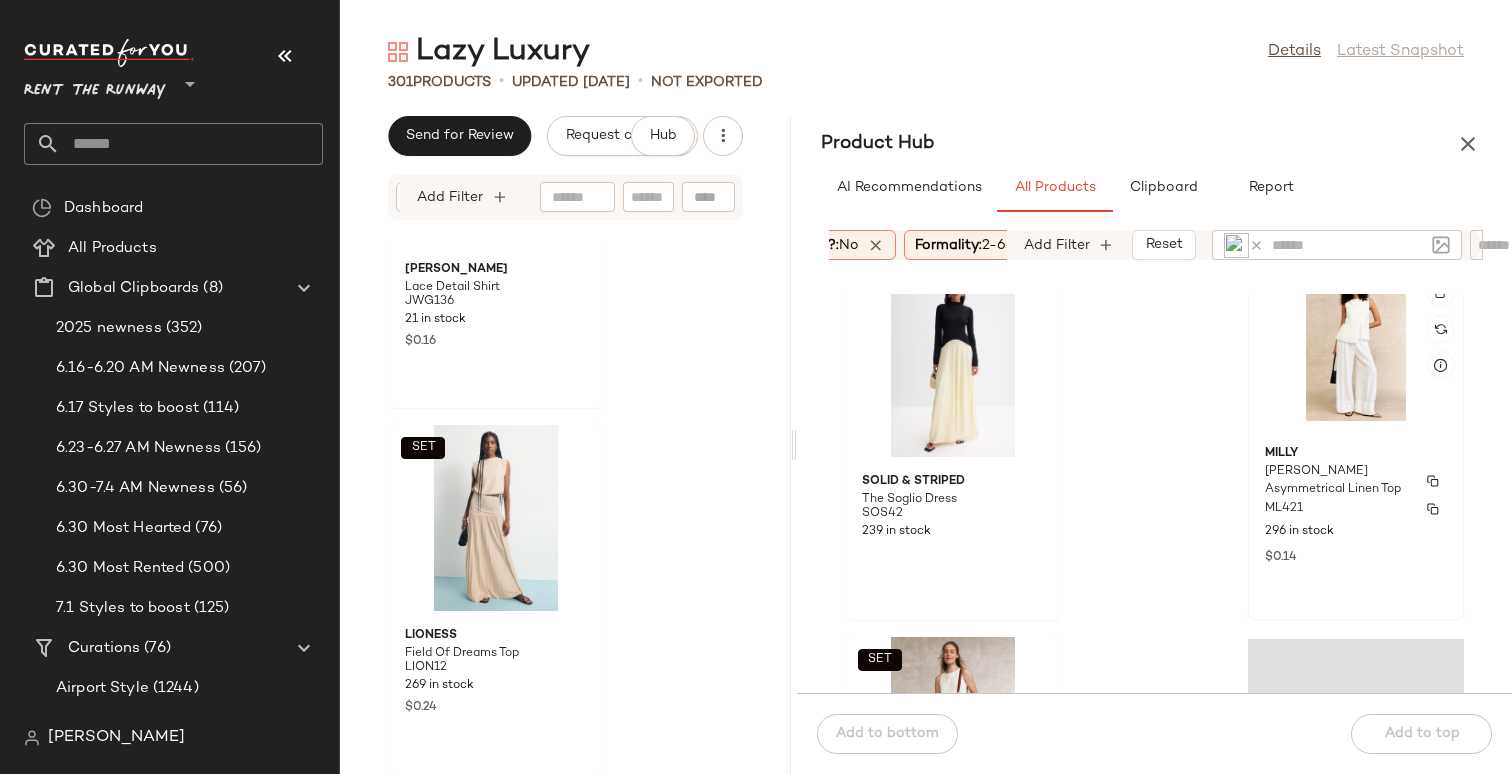 click on "Milly [PERSON_NAME] Asymmetrical Linen Top ML421 296 in stock $0.14" 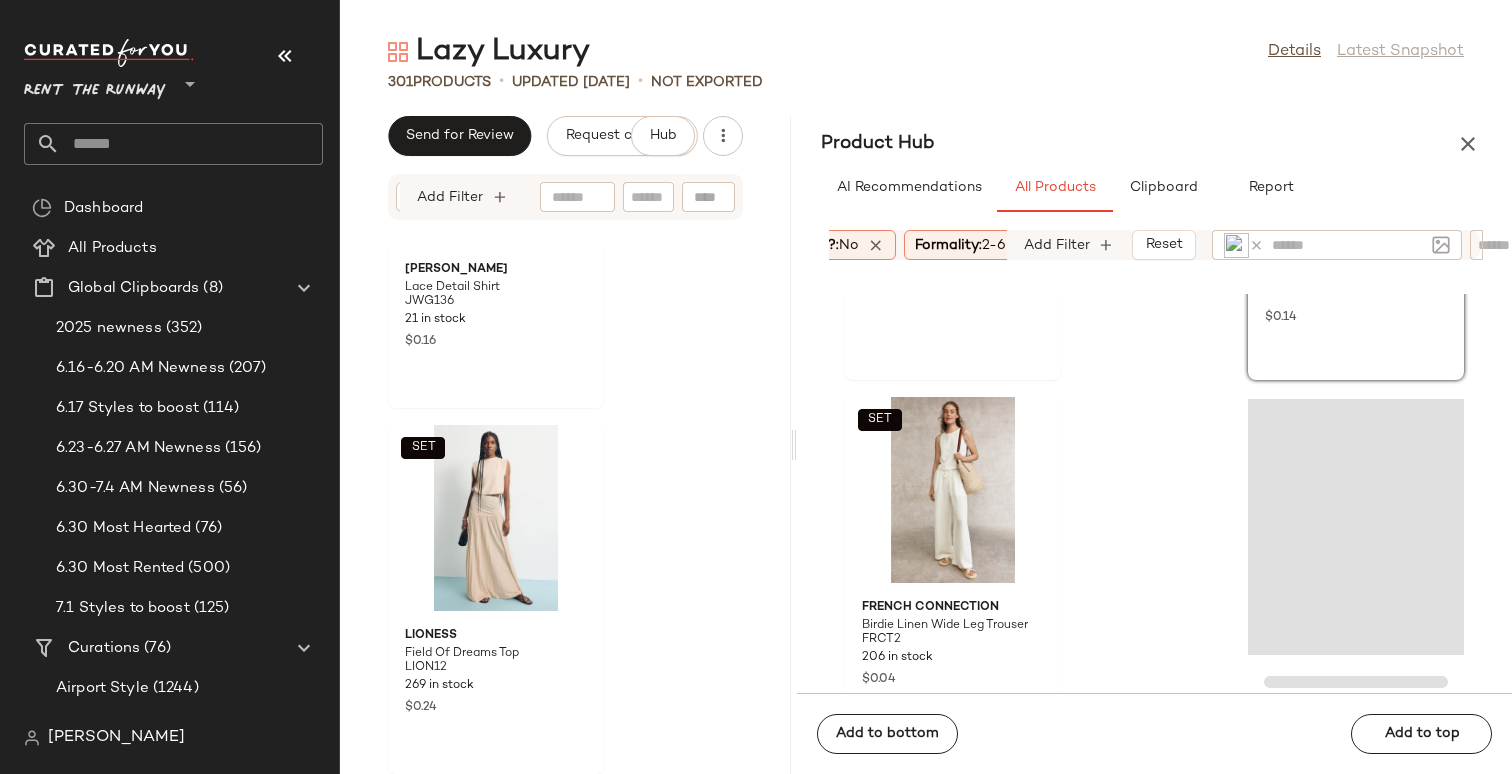 scroll, scrollTop: 1040, scrollLeft: 0, axis: vertical 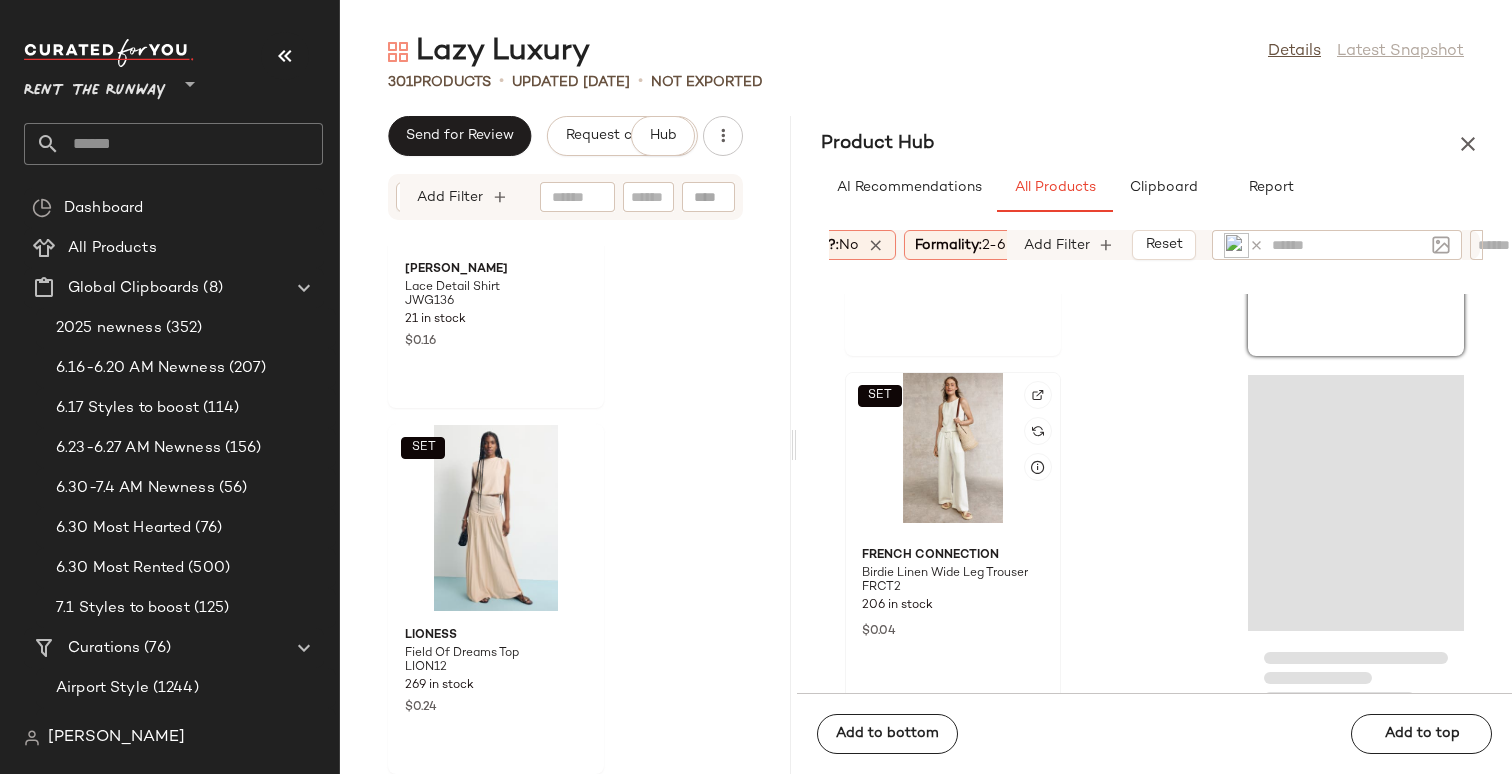 click on "SET" 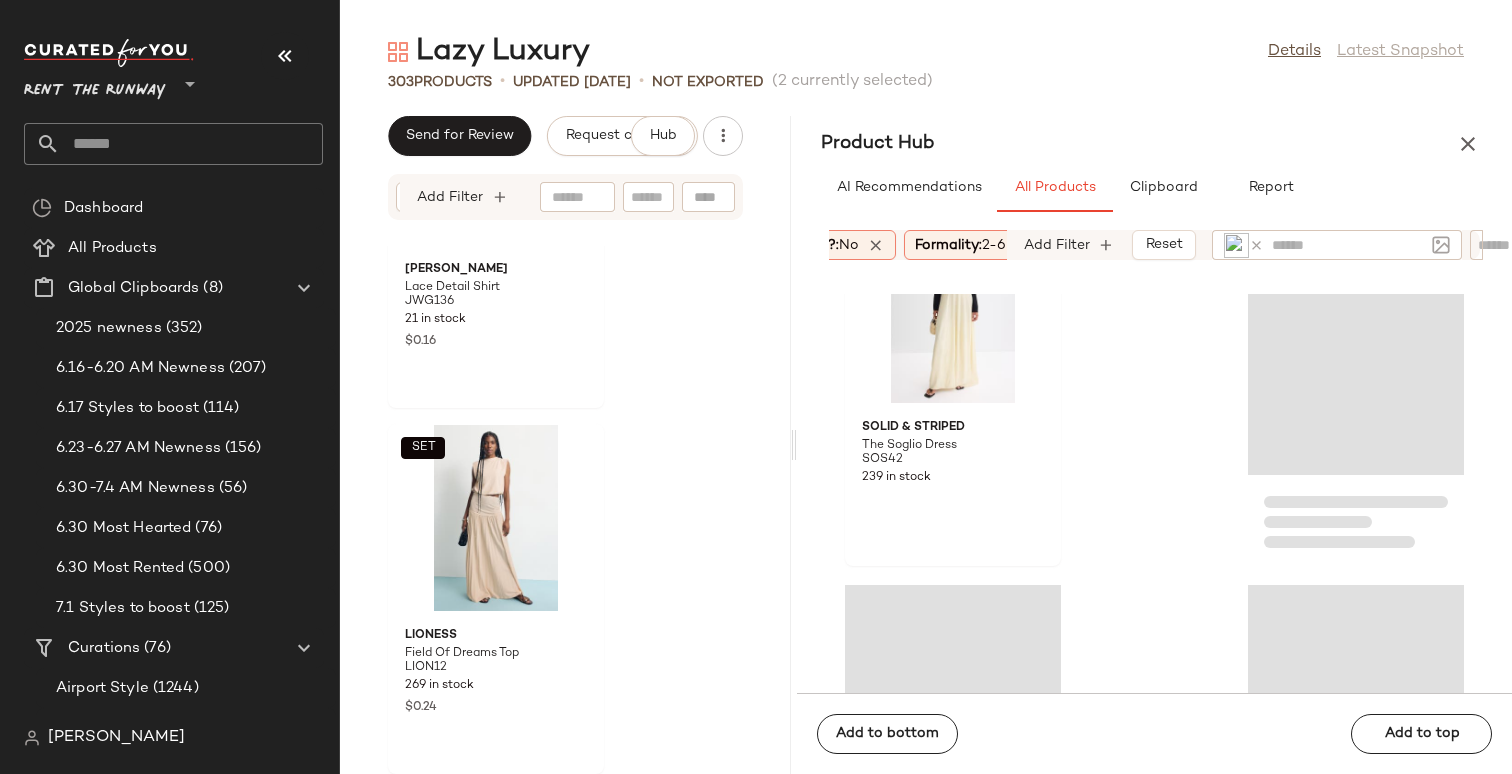 scroll, scrollTop: 837, scrollLeft: 0, axis: vertical 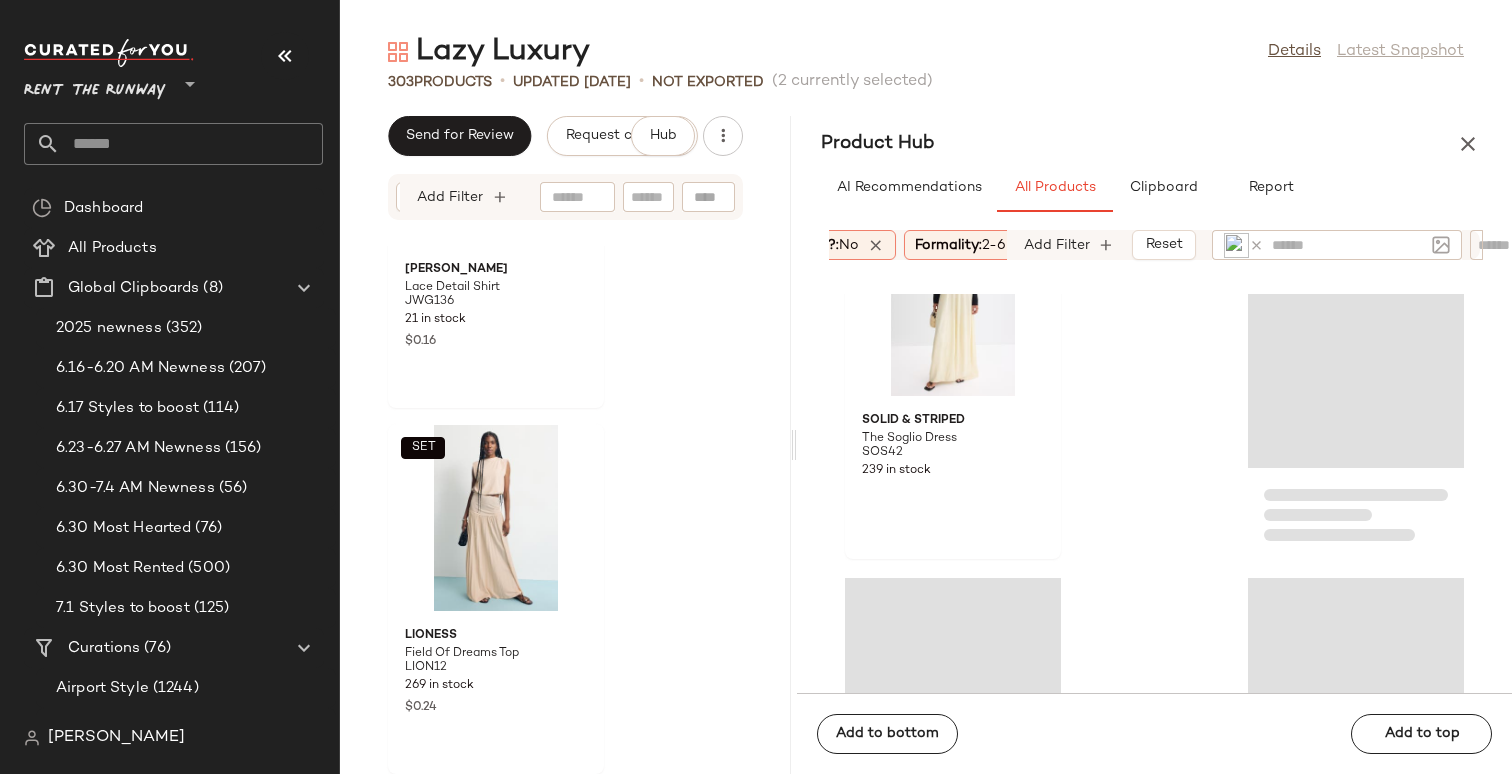 click 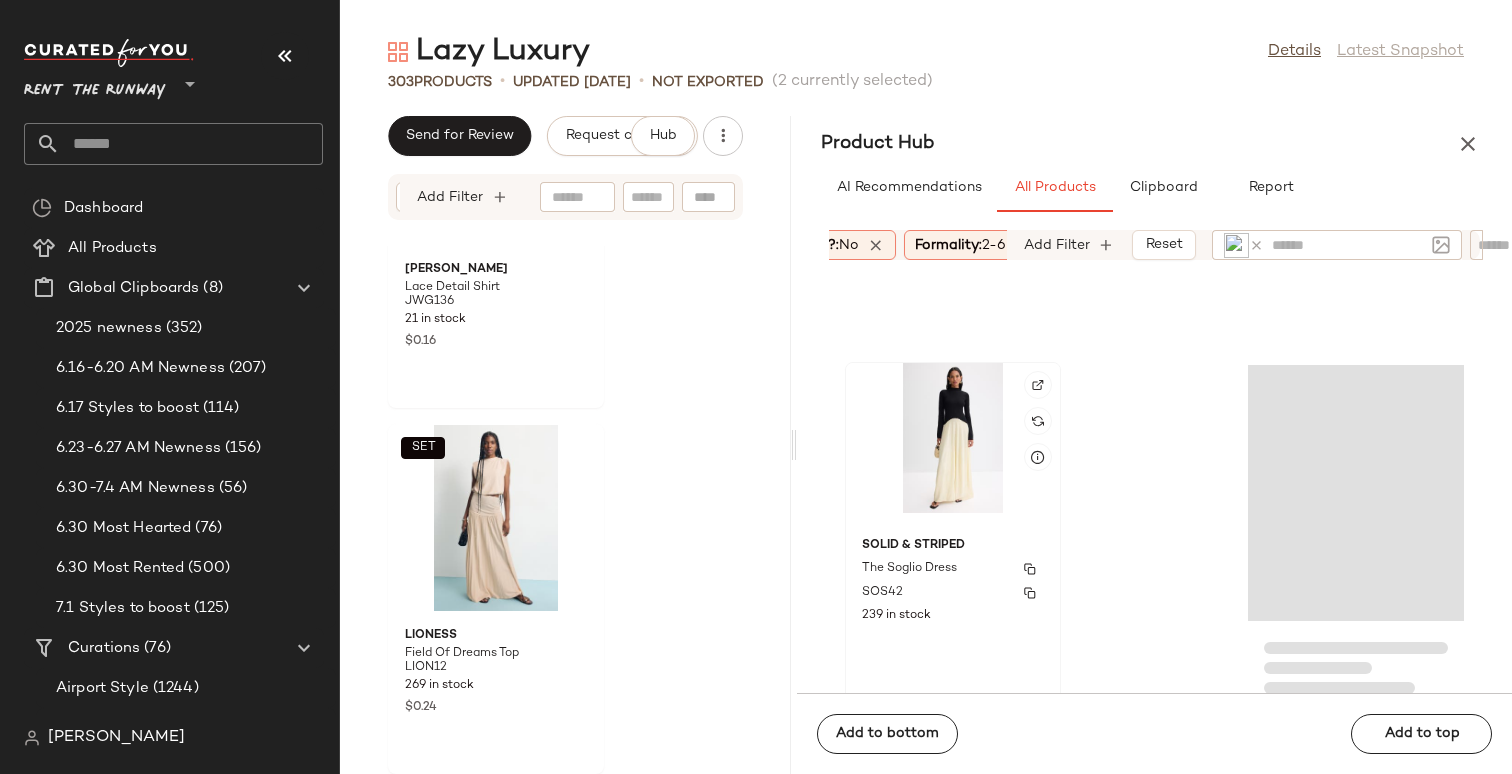 scroll, scrollTop: 647, scrollLeft: 0, axis: vertical 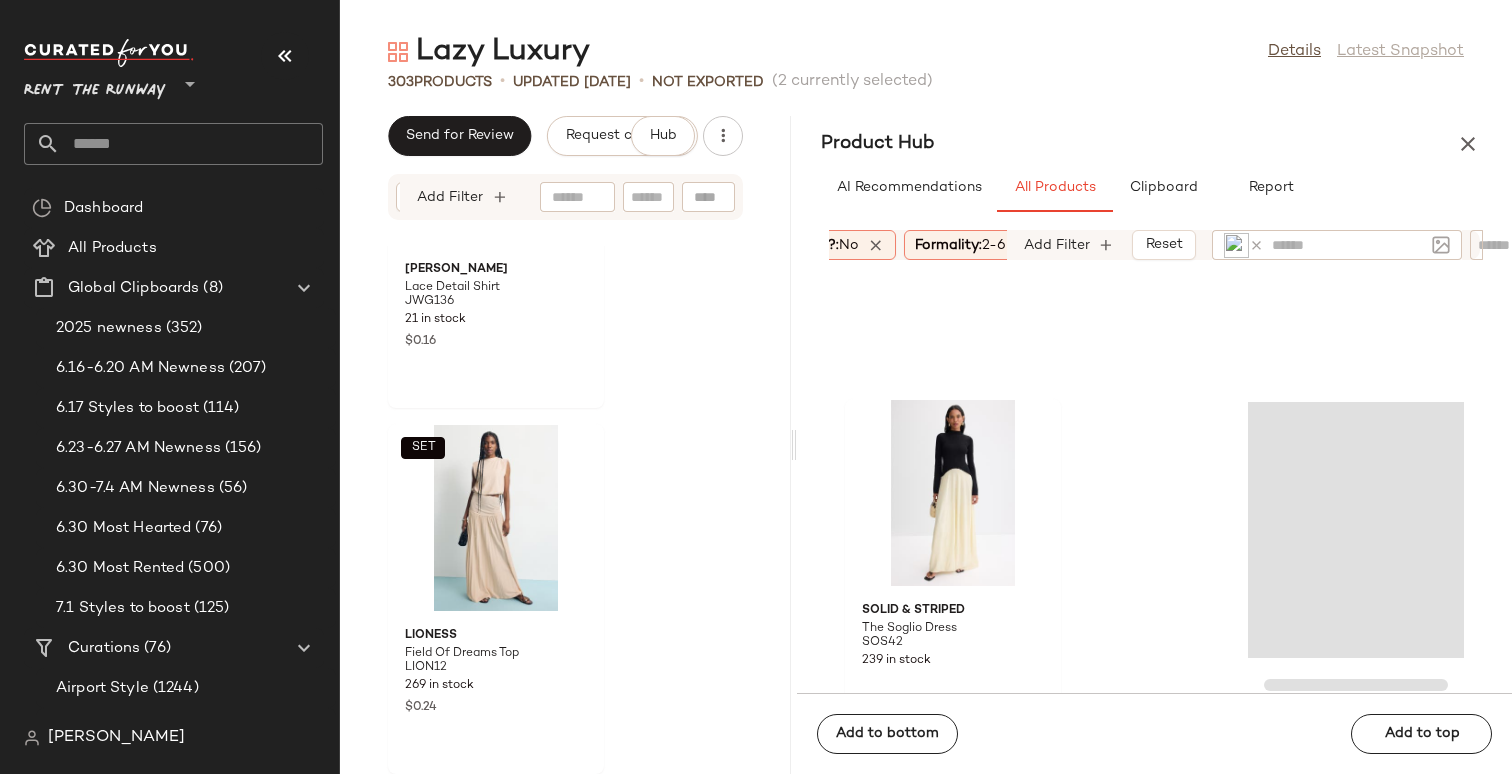 drag, startPoint x: 1283, startPoint y: 425, endPoint x: 389, endPoint y: 5, distance: 987.74286 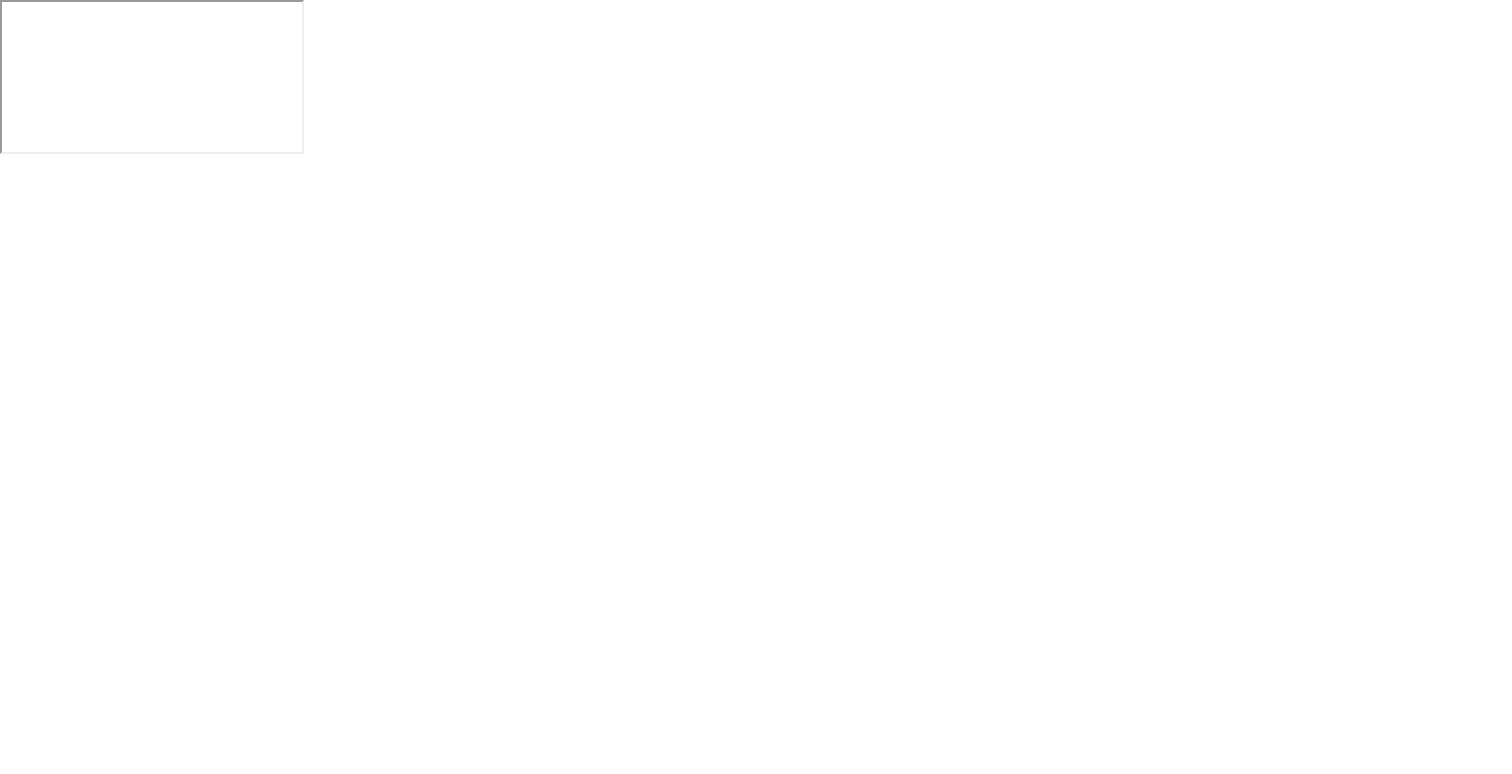 scroll, scrollTop: 0, scrollLeft: 0, axis: both 